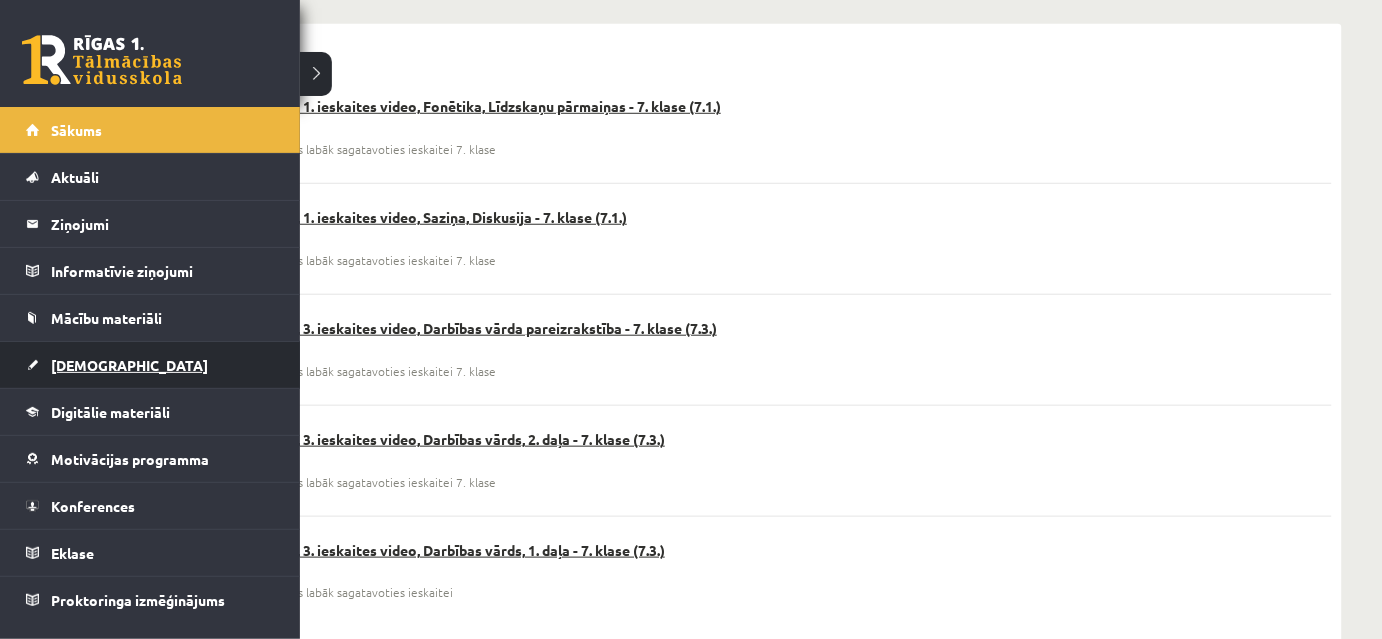 scroll, scrollTop: 454, scrollLeft: 0, axis: vertical 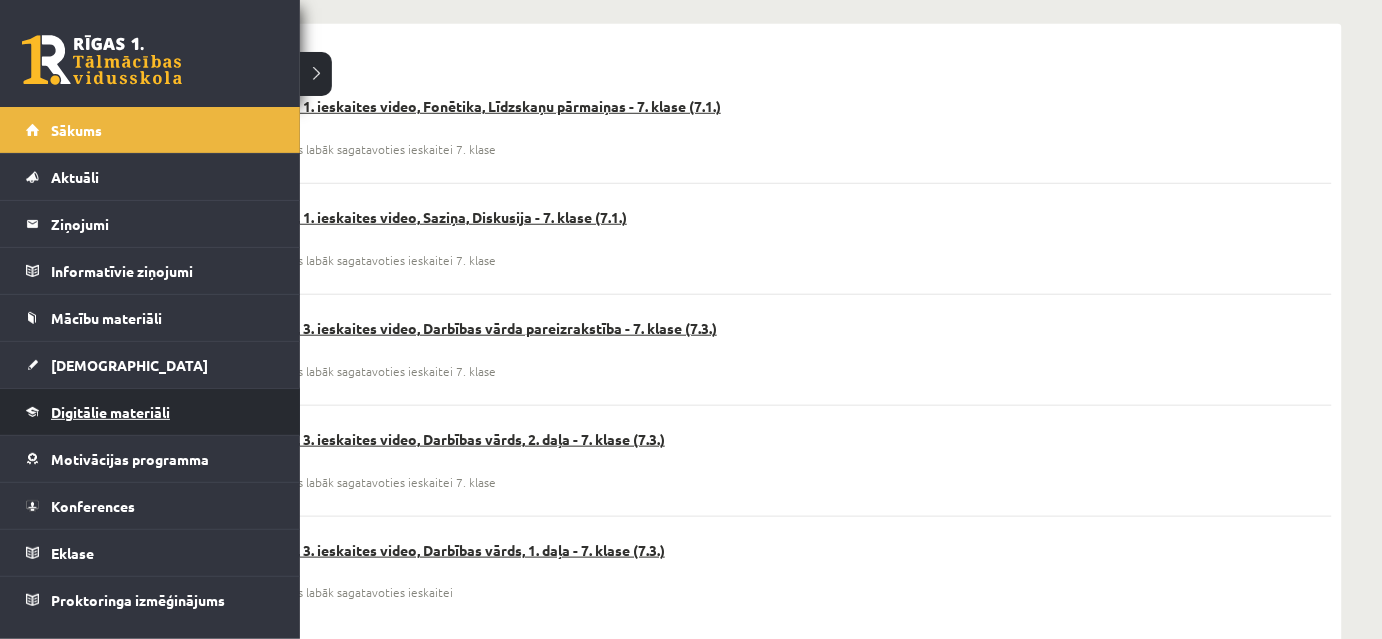 click on "Digitālie materiāli" at bounding box center (110, 412) 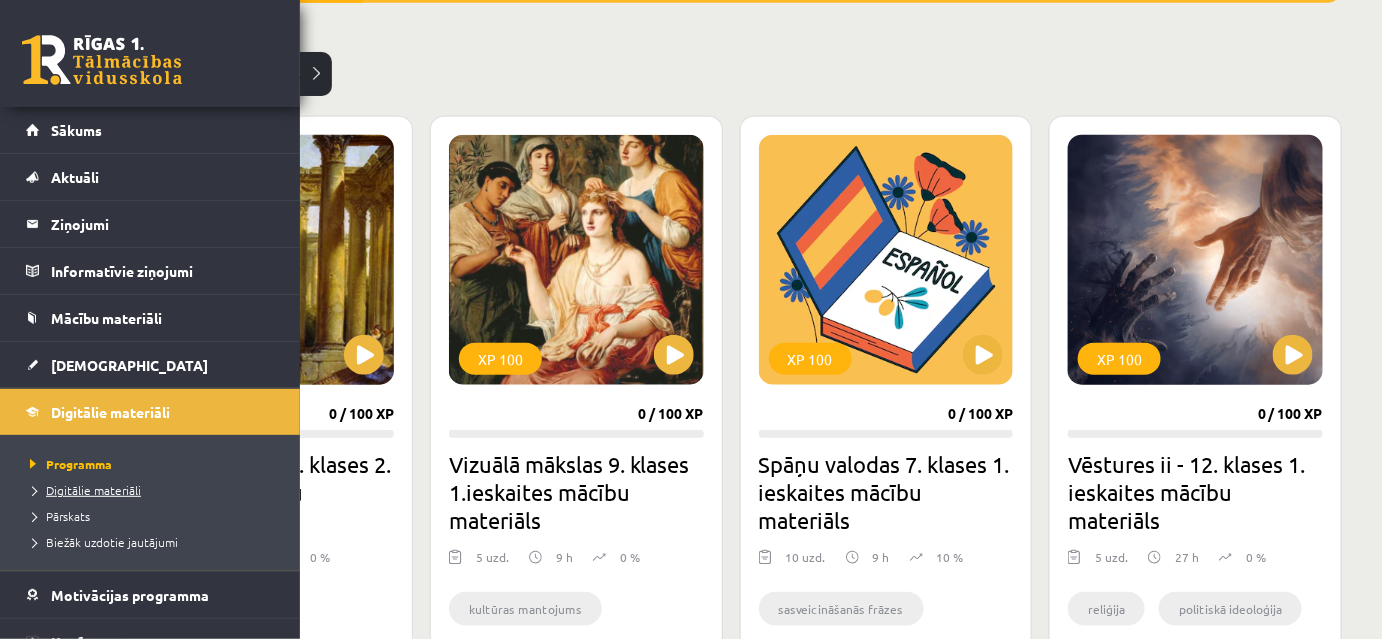 click on "Digitālie materiāli" at bounding box center (83, 490) 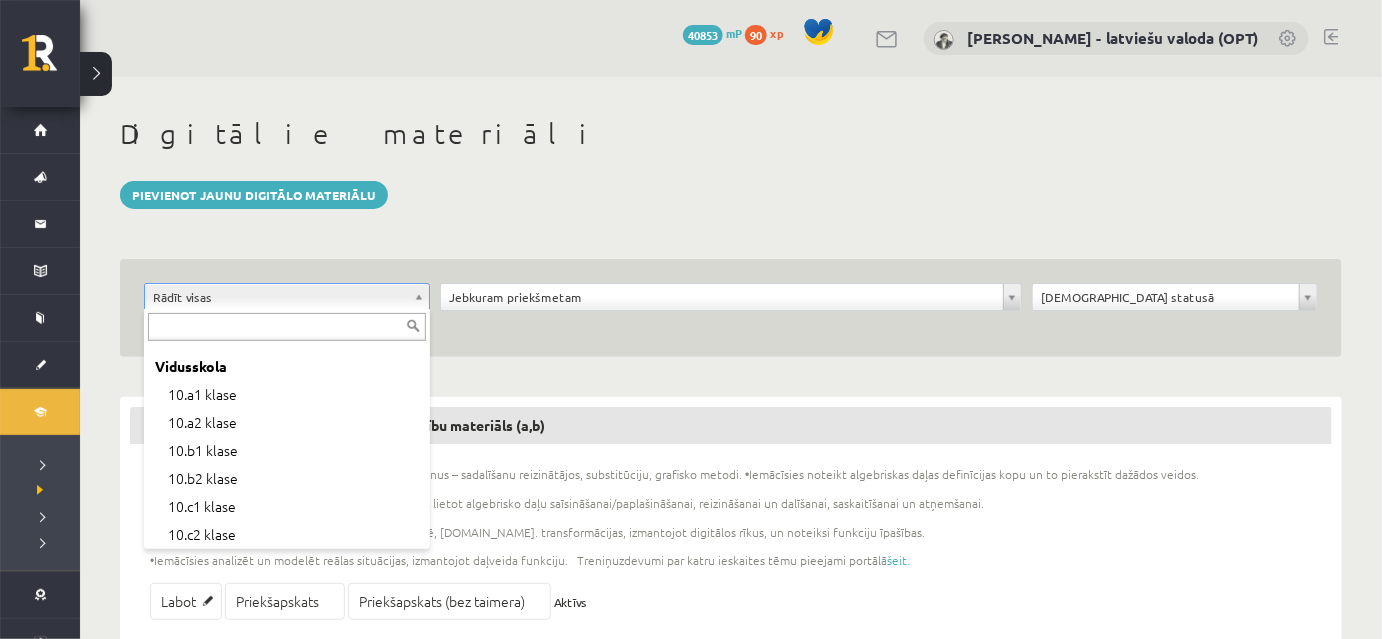 scroll, scrollTop: 454, scrollLeft: 0, axis: vertical 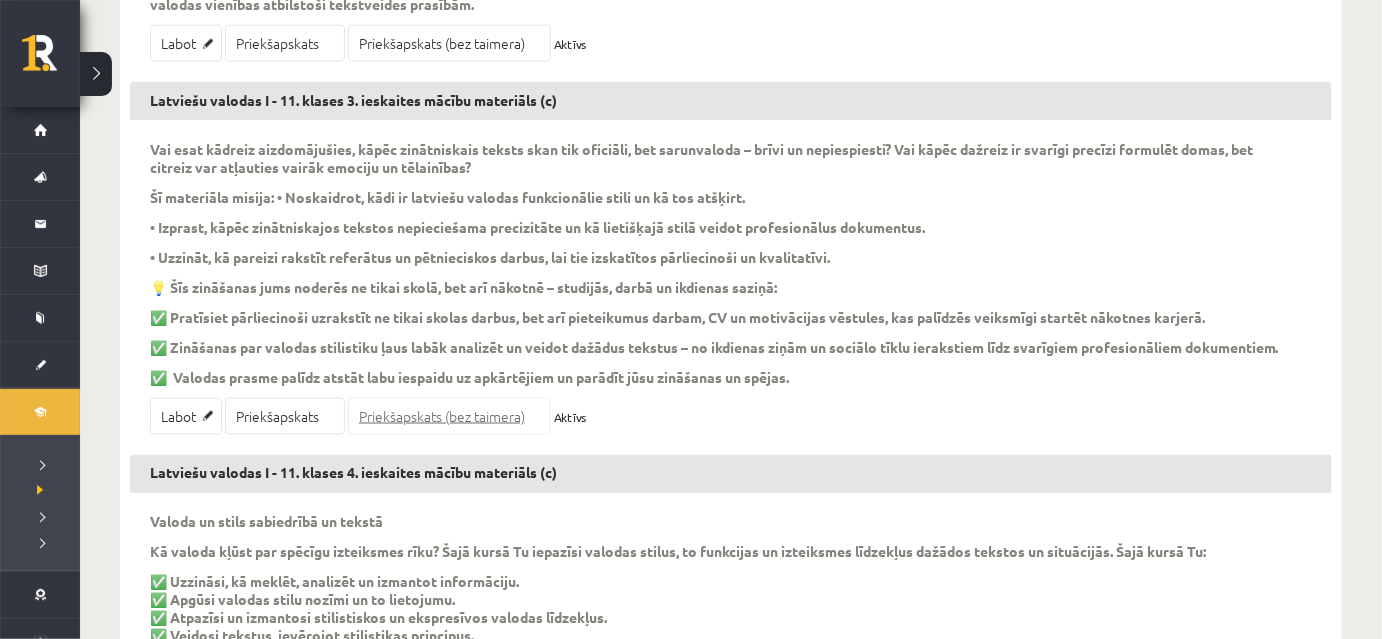 click on "Priekšapskats (bez taimera)" at bounding box center (449, 416) 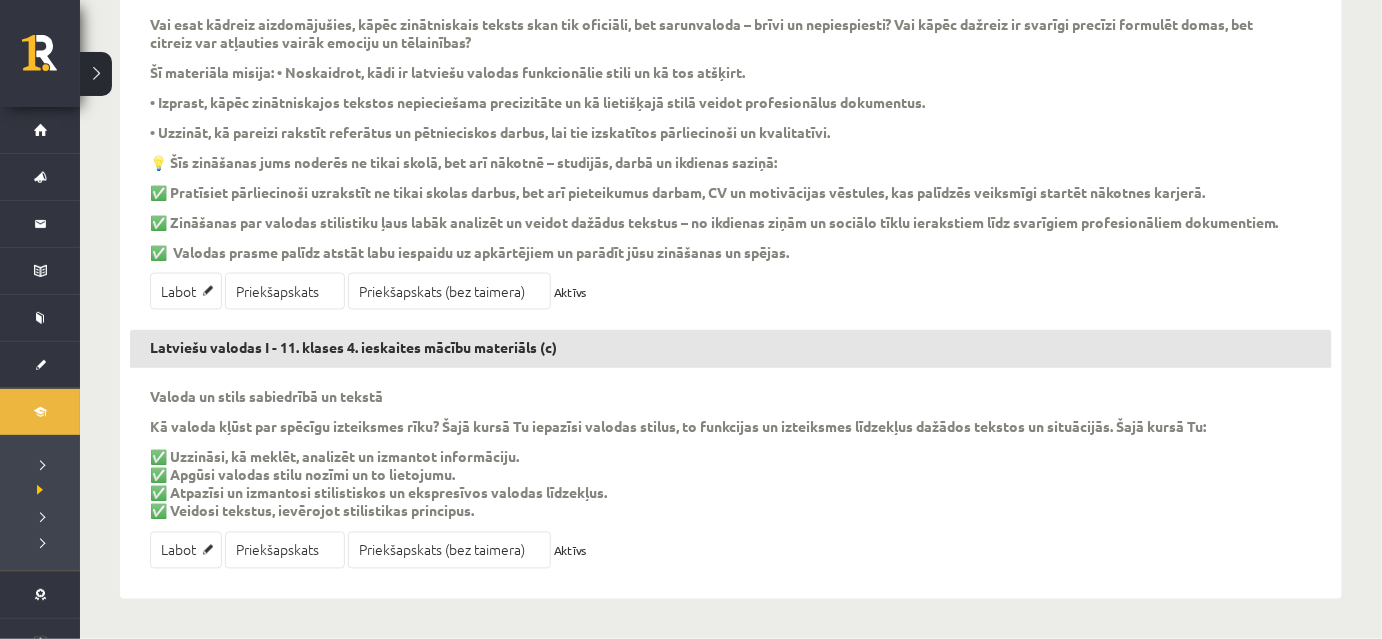 scroll, scrollTop: 501, scrollLeft: 0, axis: vertical 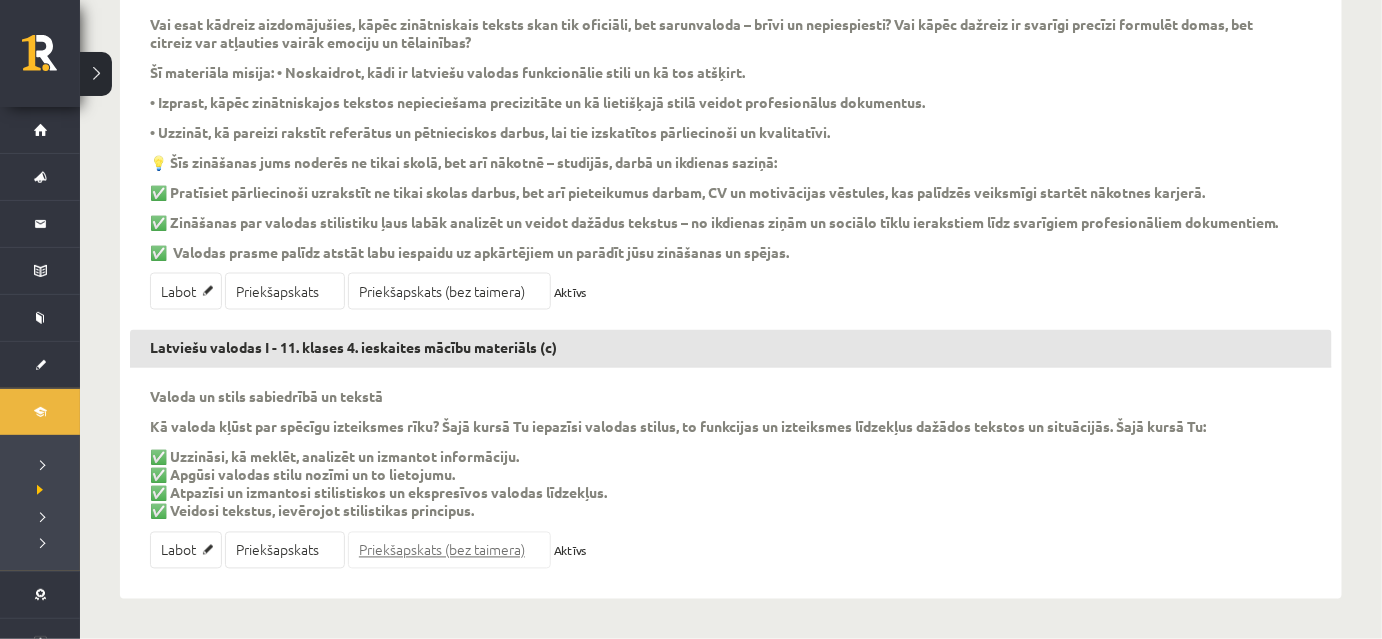 click on "Priekšapskats (bez taimera)" at bounding box center [449, 550] 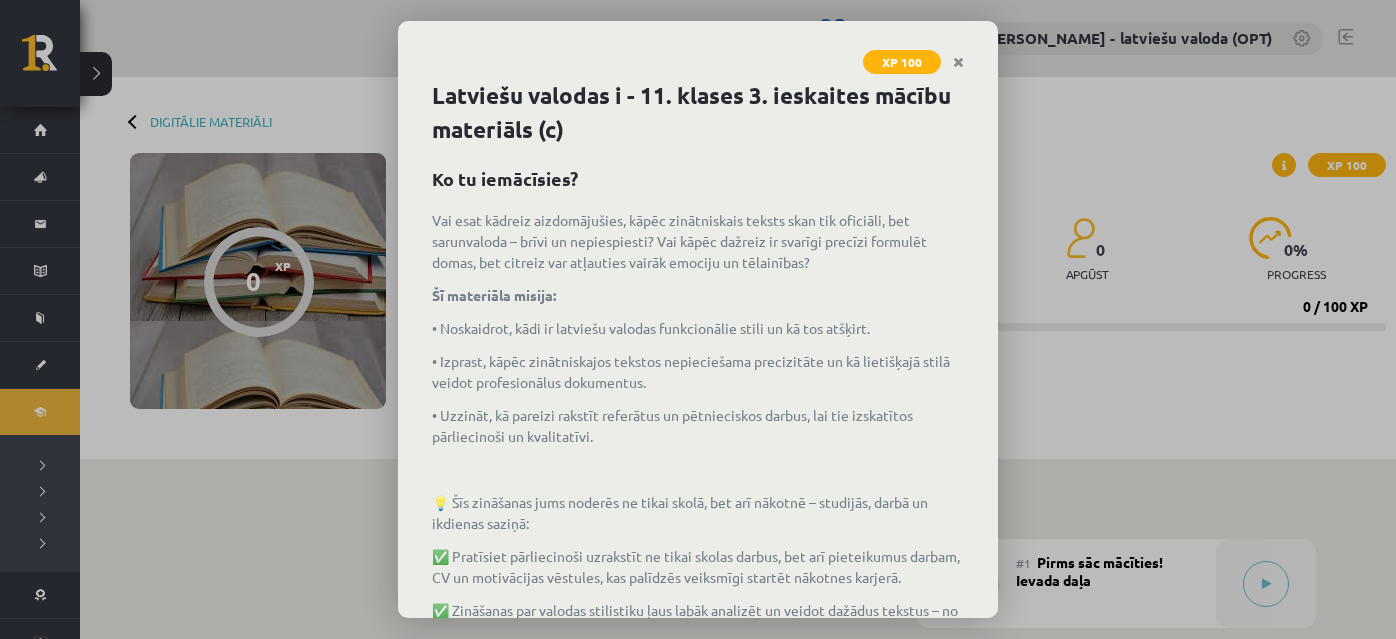 scroll, scrollTop: 0, scrollLeft: 0, axis: both 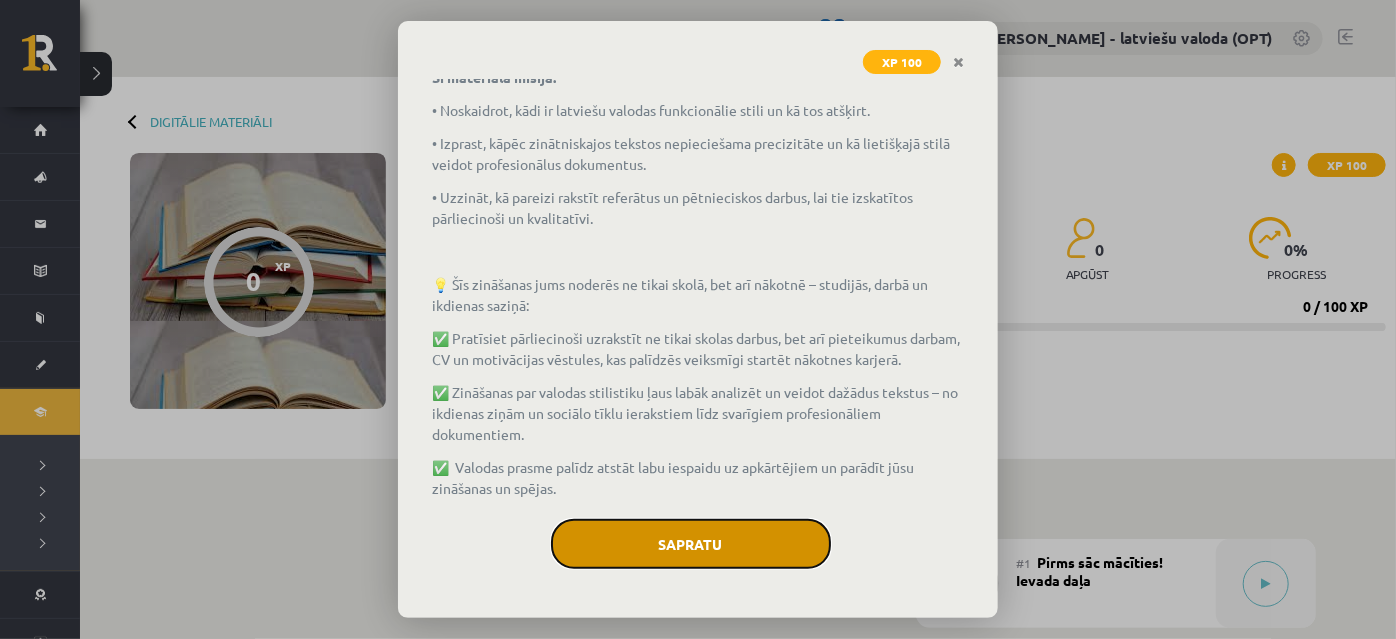 click on "Sapratu" 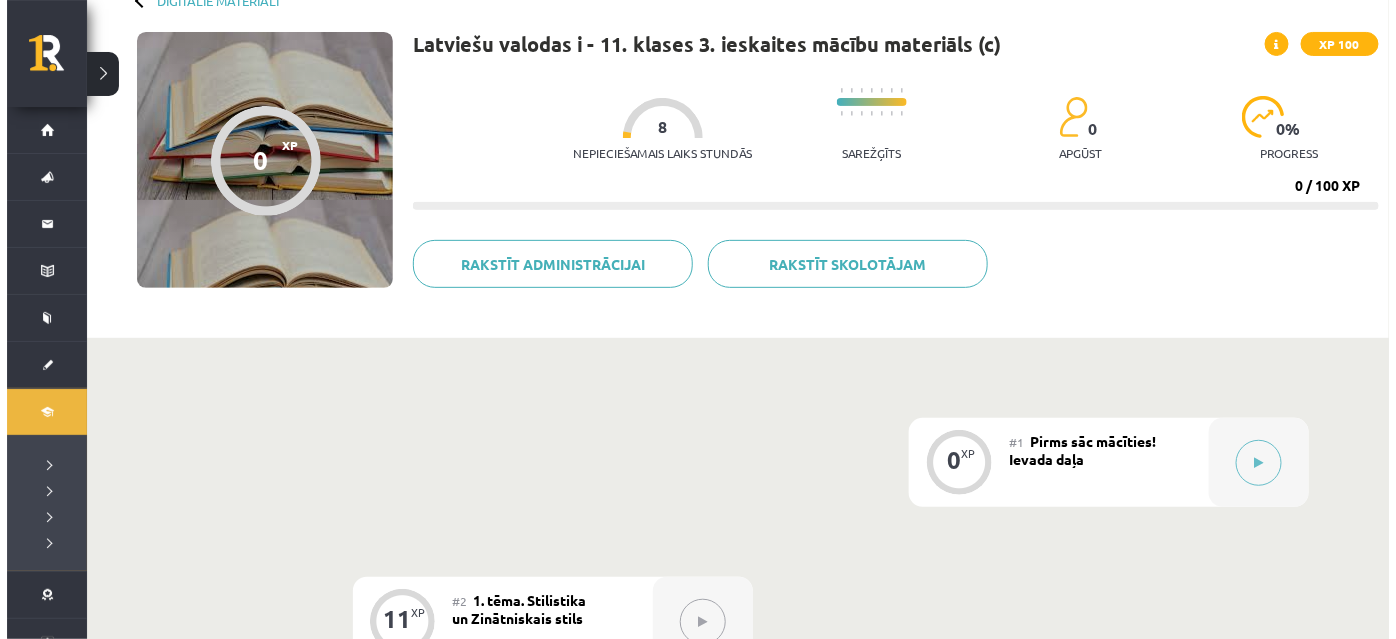 scroll, scrollTop: 272, scrollLeft: 0, axis: vertical 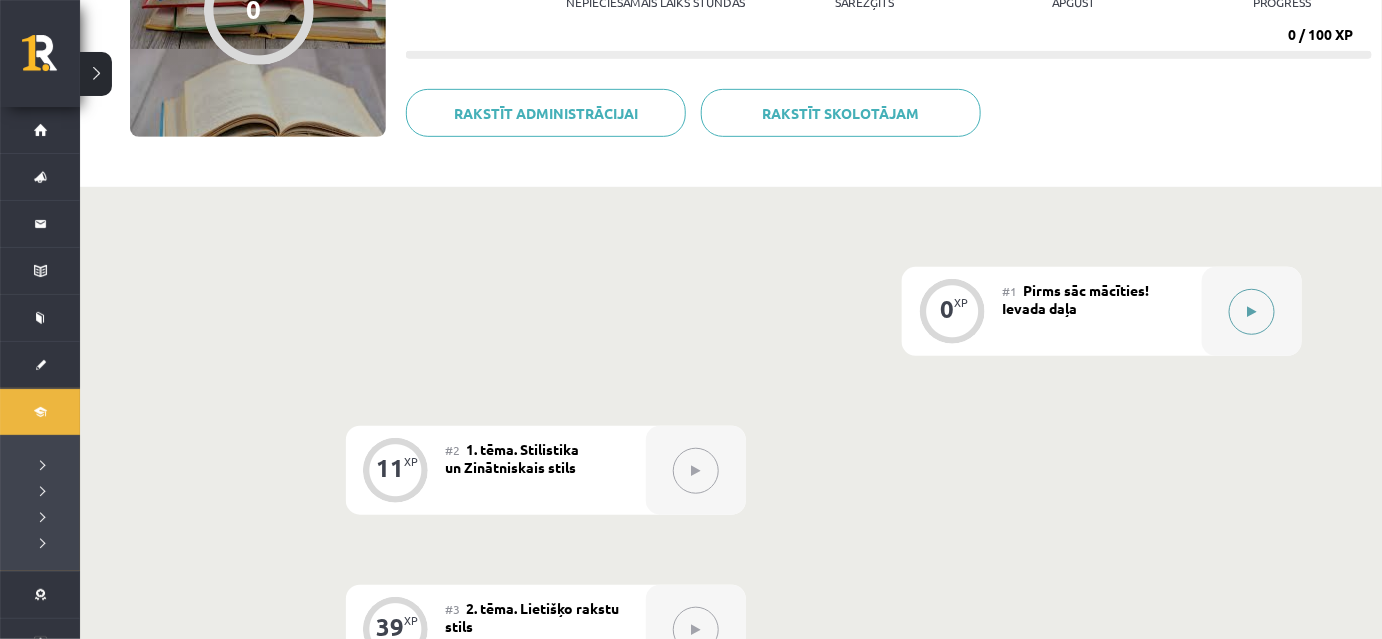 click 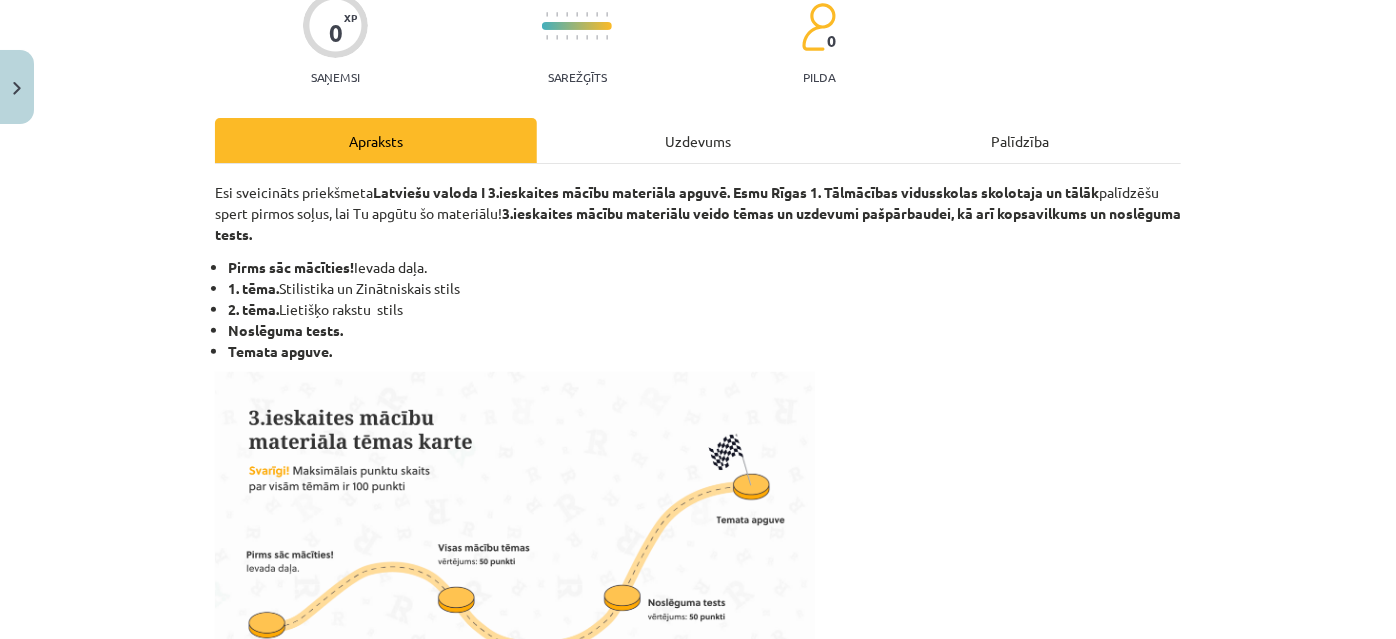 scroll, scrollTop: 272, scrollLeft: 0, axis: vertical 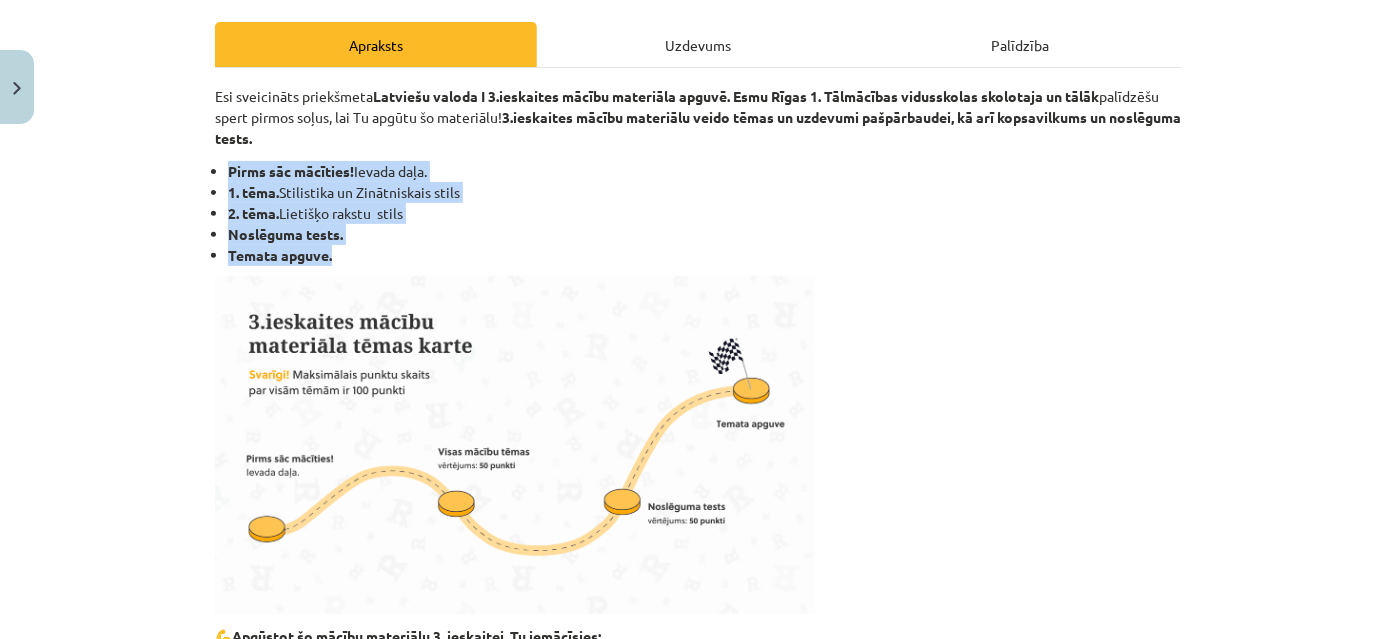 drag, startPoint x: 222, startPoint y: 170, endPoint x: 419, endPoint y: 254, distance: 214.16115 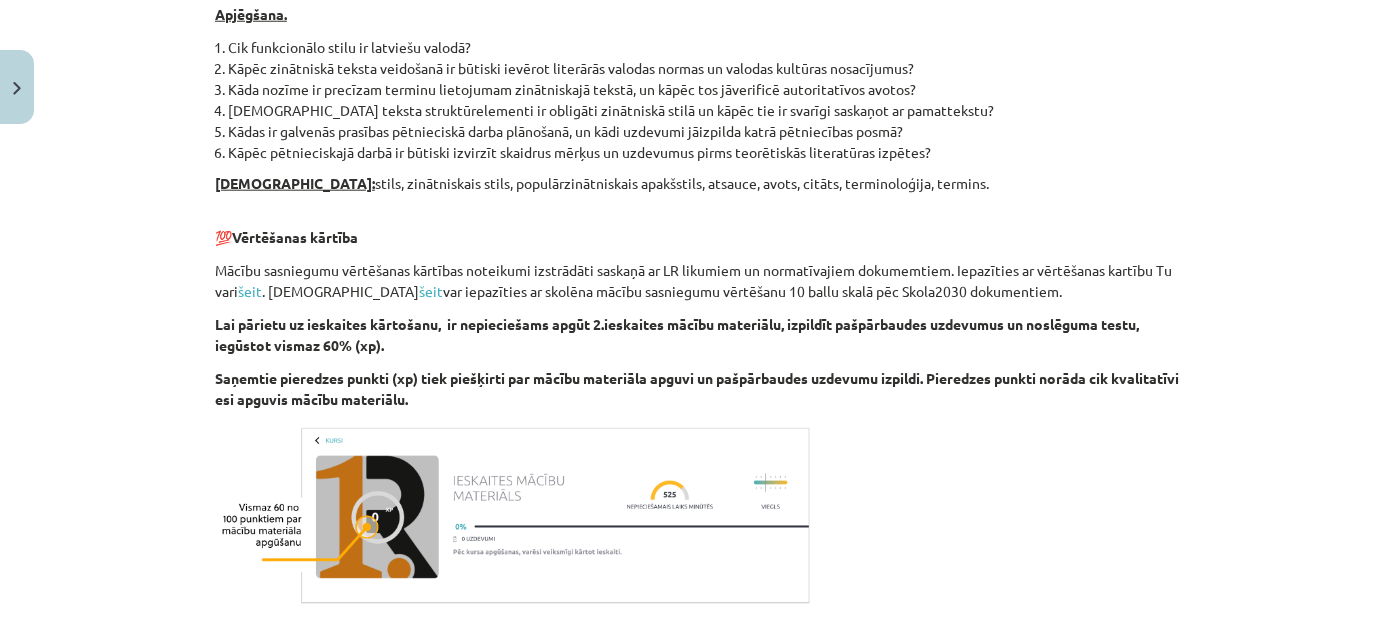 scroll, scrollTop: 1202, scrollLeft: 0, axis: vertical 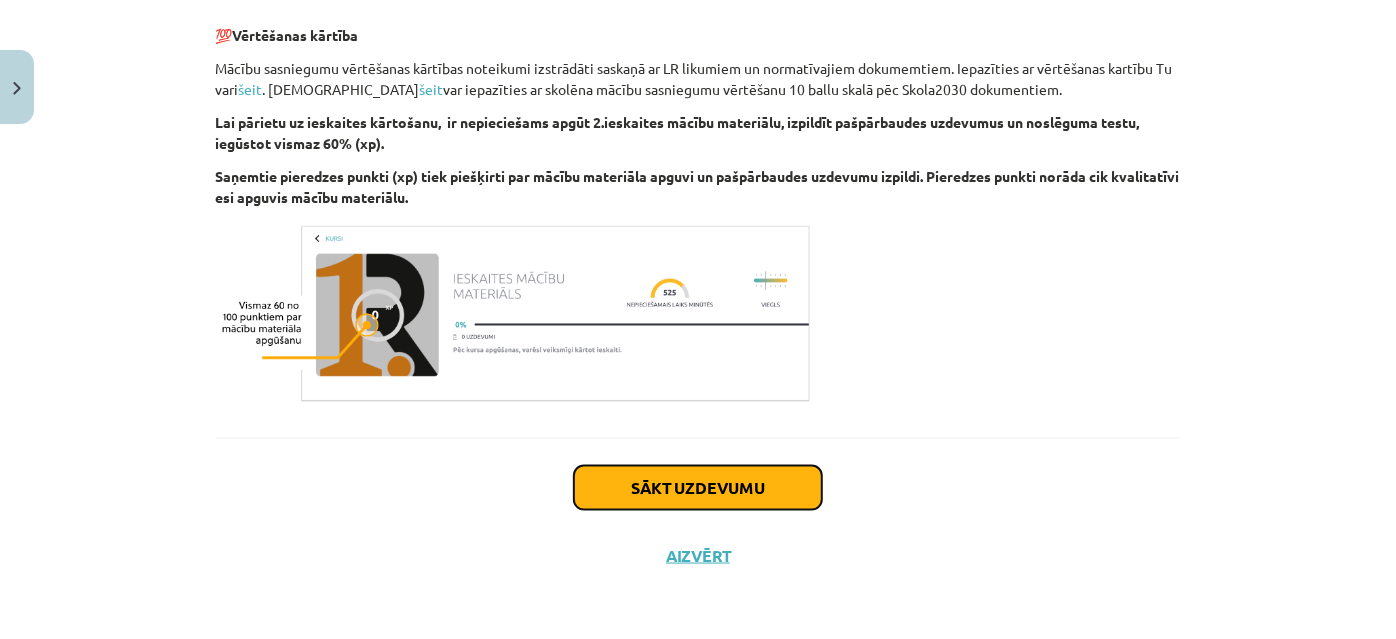 click on "Sākt uzdevumu" 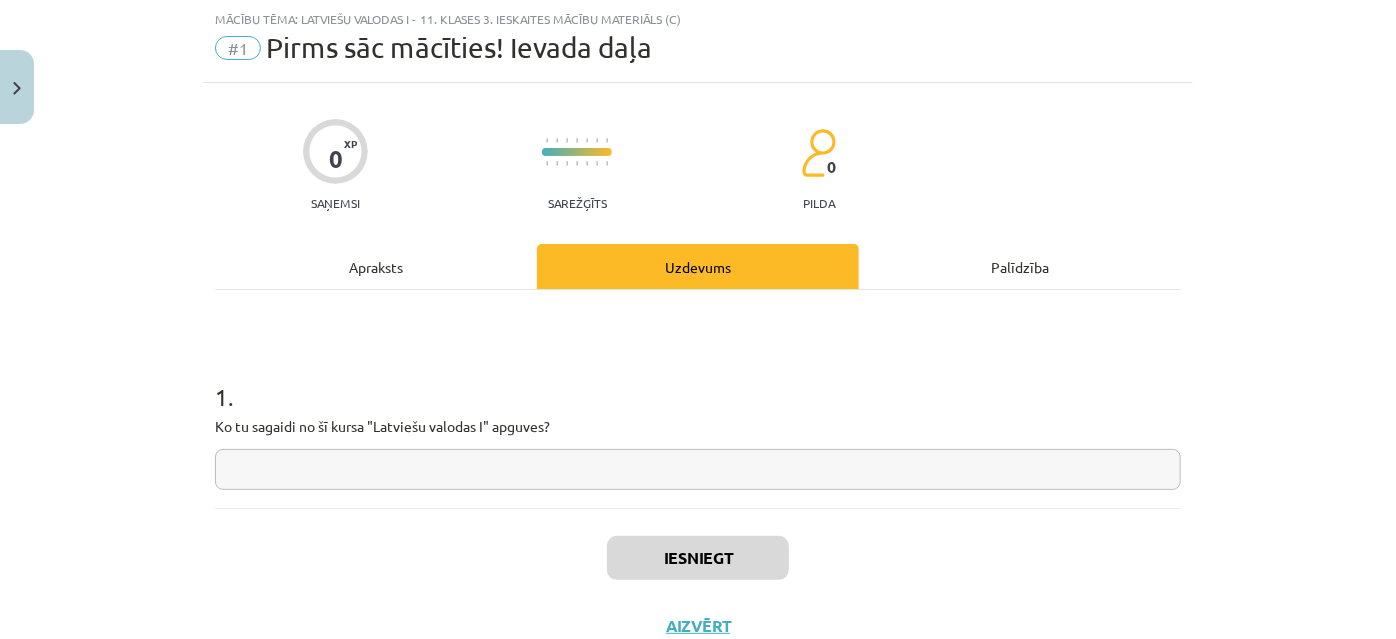 scroll, scrollTop: 120, scrollLeft: 0, axis: vertical 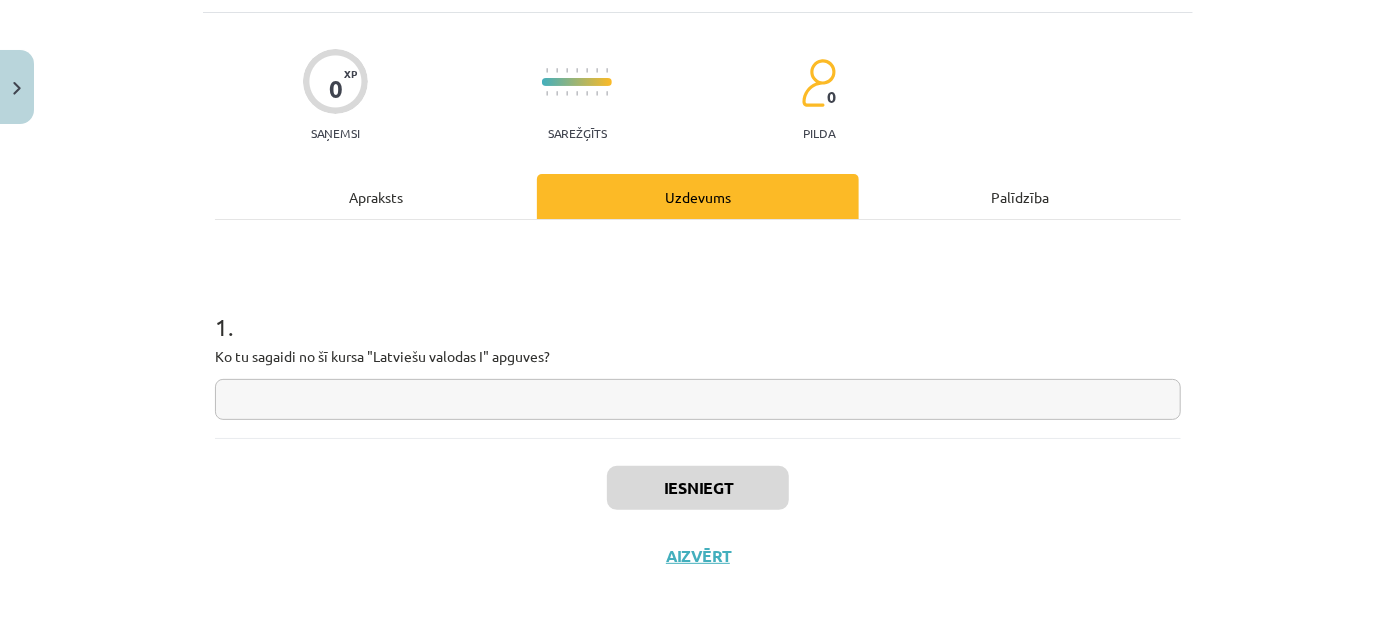 drag, startPoint x: 210, startPoint y: 348, endPoint x: 586, endPoint y: 392, distance: 378.5657 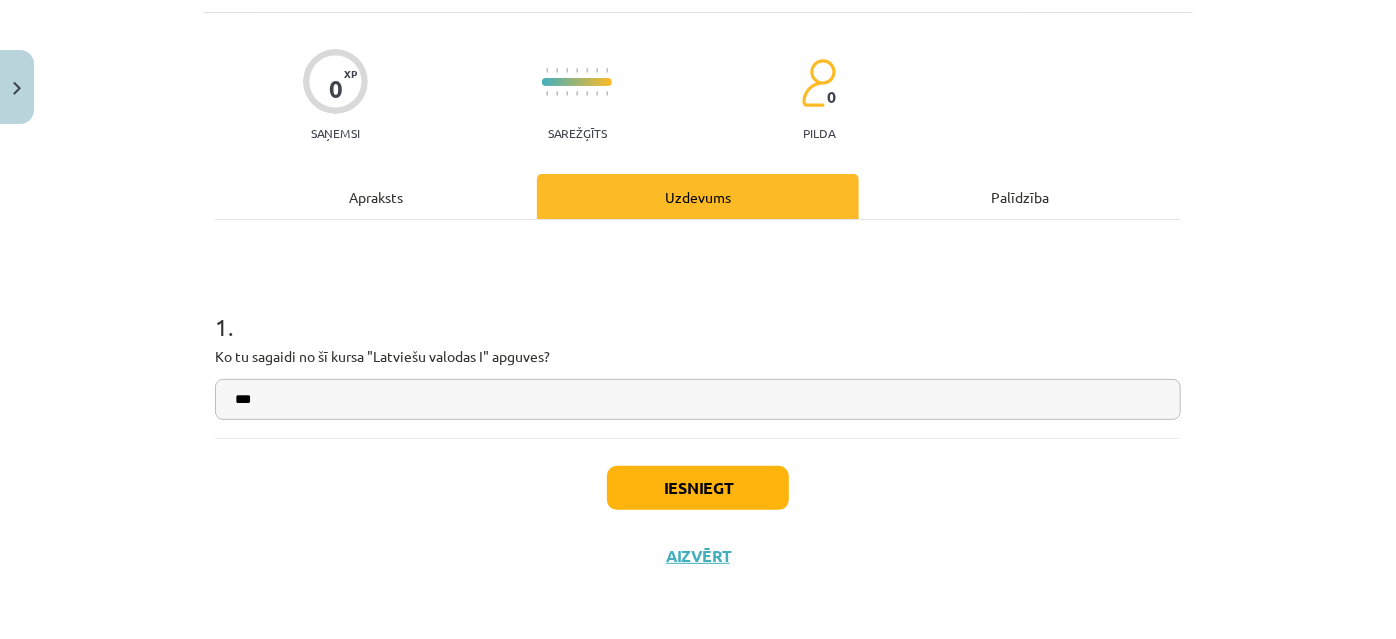 type on "***" 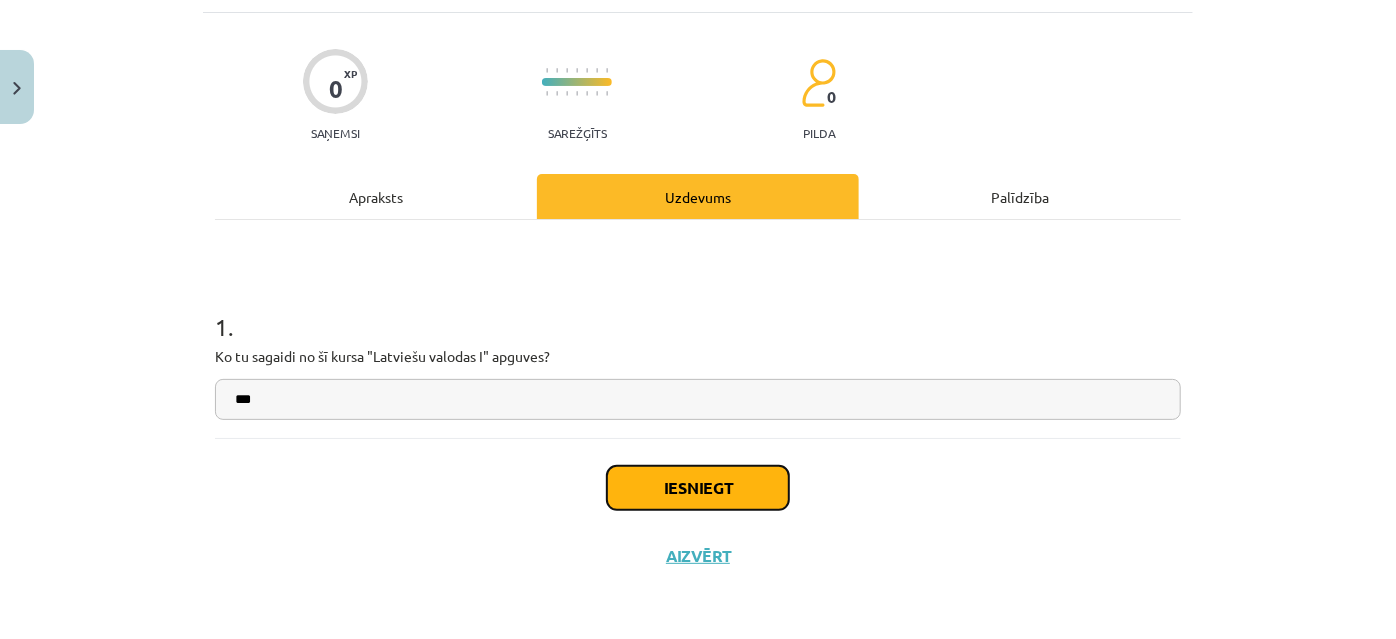 click on "Iesniegt" 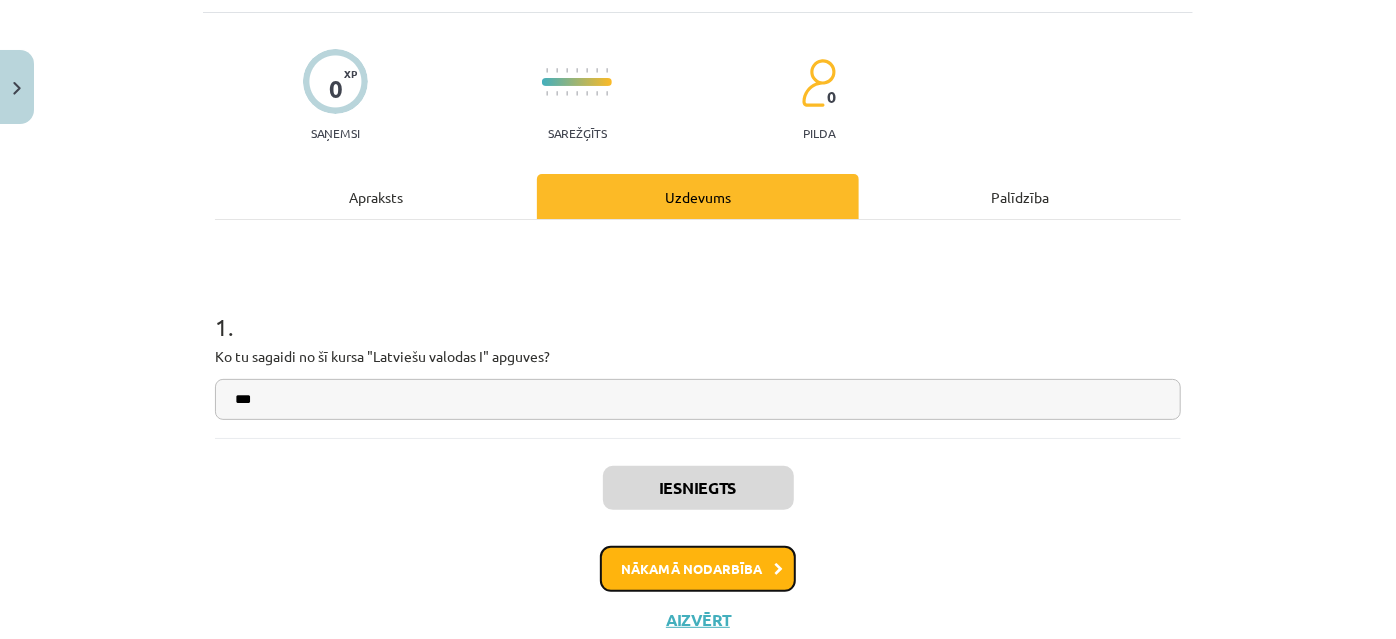 click on "Nākamā nodarbība" 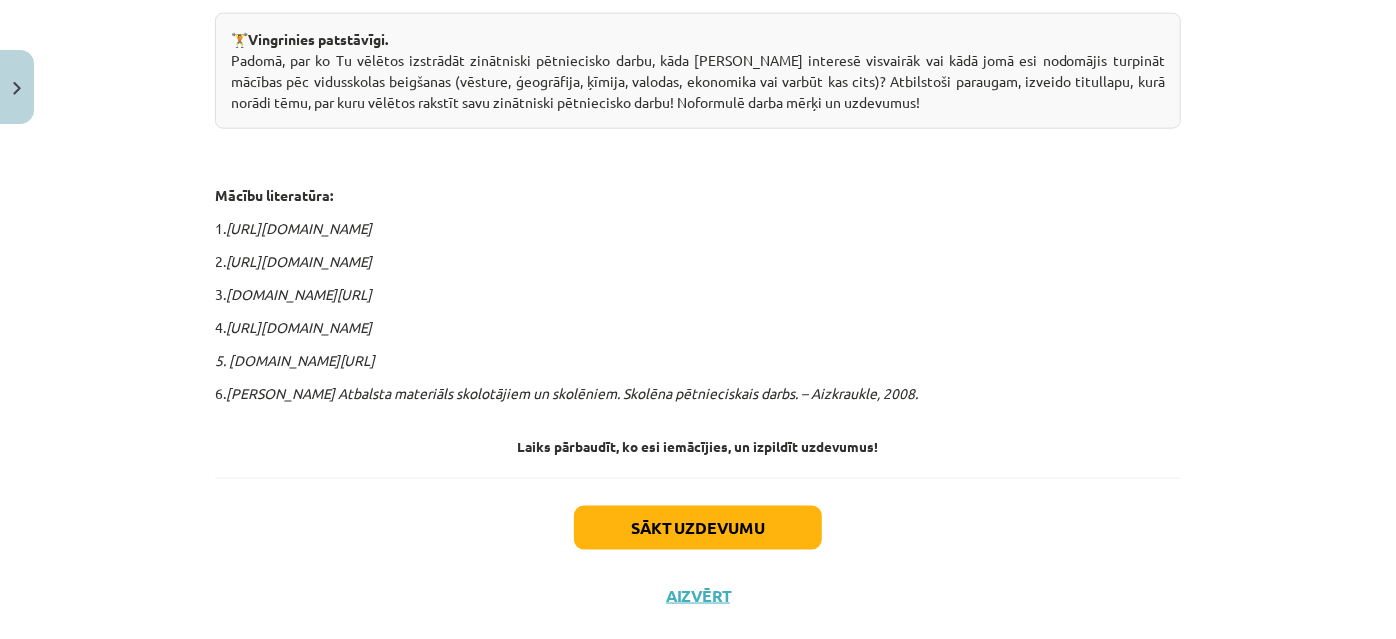 scroll, scrollTop: 8904, scrollLeft: 0, axis: vertical 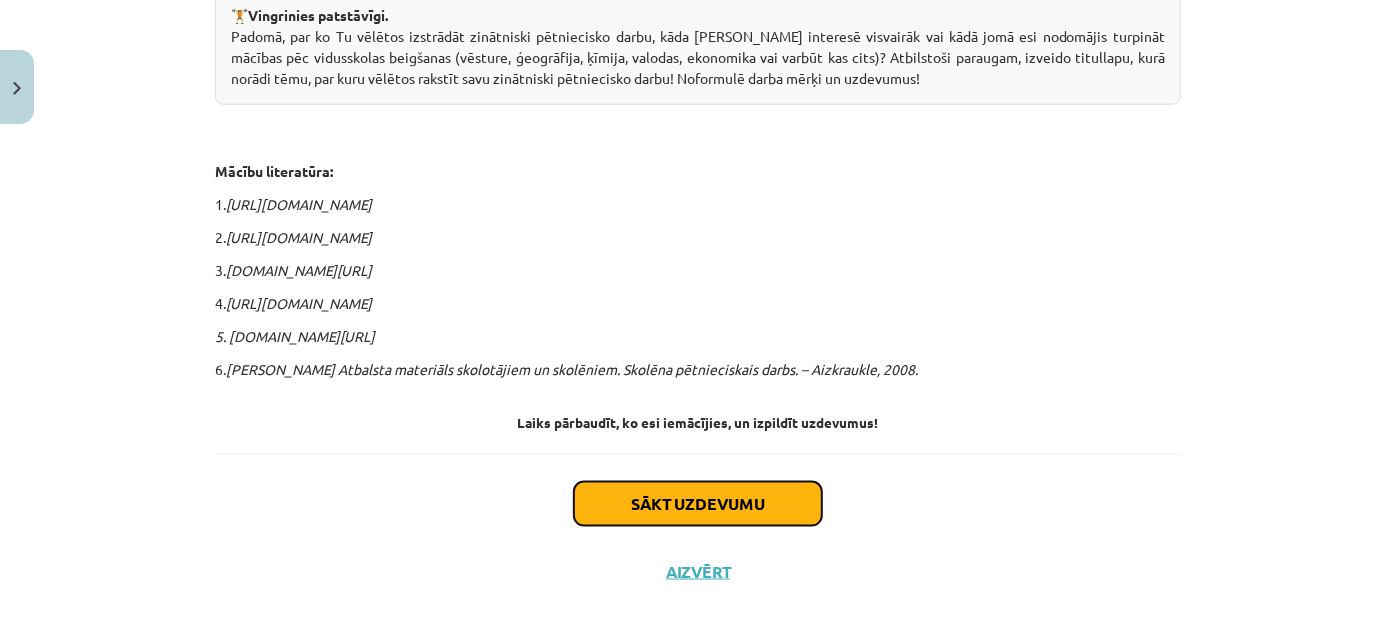 click on "Sākt uzdevumu" 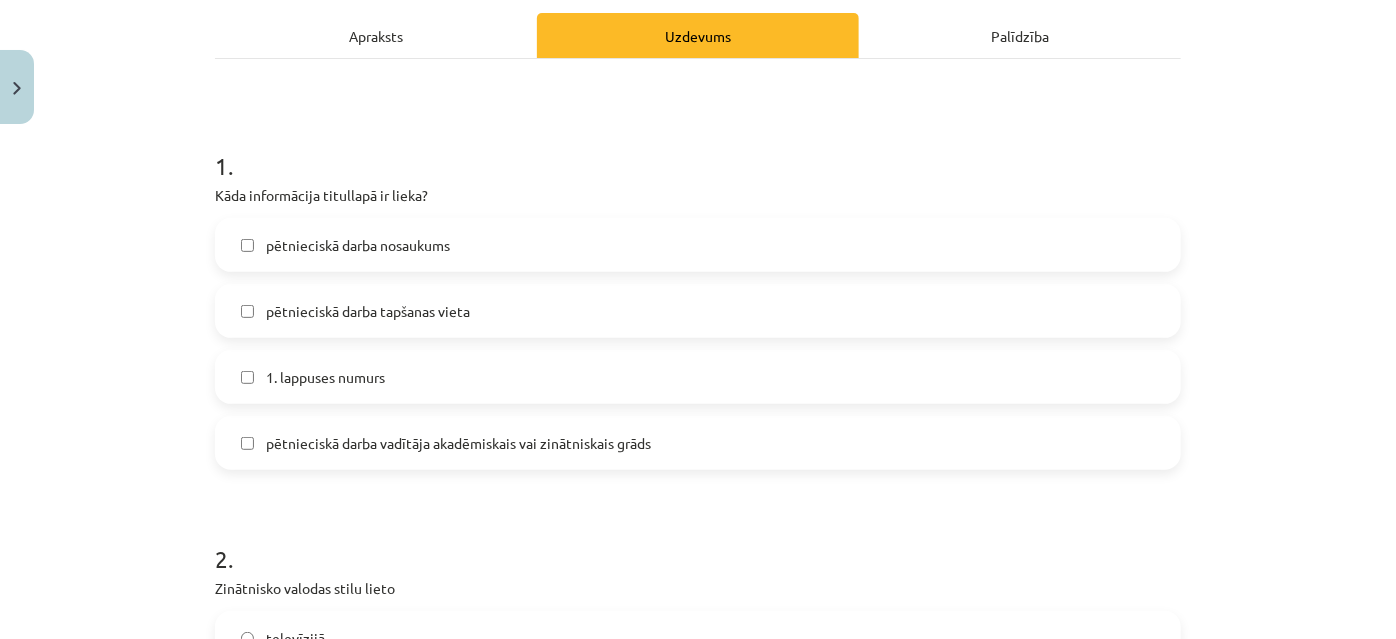 scroll, scrollTop: 322, scrollLeft: 0, axis: vertical 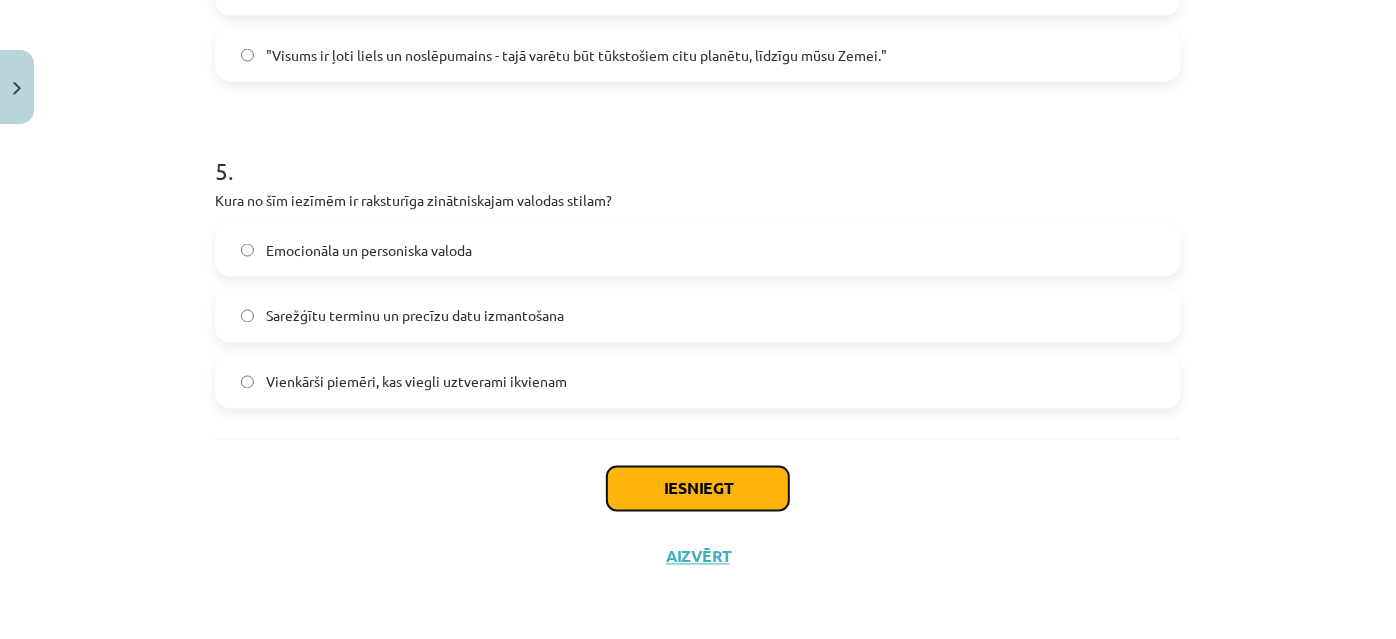 click on "Iesniegt" 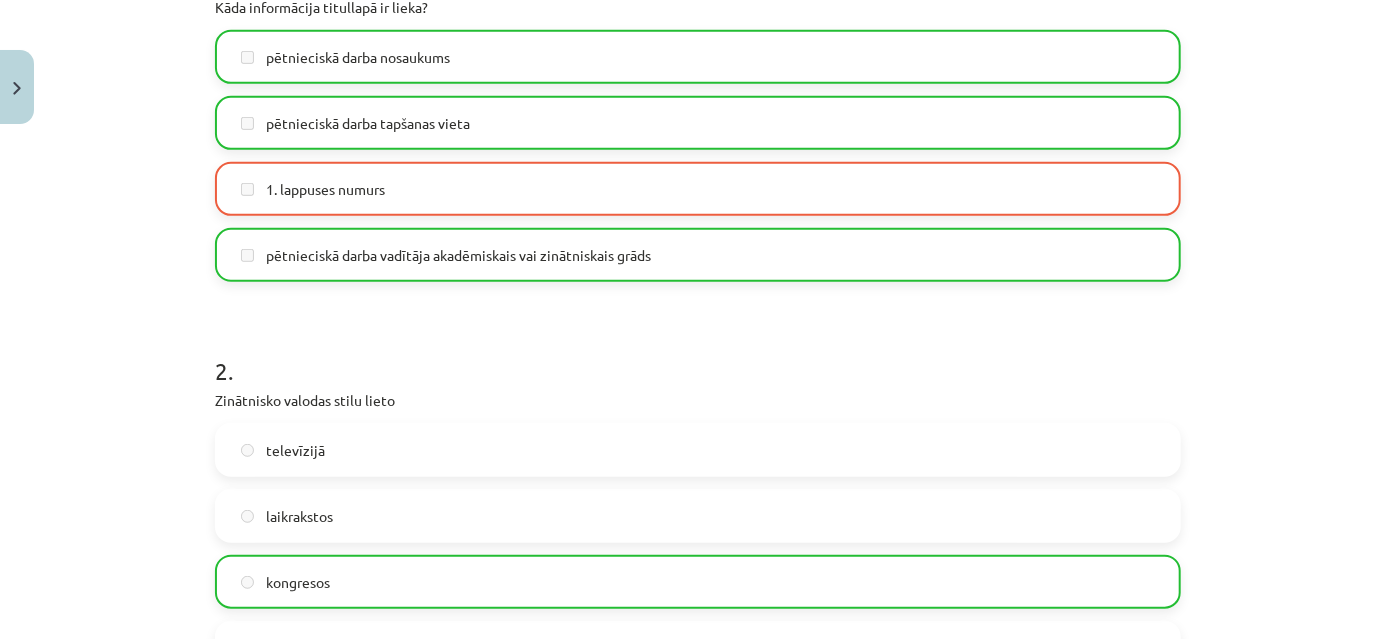 scroll, scrollTop: 378, scrollLeft: 0, axis: vertical 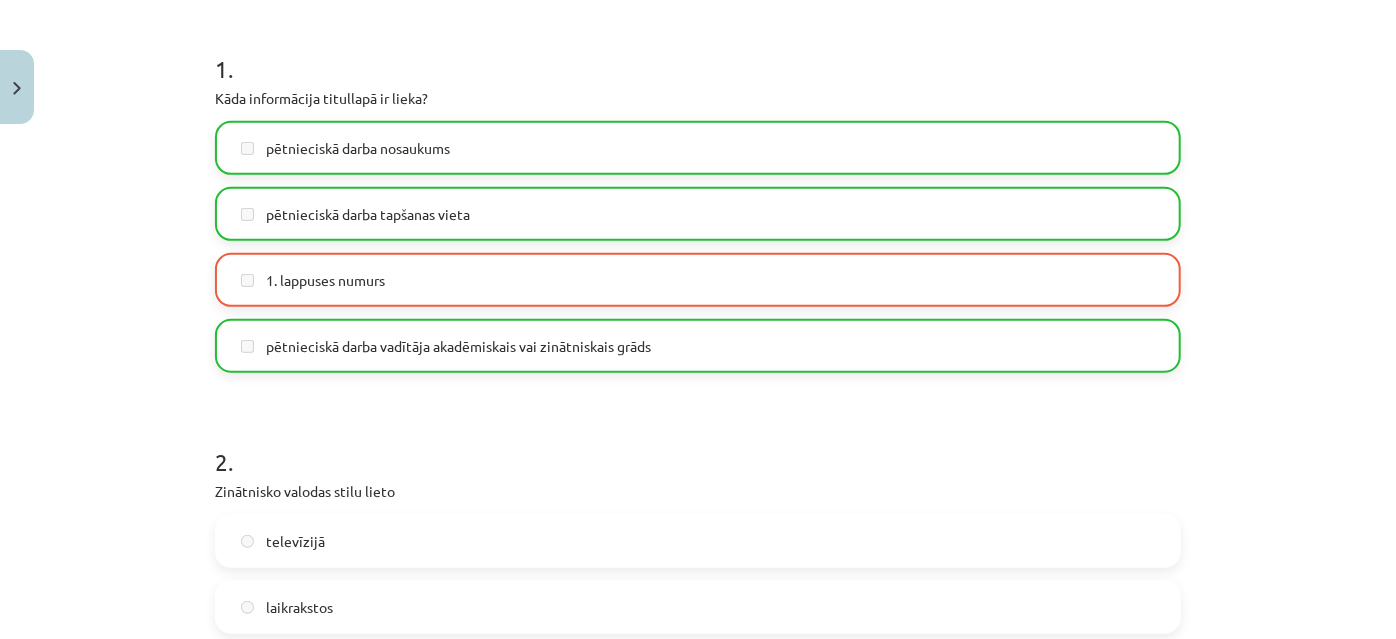 click on "1 ." 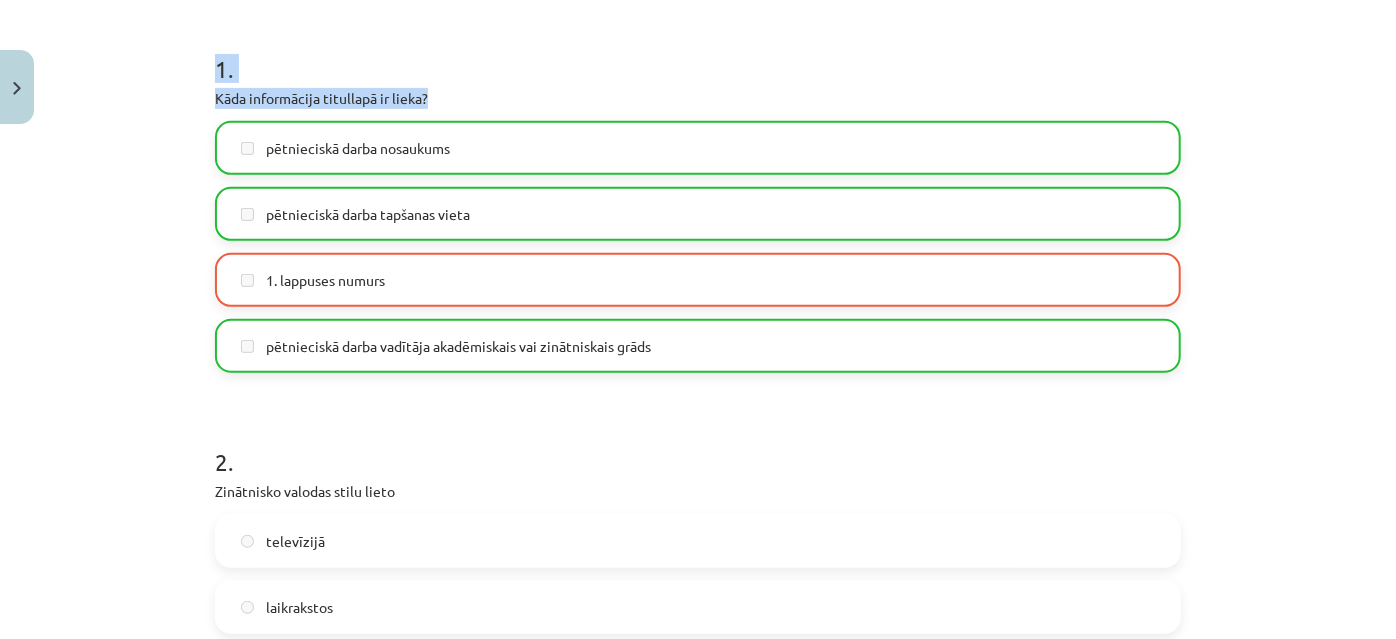 drag, startPoint x: 209, startPoint y: 60, endPoint x: 437, endPoint y: 92, distance: 230.23466 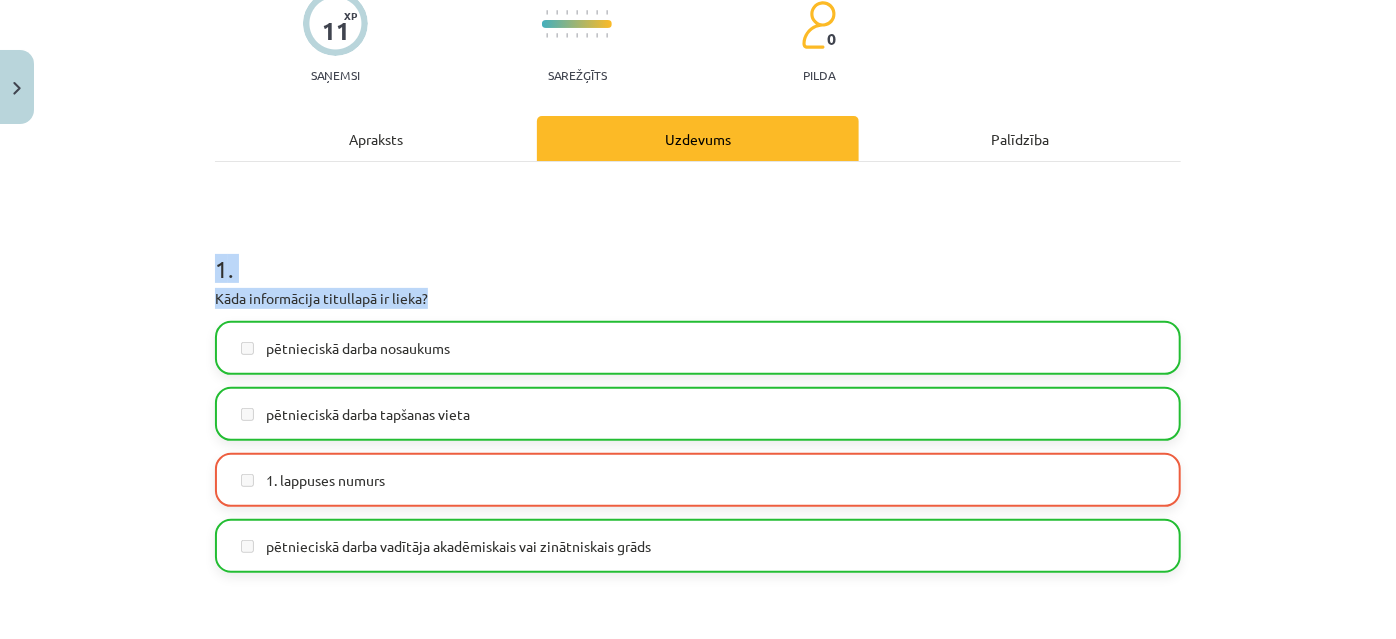 scroll, scrollTop: 0, scrollLeft: 0, axis: both 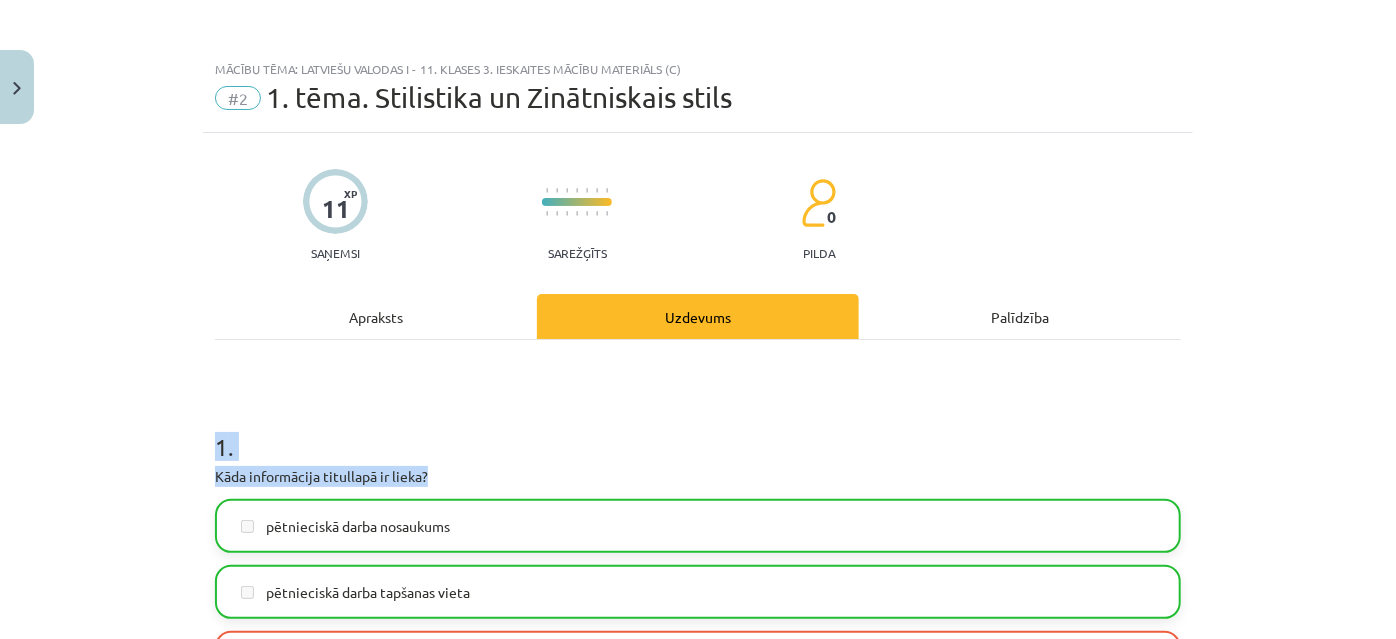 click on "#2 1. tēma. Stilistika un Zinātniskais stils" 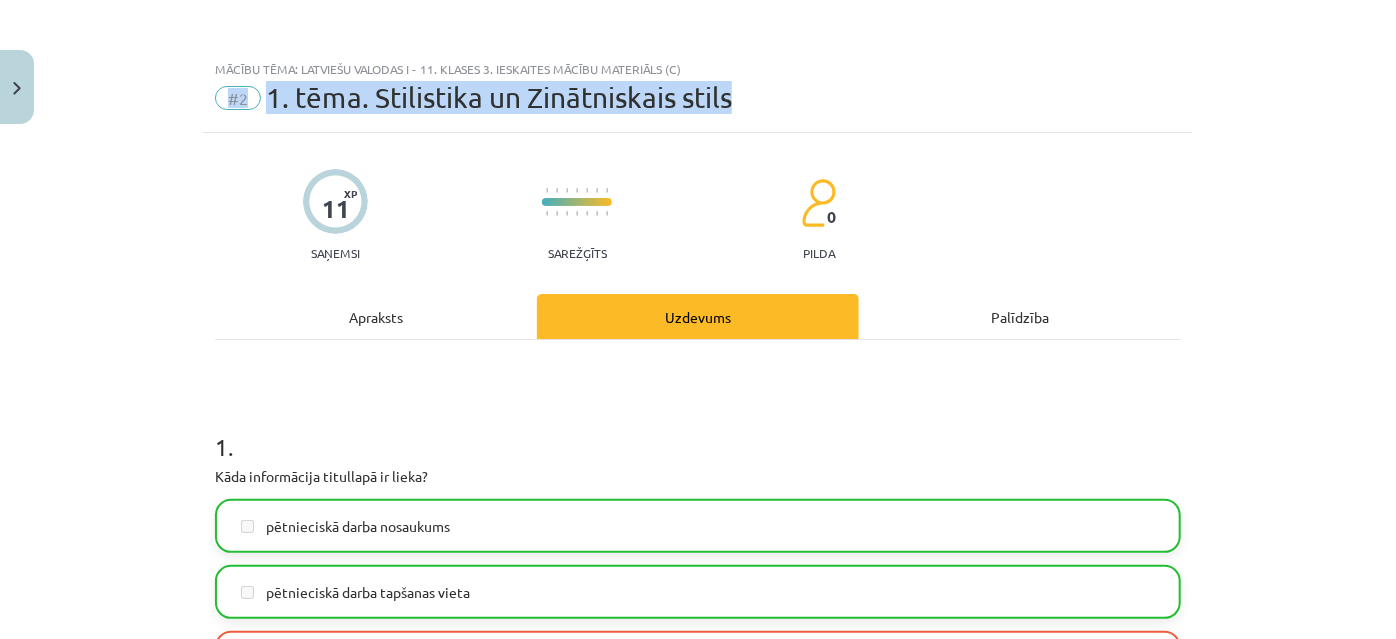 drag, startPoint x: 738, startPoint y: 102, endPoint x: 204, endPoint y: 93, distance: 534.07587 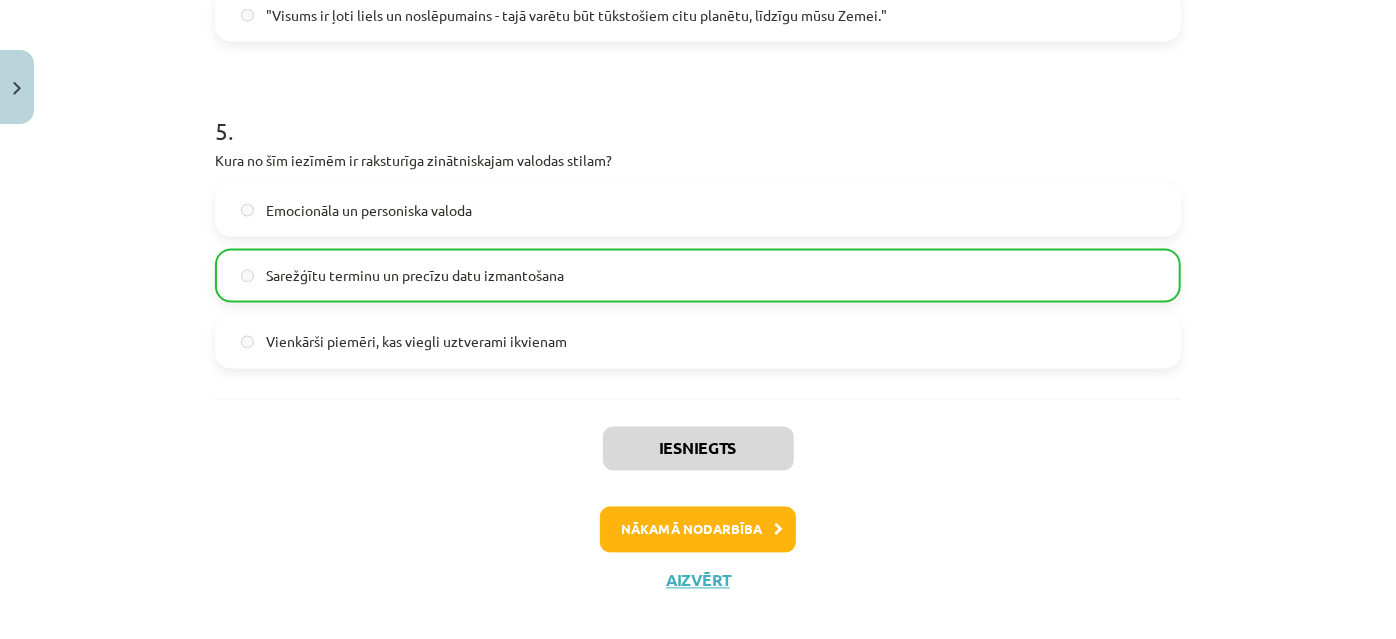 scroll, scrollTop: 1714, scrollLeft: 0, axis: vertical 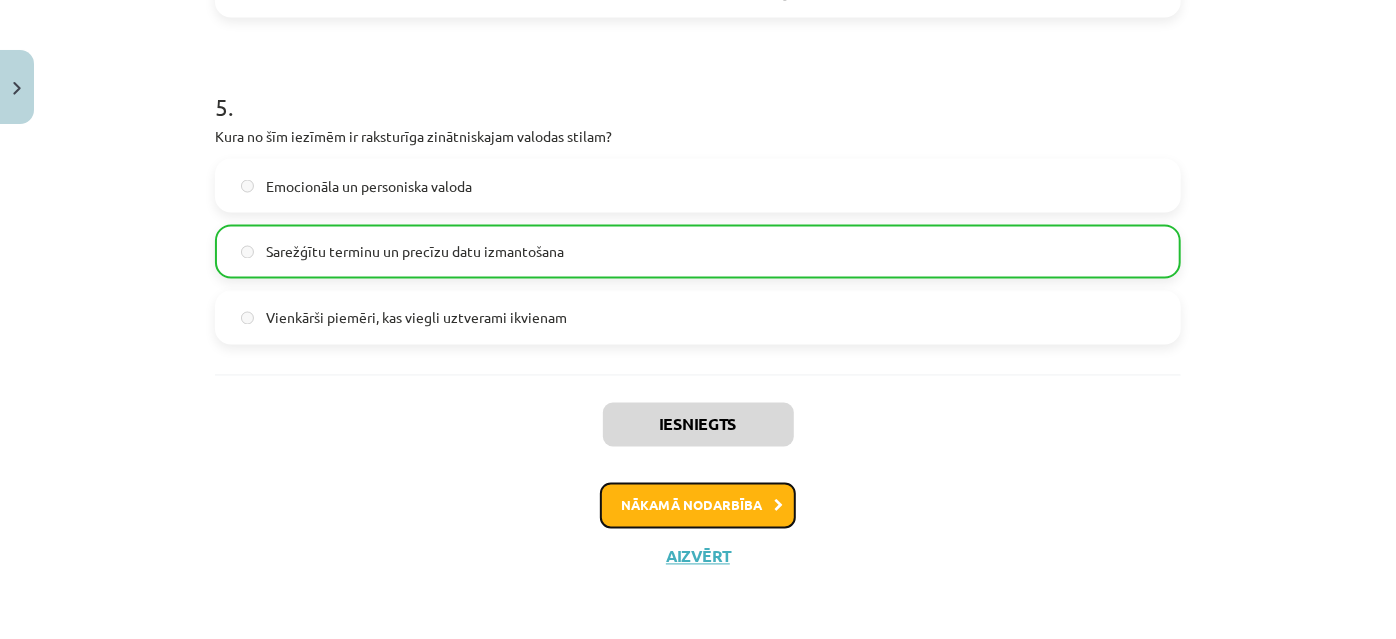 click on "Nākamā nodarbība" 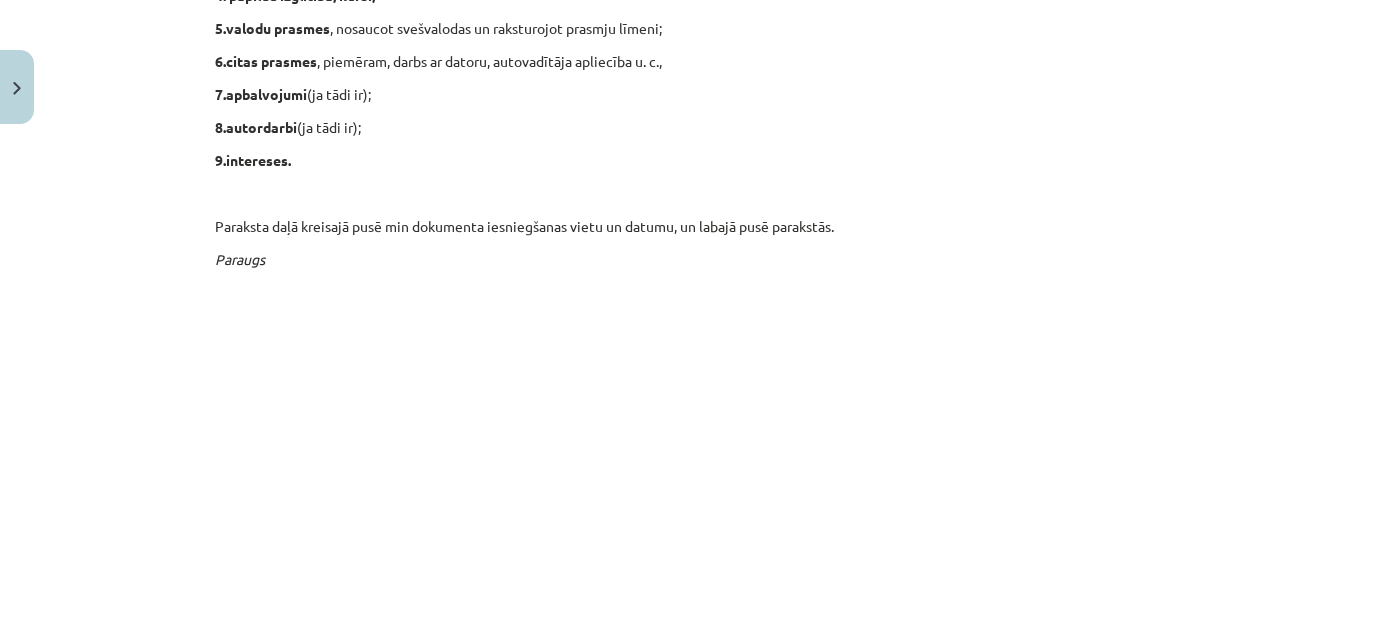 scroll, scrollTop: 5050, scrollLeft: 0, axis: vertical 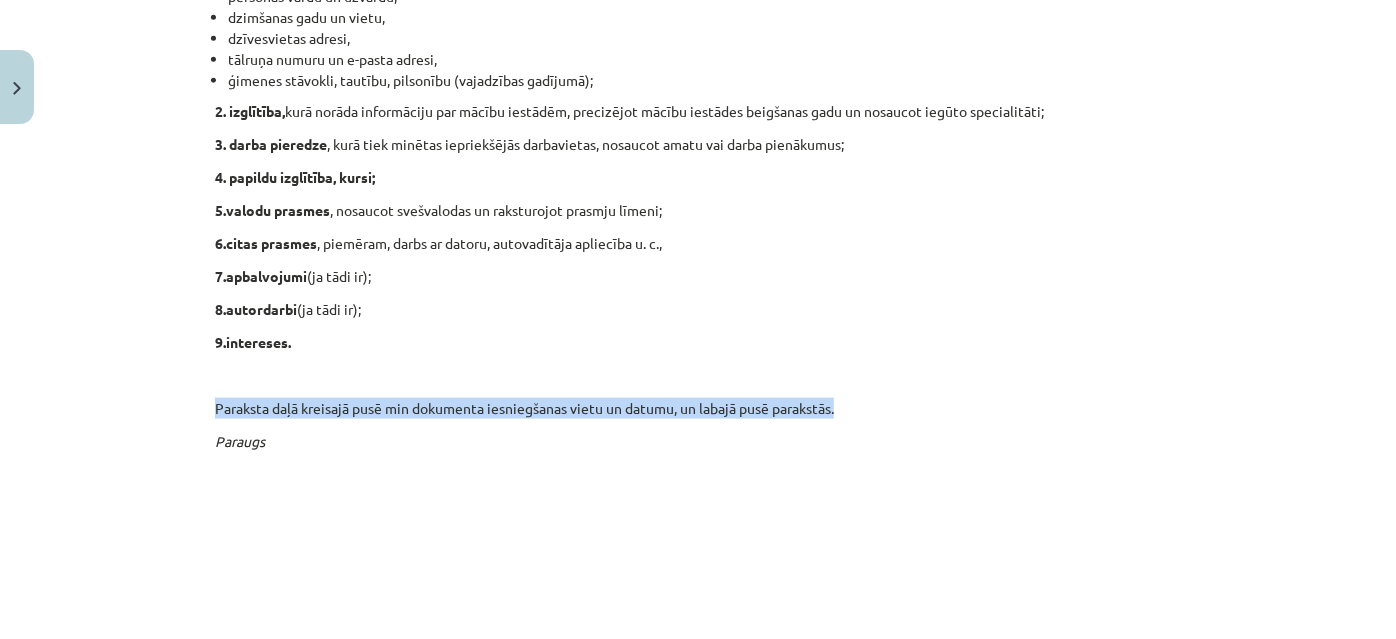drag, startPoint x: 207, startPoint y: 208, endPoint x: 857, endPoint y: 209, distance: 650.0008 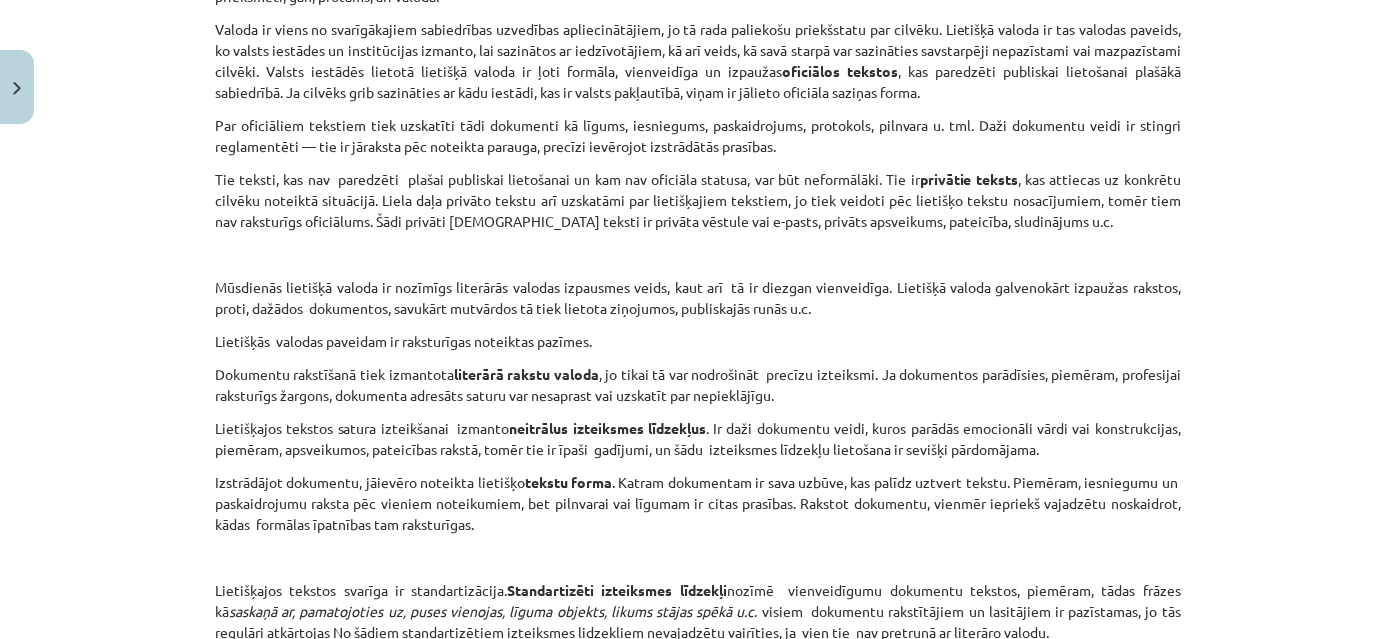 scroll, scrollTop: 0, scrollLeft: 0, axis: both 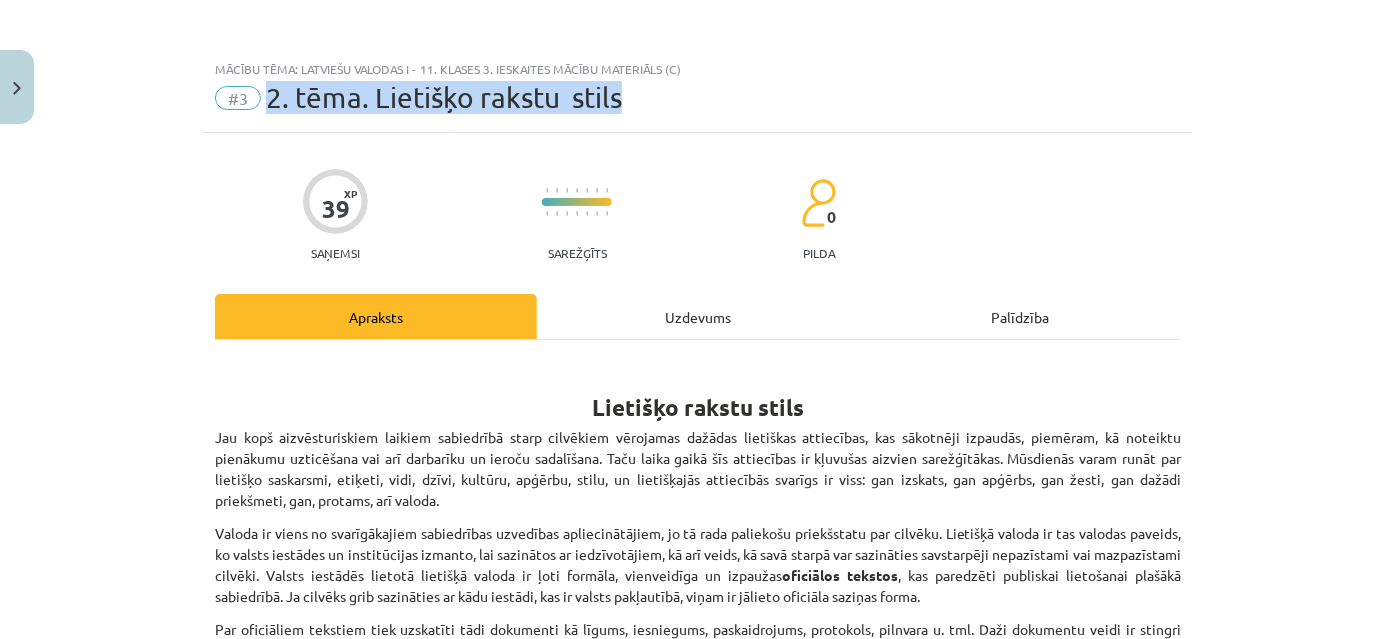 drag, startPoint x: 261, startPoint y: 96, endPoint x: 631, endPoint y: 97, distance: 370.00134 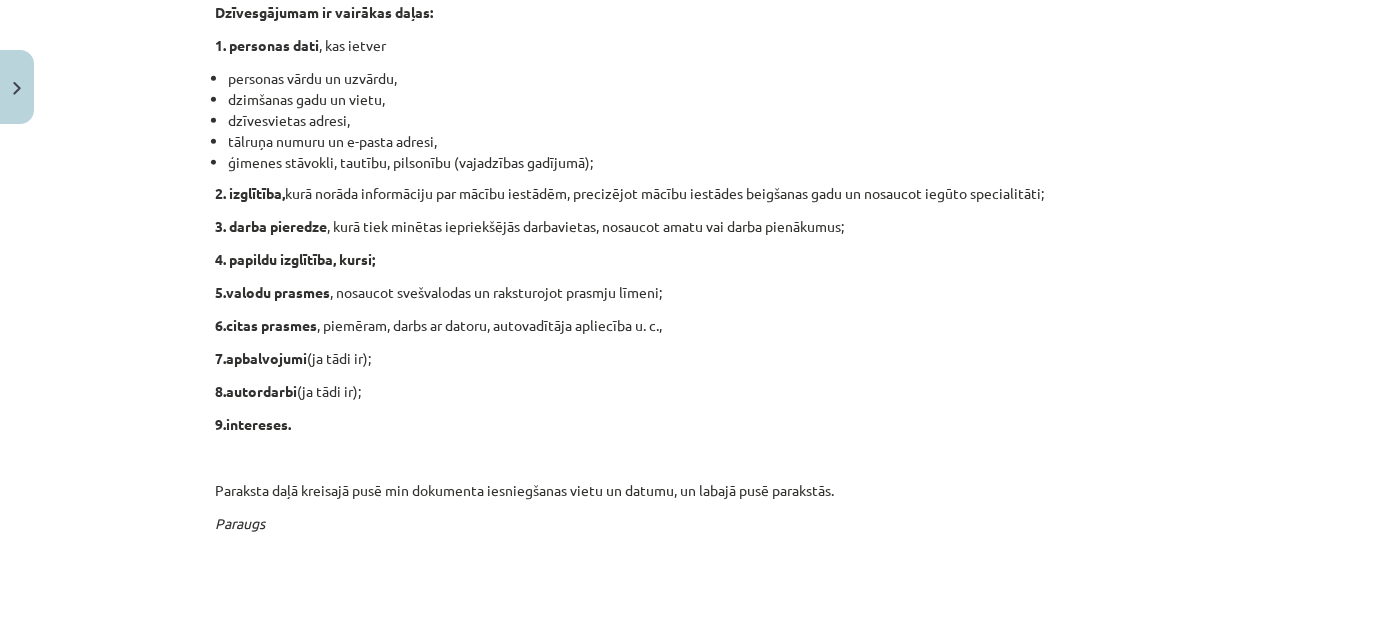 scroll, scrollTop: 5000, scrollLeft: 0, axis: vertical 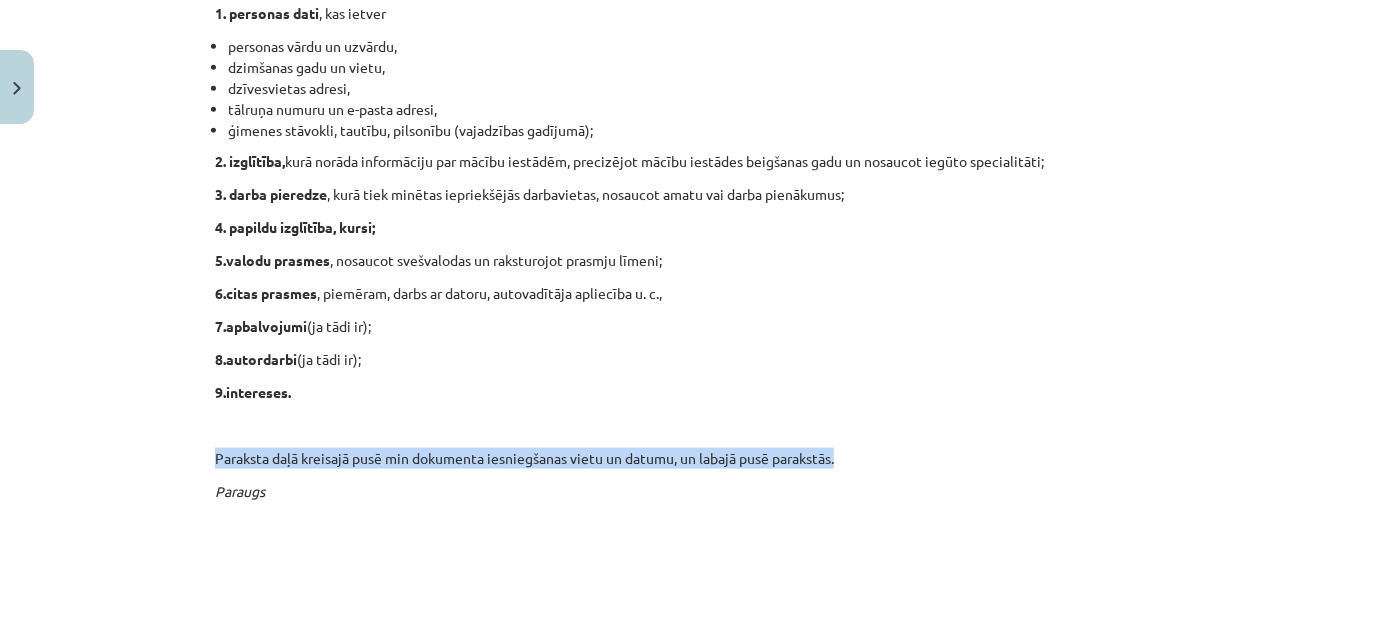 drag, startPoint x: 205, startPoint y: 261, endPoint x: 875, endPoint y: 244, distance: 670.21564 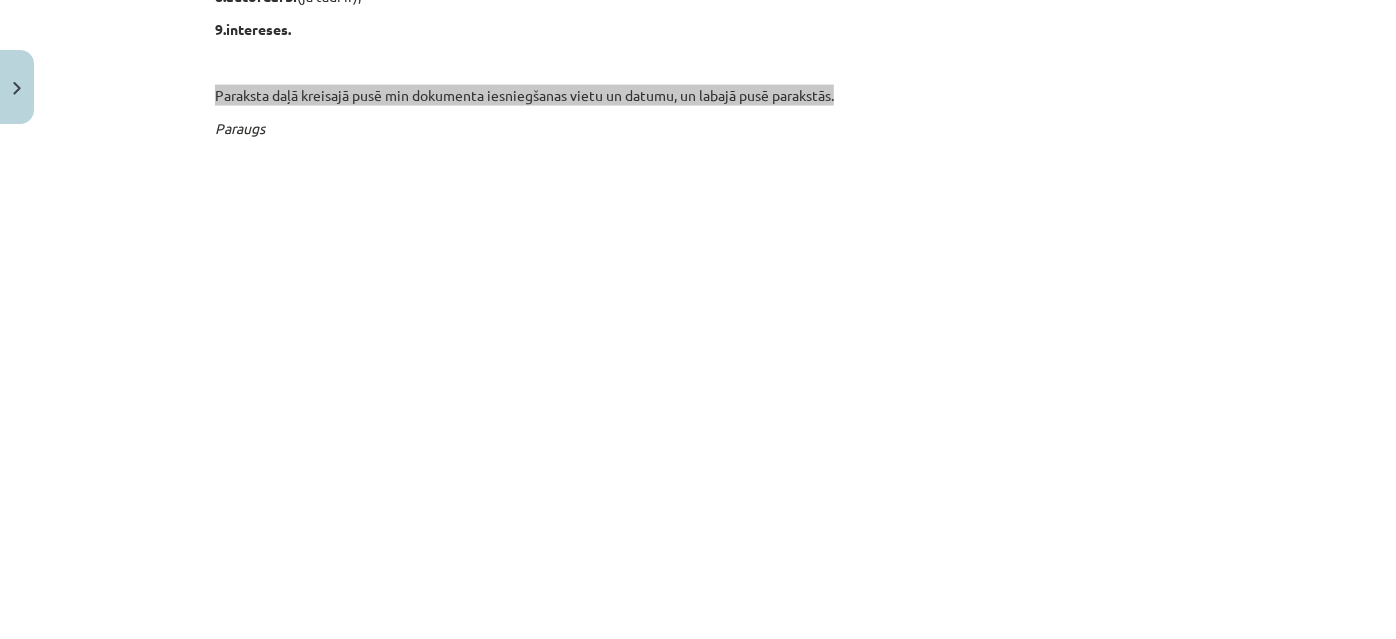 scroll, scrollTop: 4996, scrollLeft: 0, axis: vertical 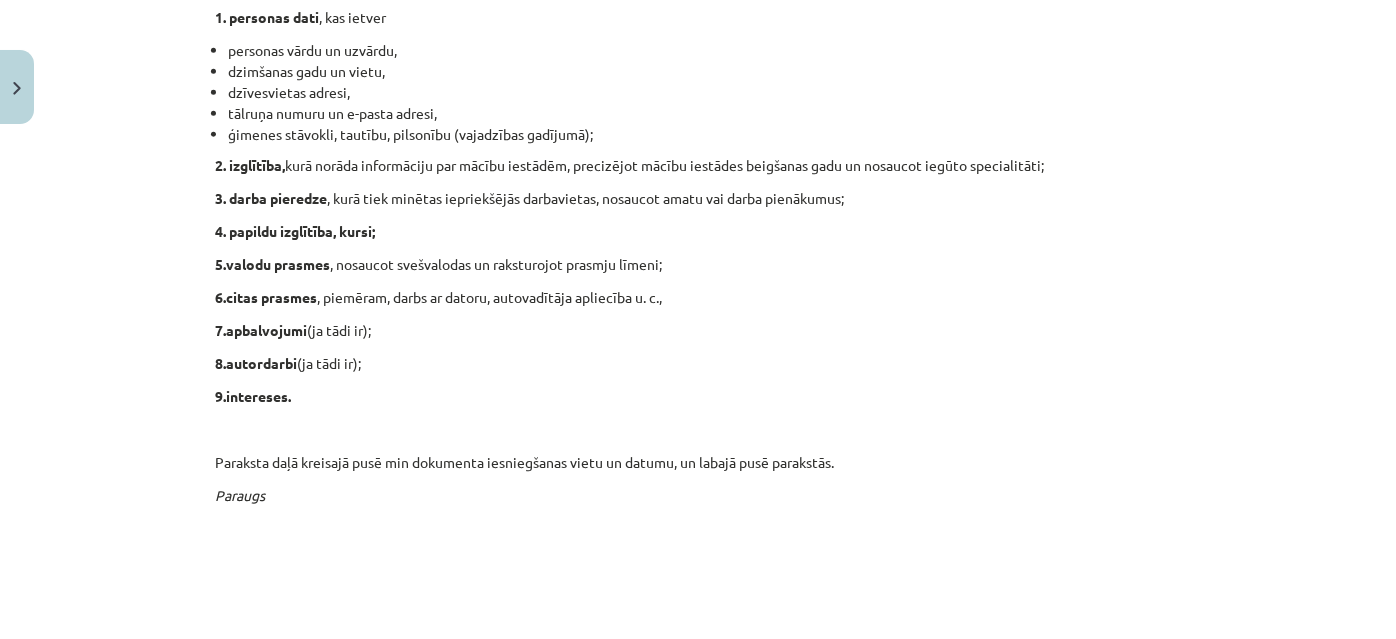 click on "Lietišķo rakstu stils
Jau kopš aizvēsturiskiem laikiem sabiedrībā starp cilvēkiem vērojamas dažādas lietiškas attiecības, kas sākotnēji izpaudās, piemēram, kā noteiktu pienākumu uzticēšana vai arī darbarīku un ieroču sadalīšana. Taču laika gaikā šīs attiecības ir kļuvušas aizvien sarežģītākas. Mūsdienās varam runāt par lietišķo saskarsmi, etiķeti, vidi, dzīvi, kultūru, apģērbu, stilu, un lietišķajās attiecībās svarīgs ir viss: gan izskats, gan apģērbs, gan žesti, gan dažādi priekšmeti, gan, protams, arī valoda.
oficiālos tekstos , kas paredzēti publiskai lietošanai plašākā sabiedrībā. Ja cilvēks grib sazināties ar kādu iestādi, kas ir valsts pakļautībā, viņam ir jālieto oficiāla saziņas forma.
Tie teksti, kas nav  paredzēti  plašai publiskai lietošanai un kam nav oficiāla statusa, var būt neformālāki. Tie ir  privātie teksts
Lietišķās  valodas paveidam ir raksturīgas noteiktas pazīmes." 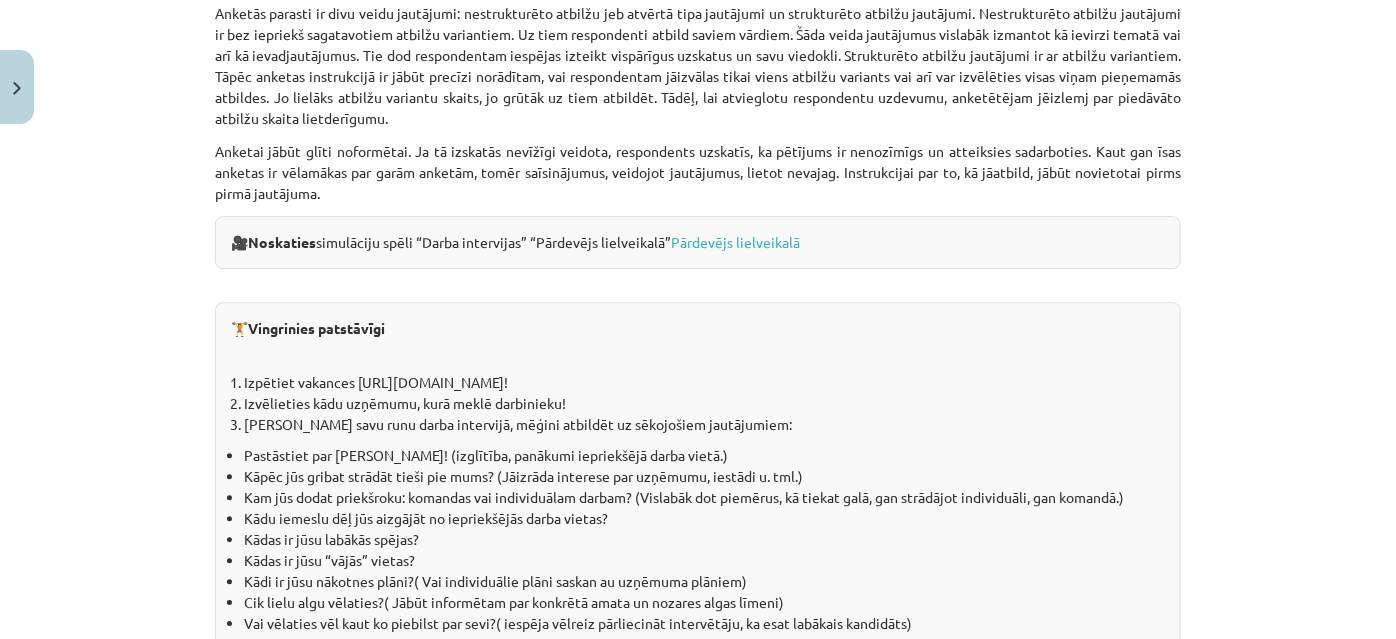 scroll, scrollTop: 10360, scrollLeft: 0, axis: vertical 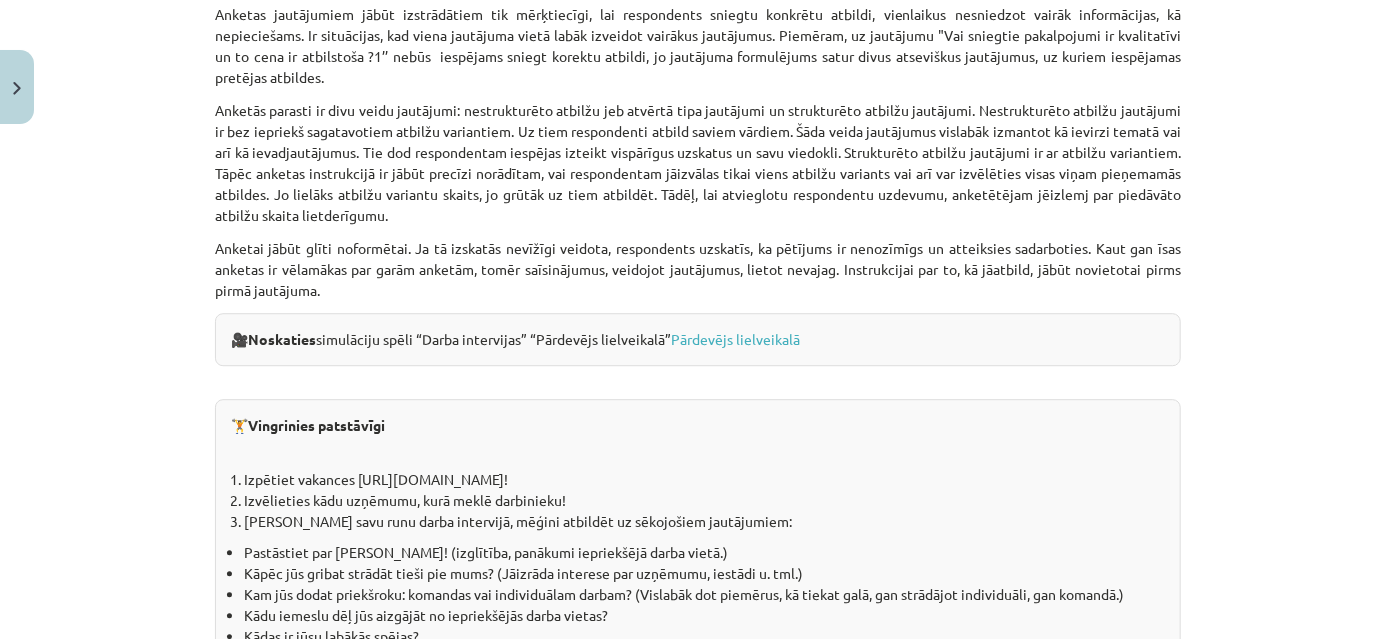 drag, startPoint x: 247, startPoint y: 216, endPoint x: 754, endPoint y: 305, distance: 514.7524 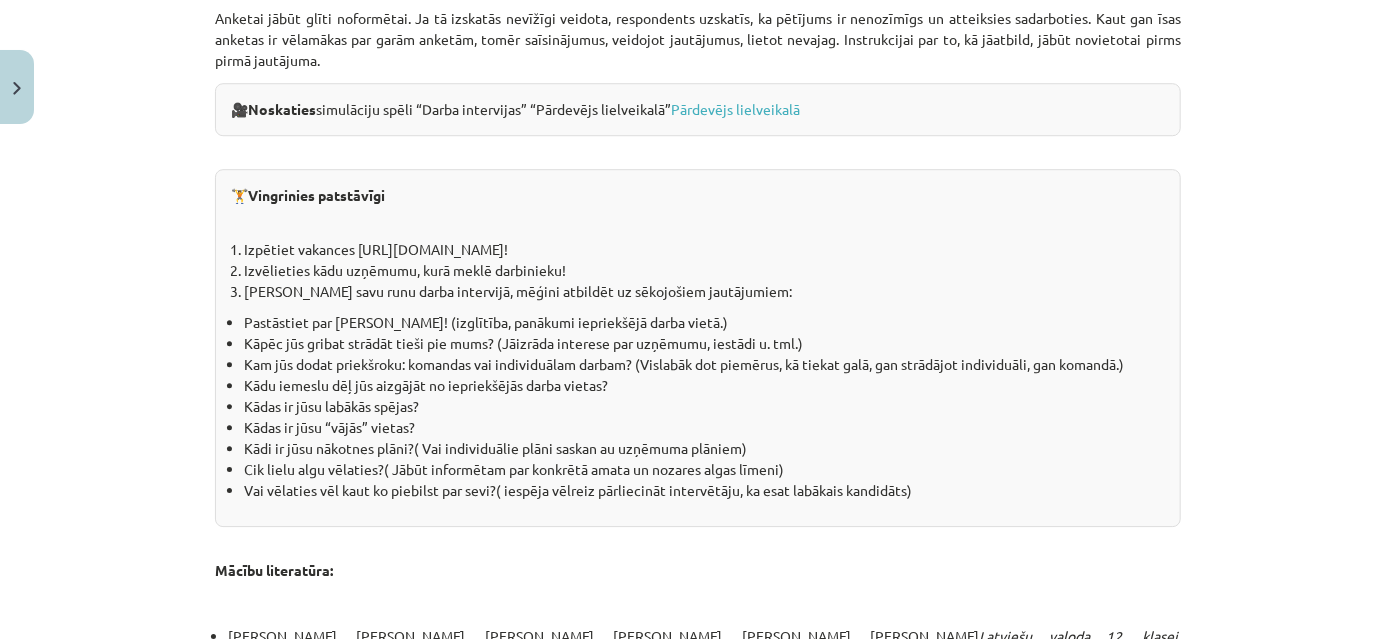 scroll, scrollTop: 10723, scrollLeft: 0, axis: vertical 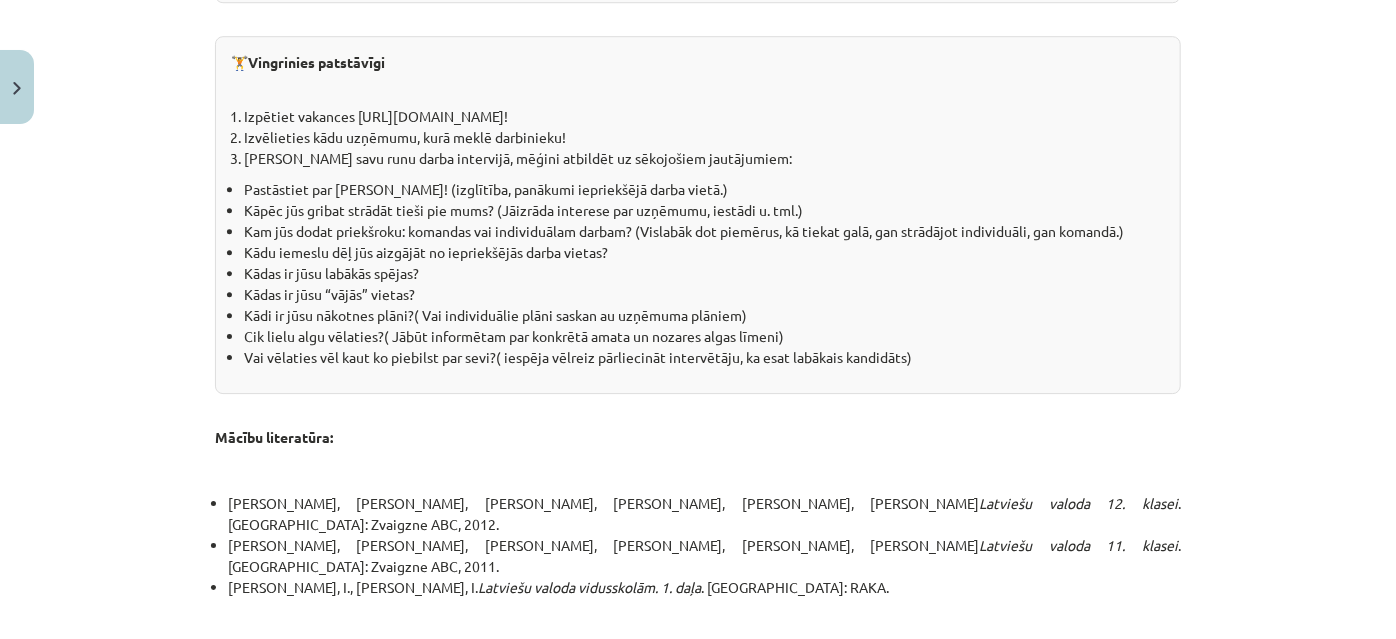 drag, startPoint x: 489, startPoint y: 436, endPoint x: 901, endPoint y: 445, distance: 412.0983 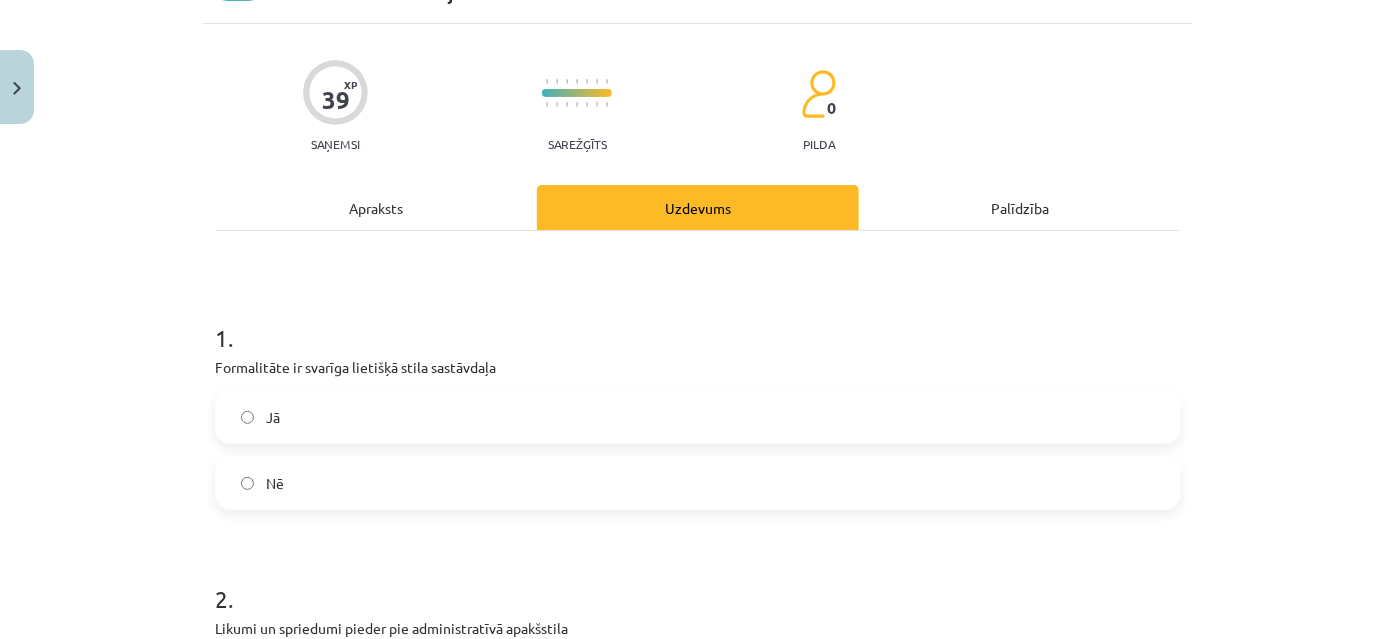 scroll, scrollTop: 141, scrollLeft: 0, axis: vertical 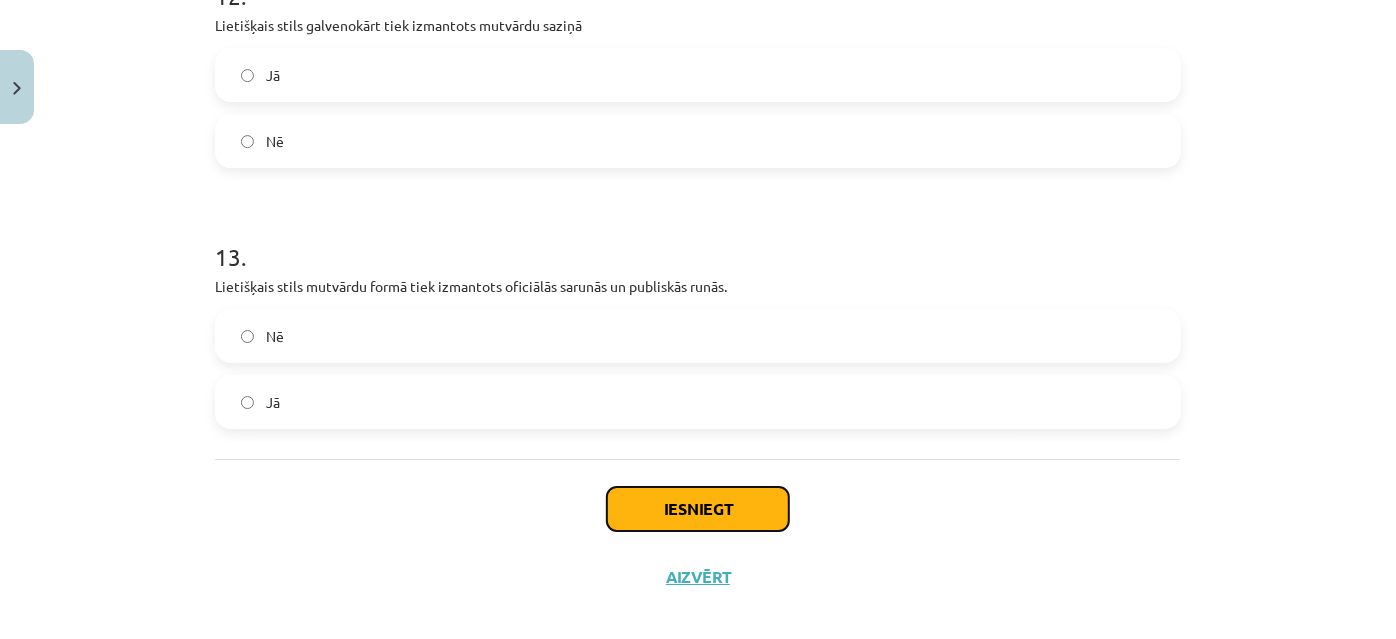 click on "Iesniegt" 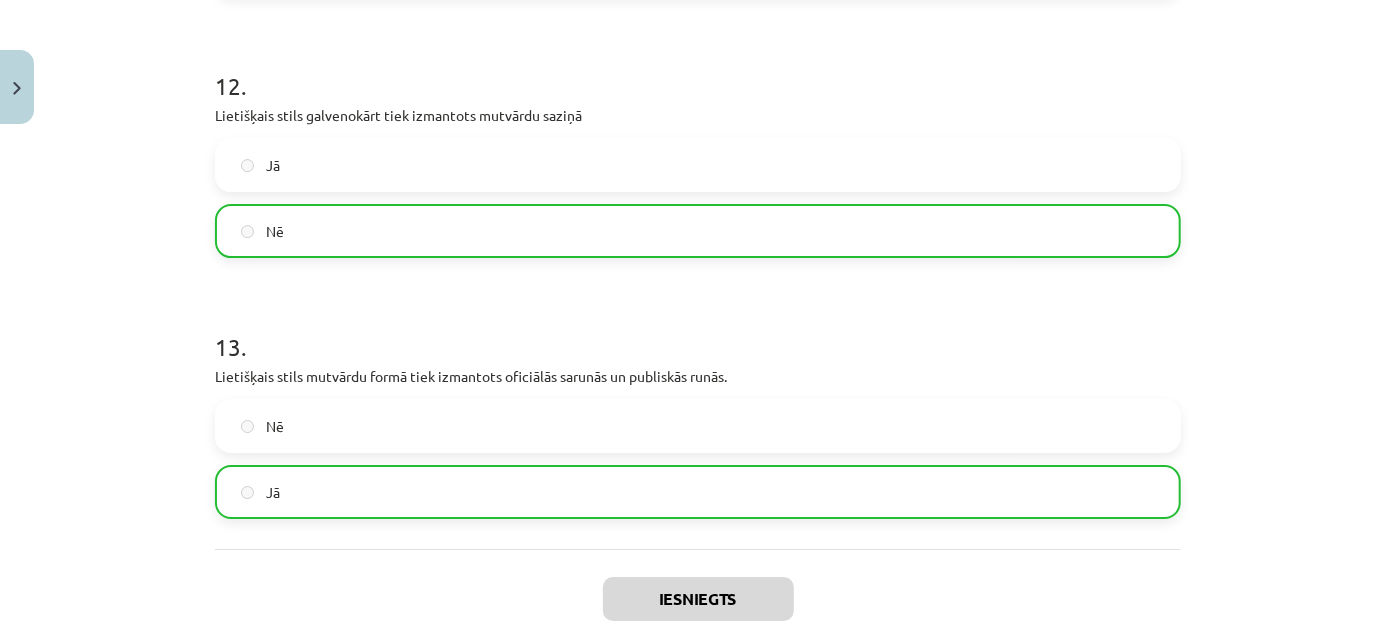 scroll, scrollTop: 3405, scrollLeft: 0, axis: vertical 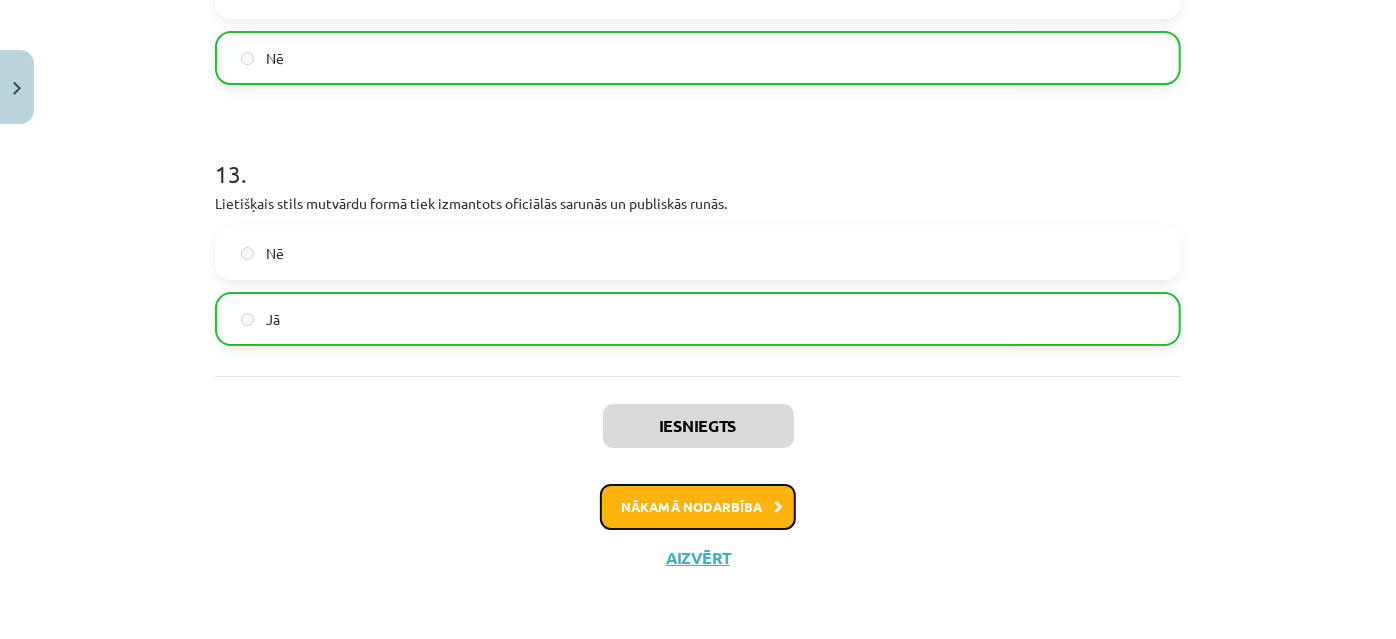 click on "Nākamā nodarbība" 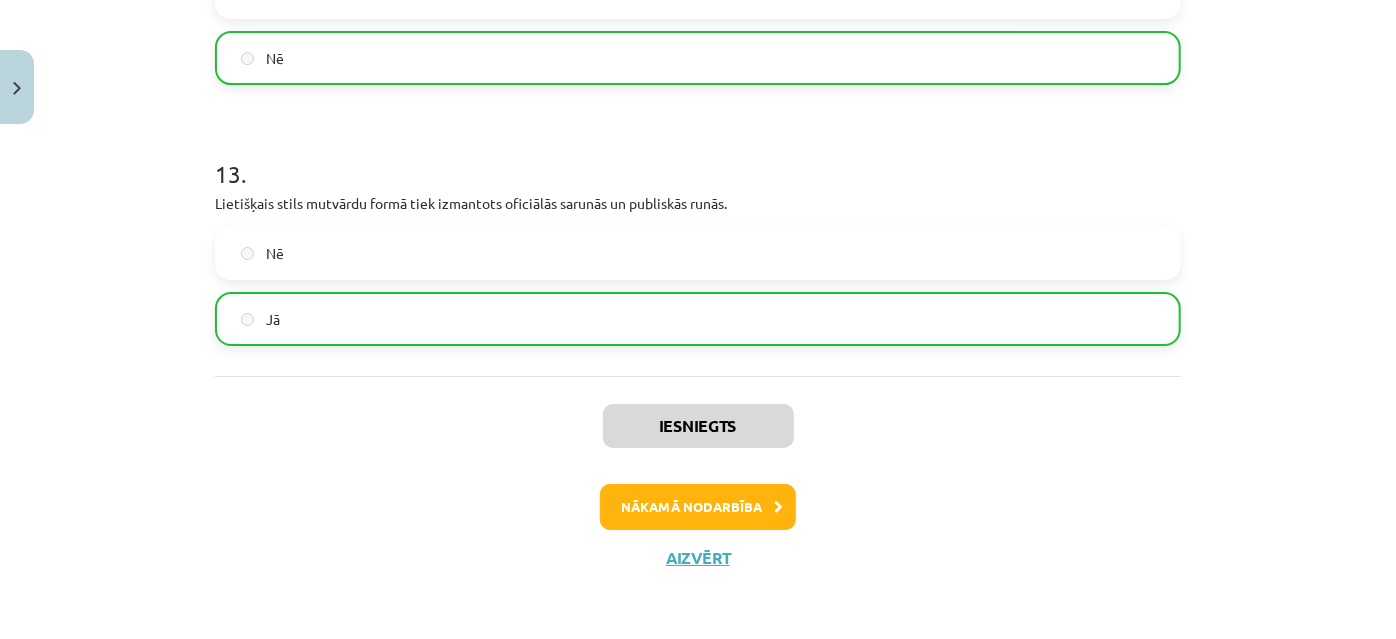 scroll, scrollTop: 3, scrollLeft: 0, axis: vertical 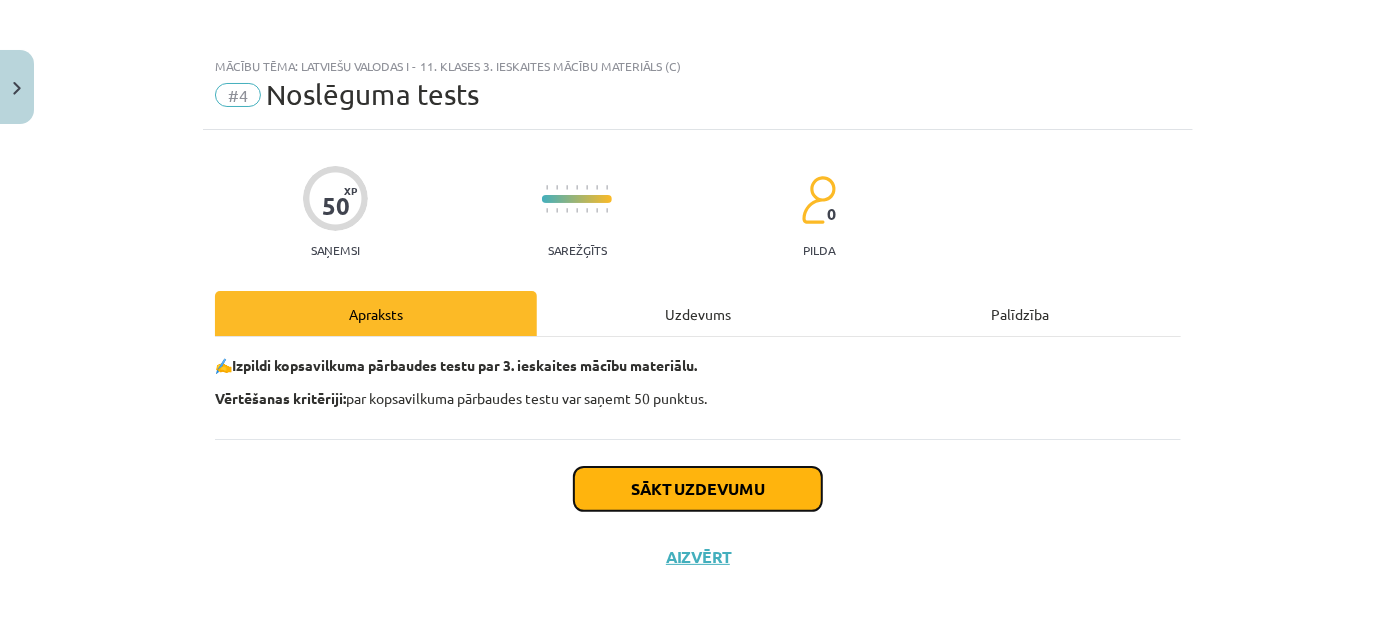 click on "Sākt uzdevumu" 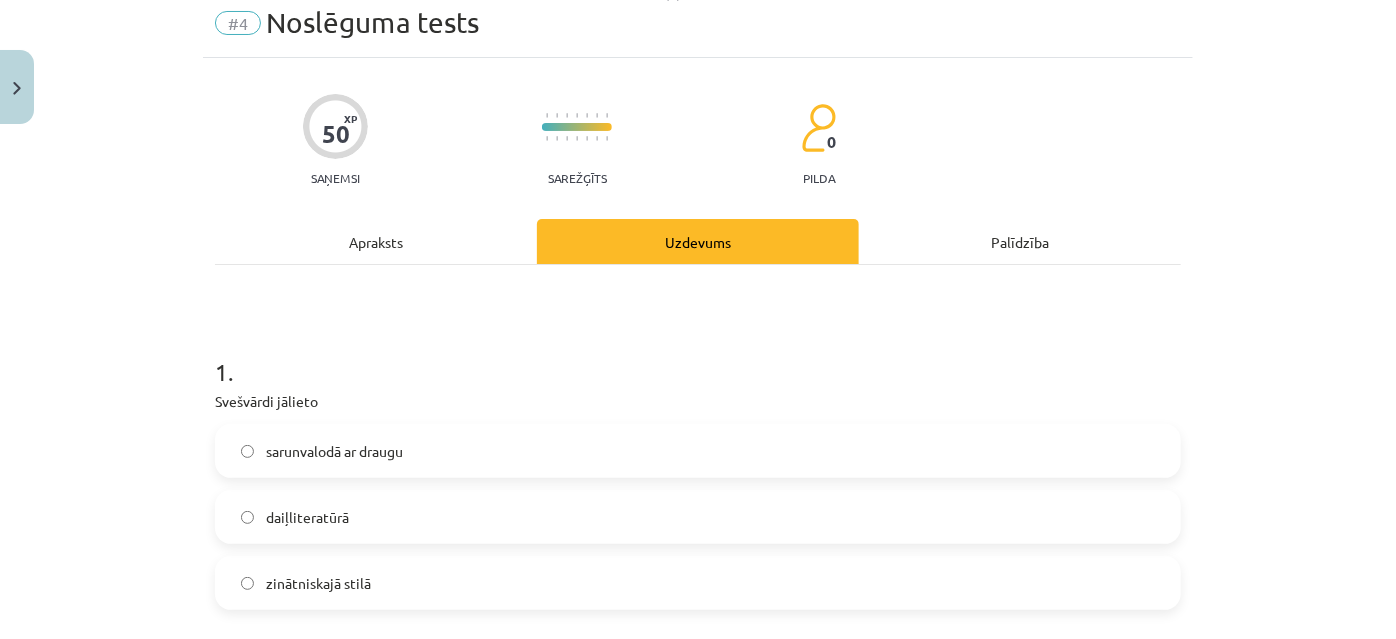 scroll, scrollTop: 185, scrollLeft: 0, axis: vertical 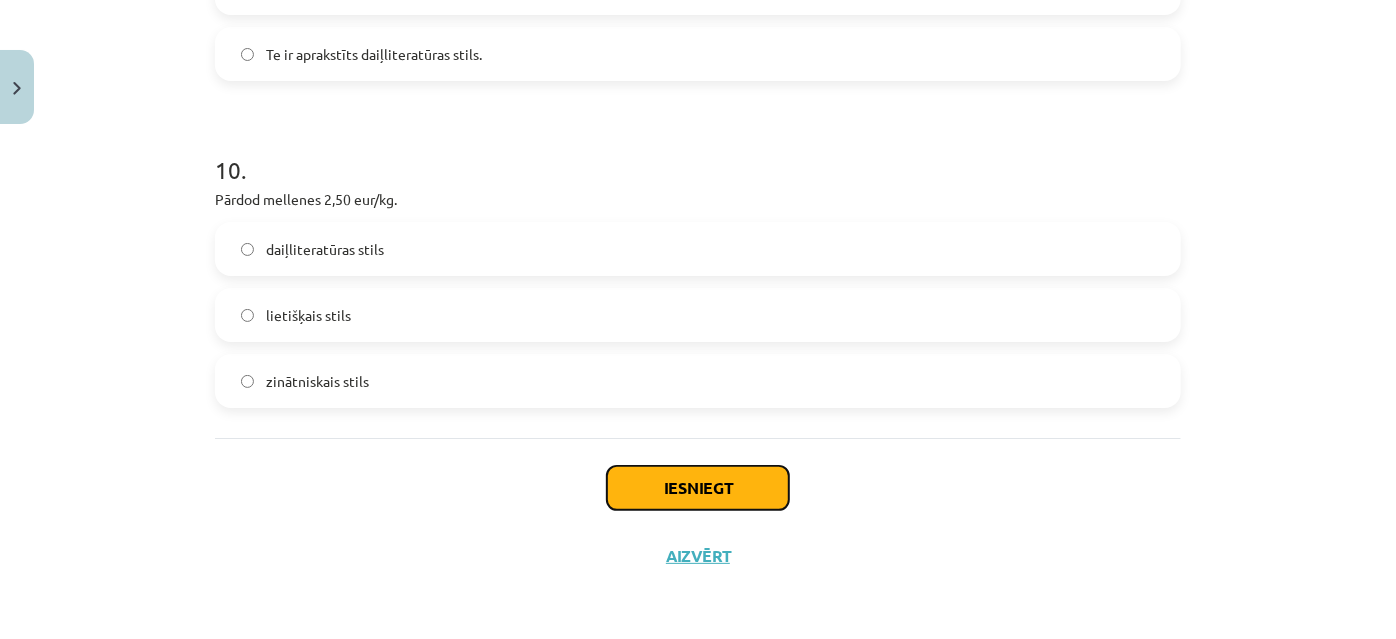 click on "Iesniegt" 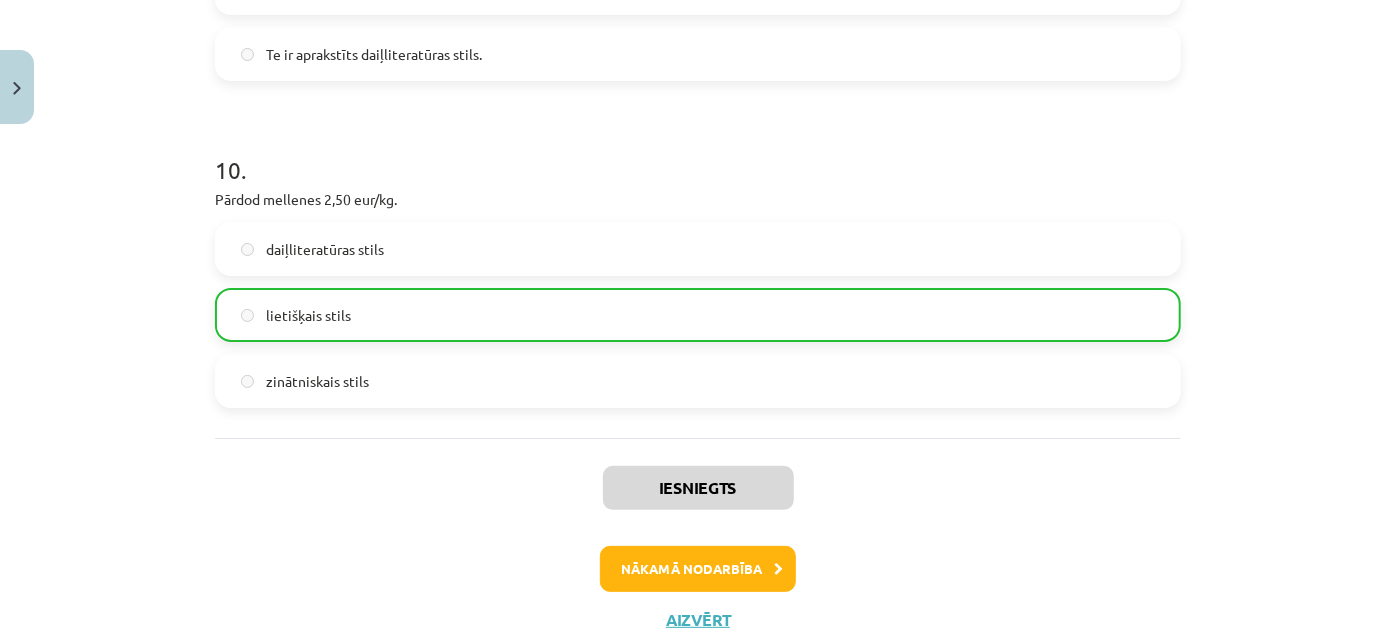 scroll, scrollTop: 3918, scrollLeft: 0, axis: vertical 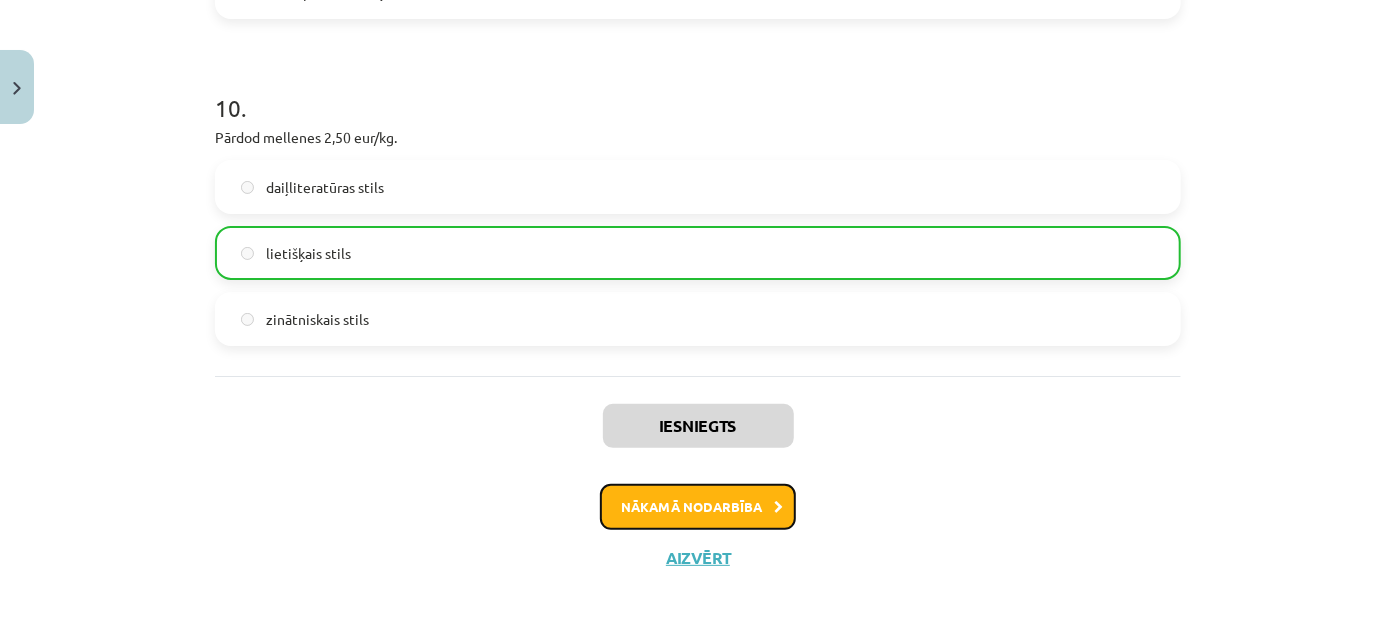 click on "Nākamā nodarbība" 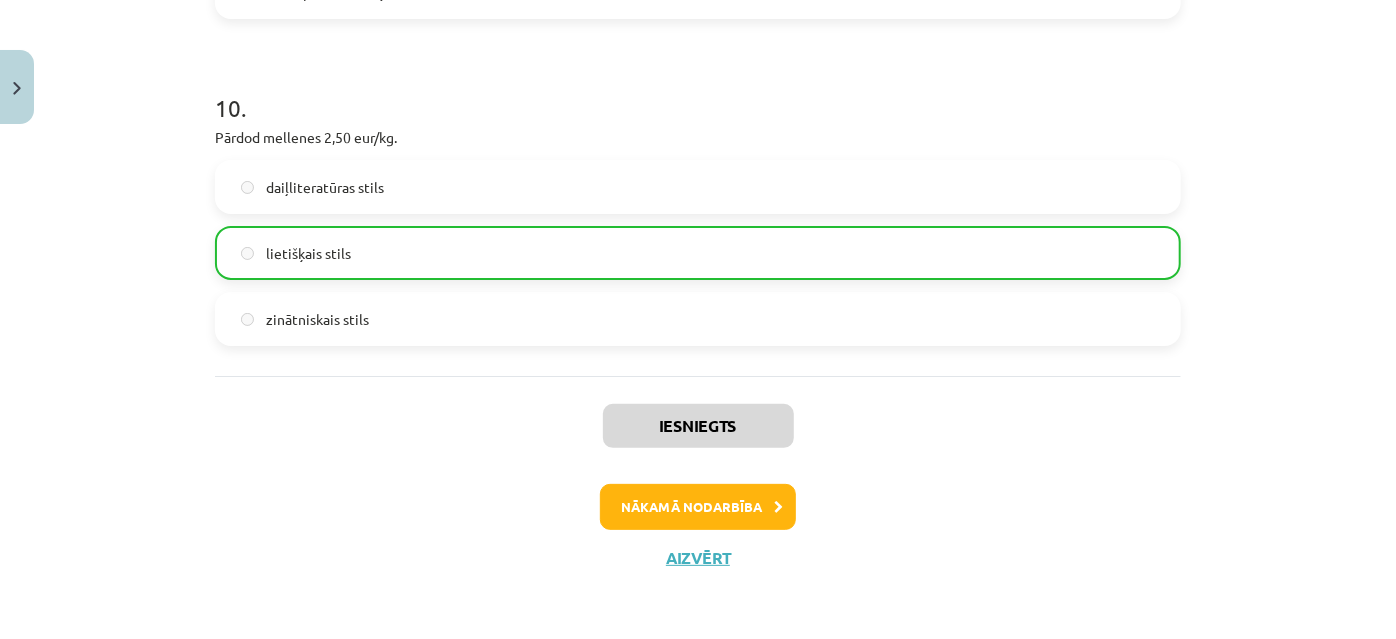 click on "Iesniegts Nākamā nodarbība Aizvērt" 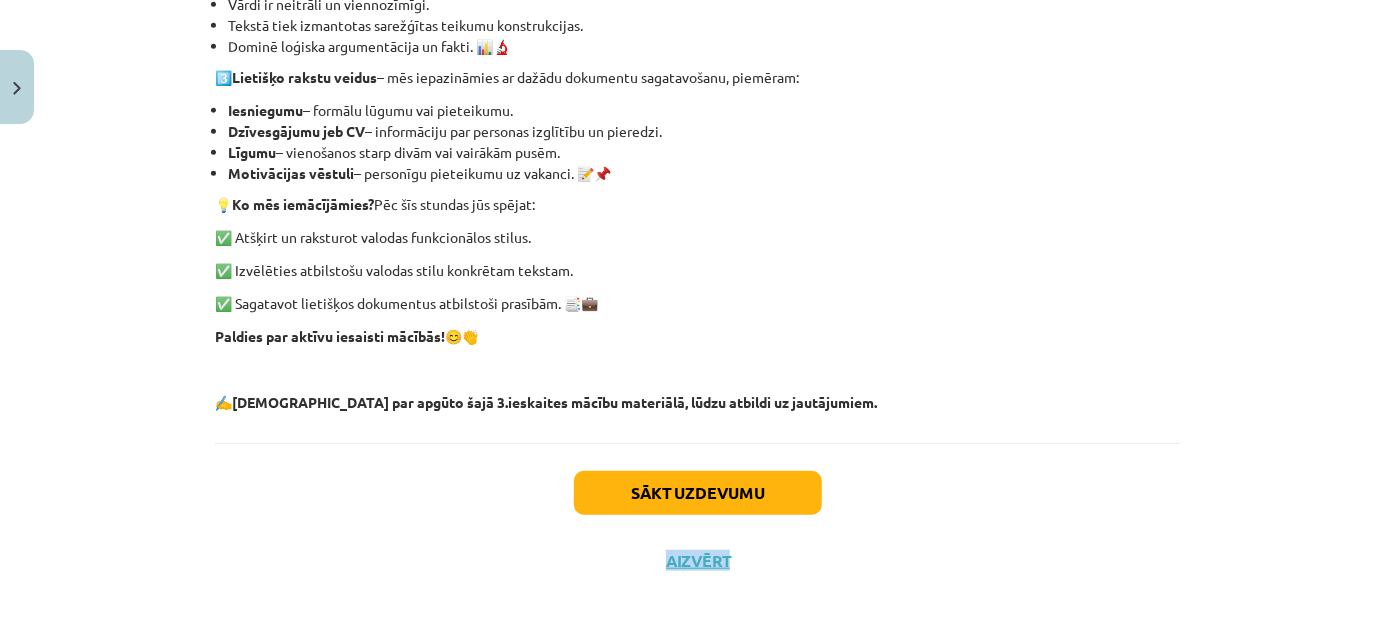 scroll, scrollTop: 583, scrollLeft: 0, axis: vertical 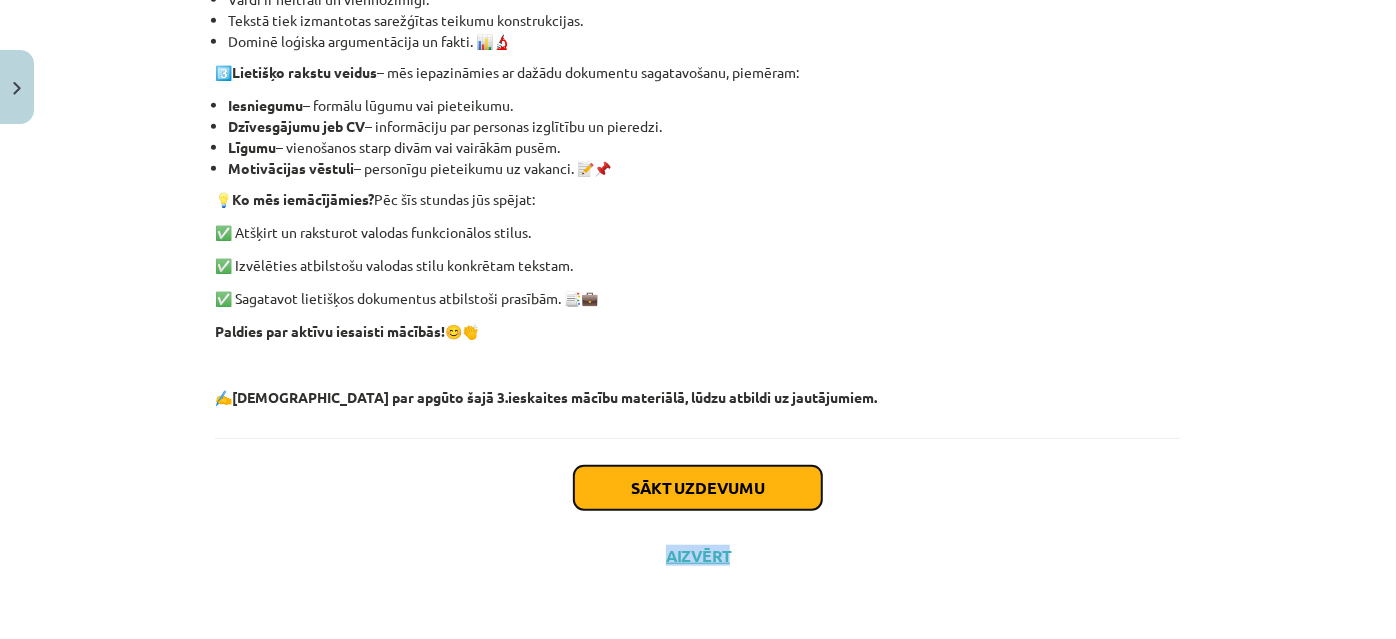 click on "Sākt uzdevumu" 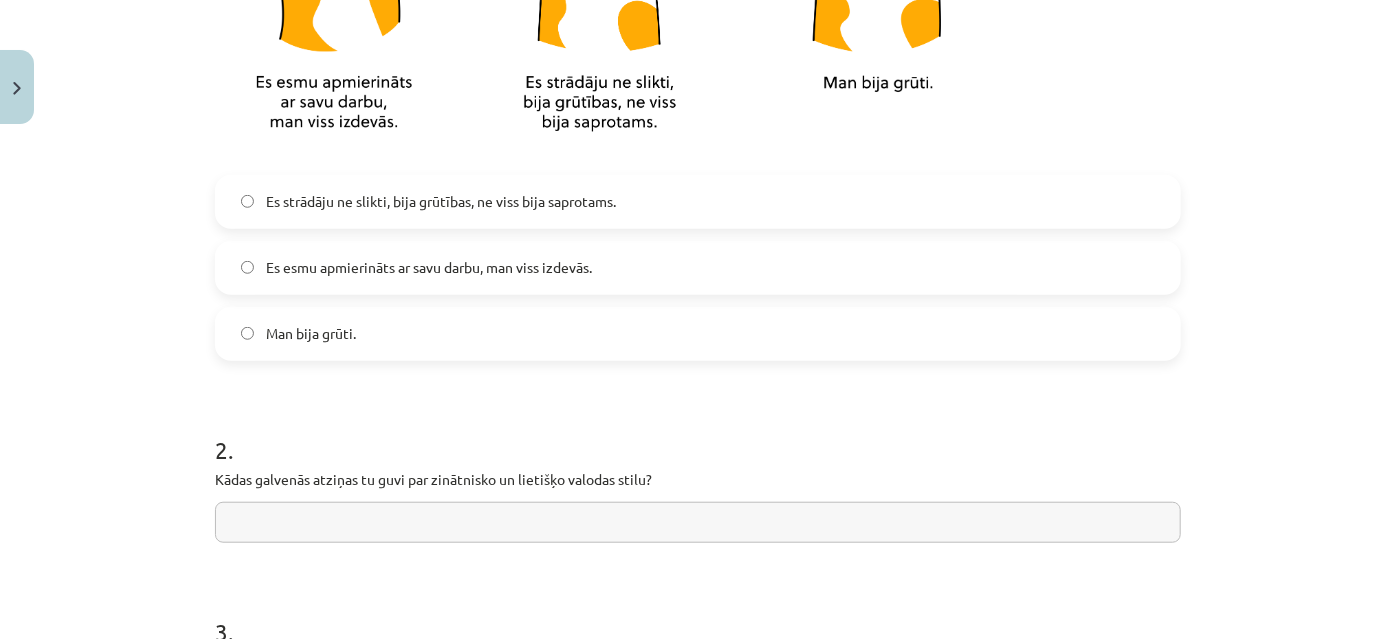 scroll, scrollTop: 686, scrollLeft: 0, axis: vertical 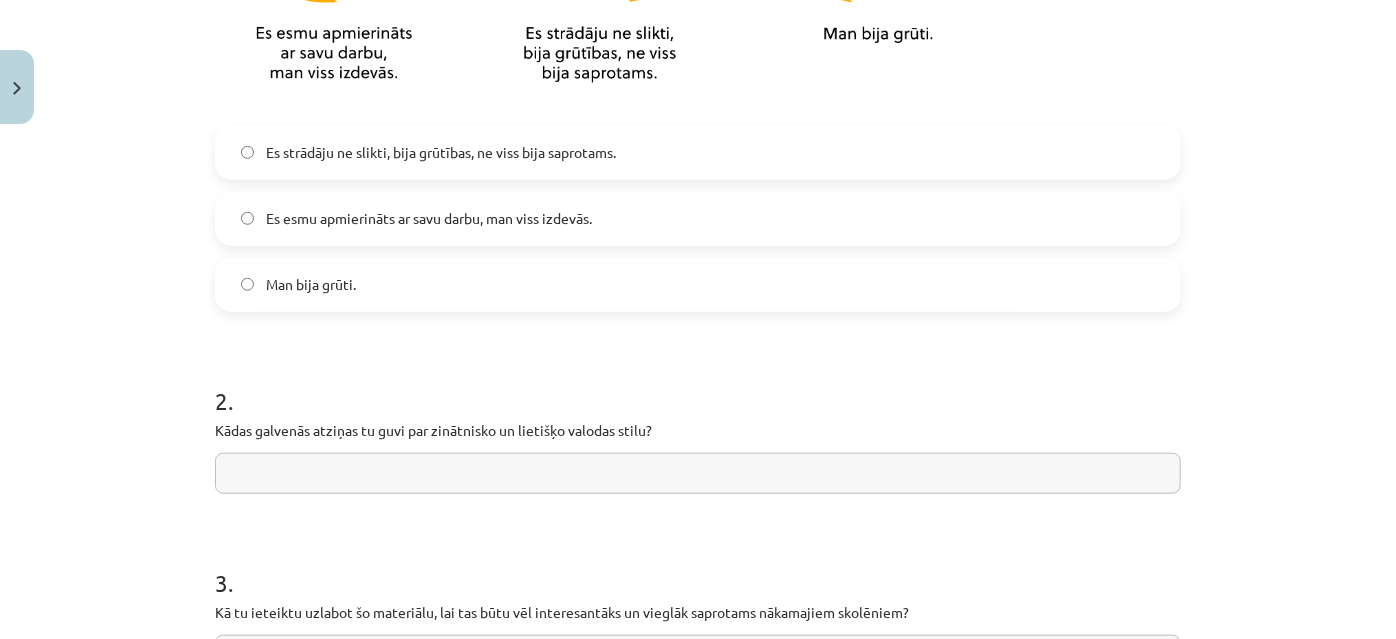 click 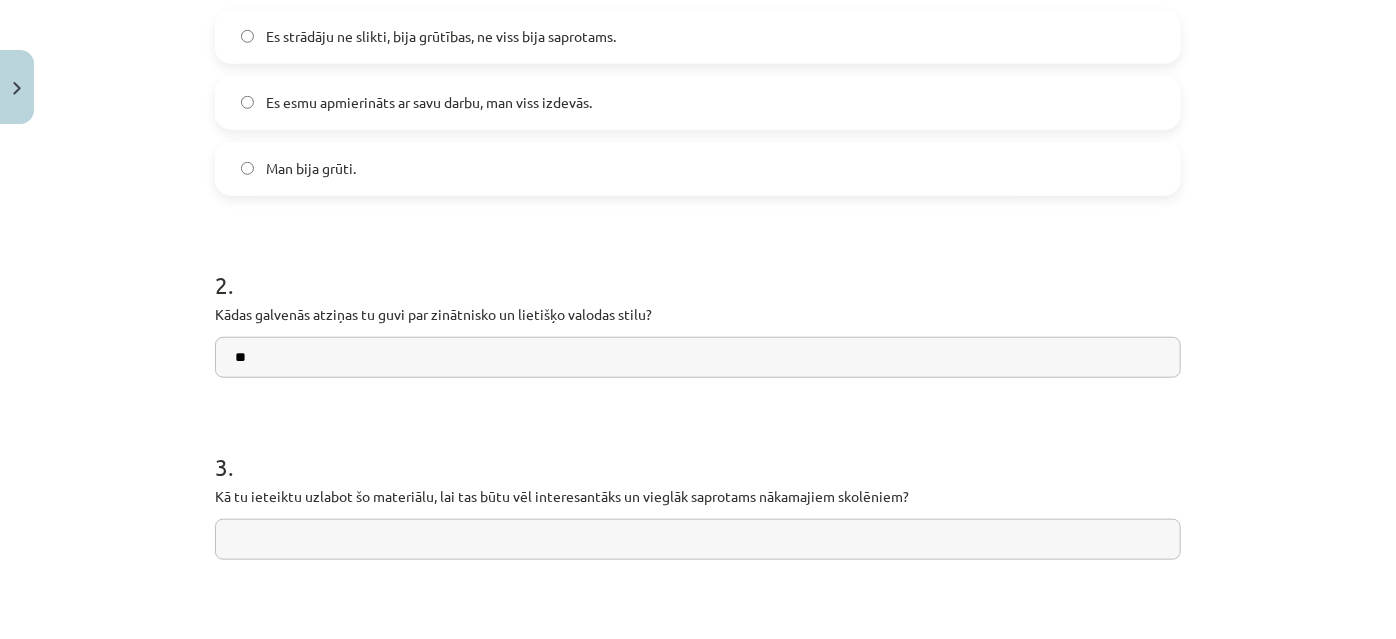 scroll, scrollTop: 959, scrollLeft: 0, axis: vertical 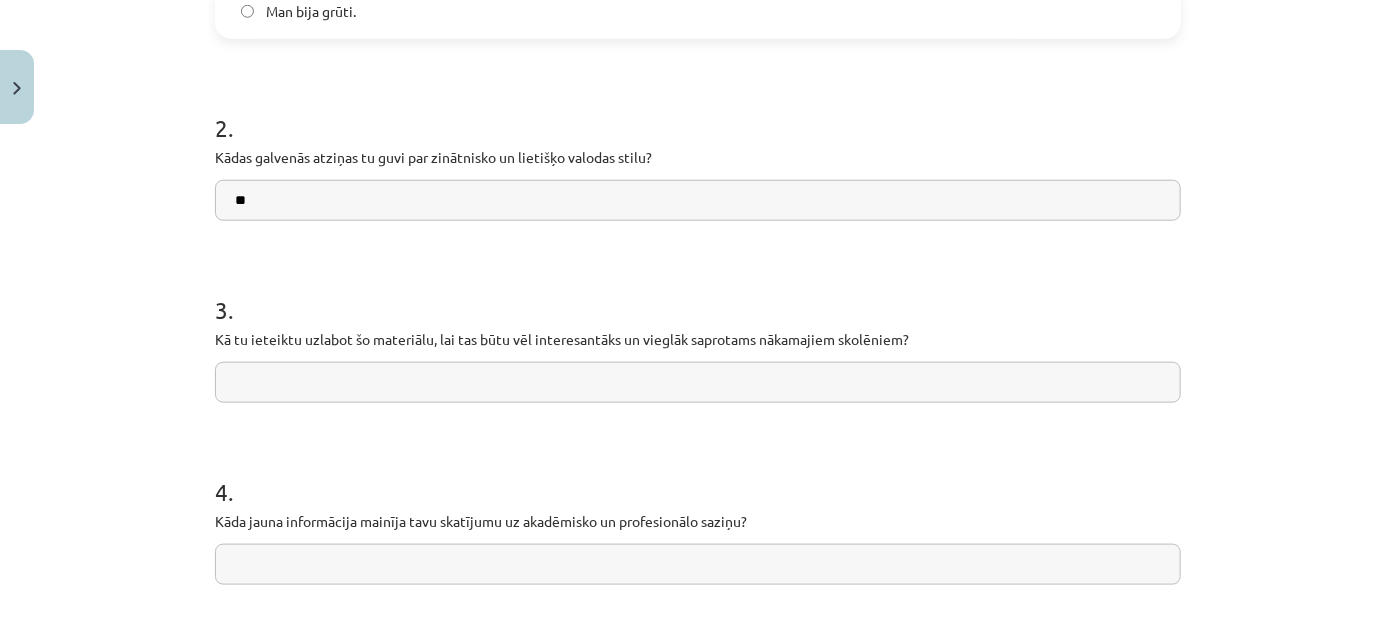 type on "**" 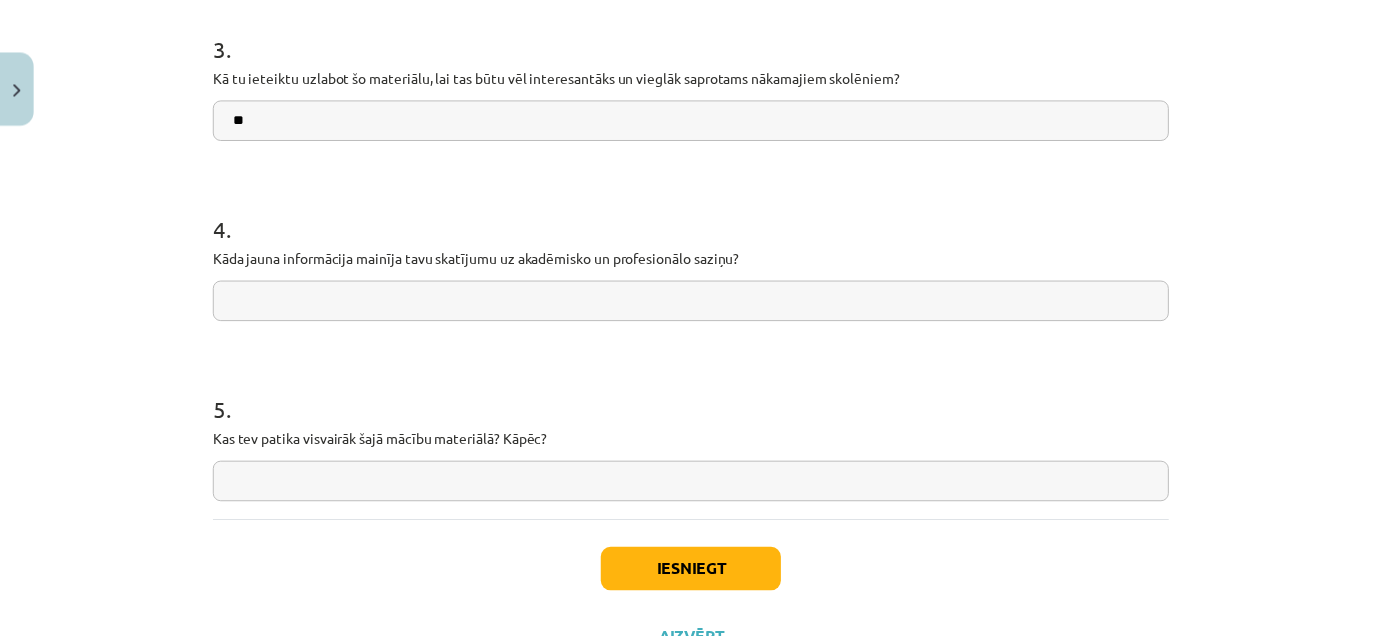 scroll, scrollTop: 1232, scrollLeft: 0, axis: vertical 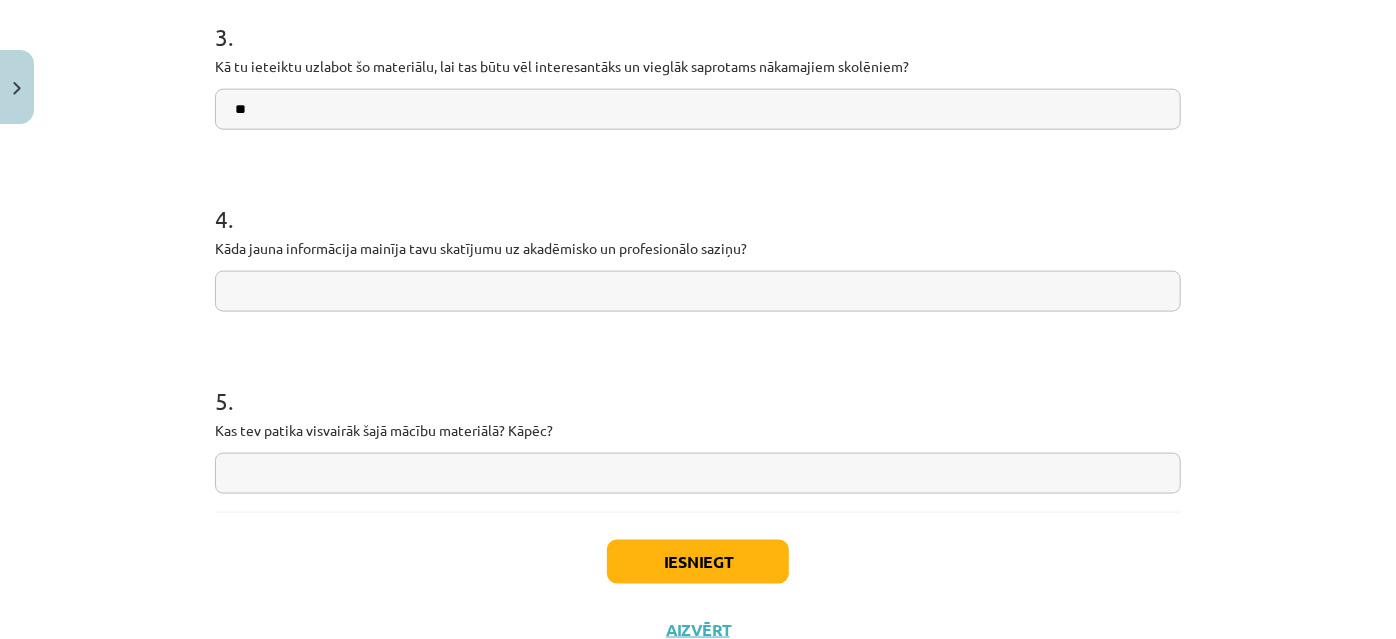 type on "**" 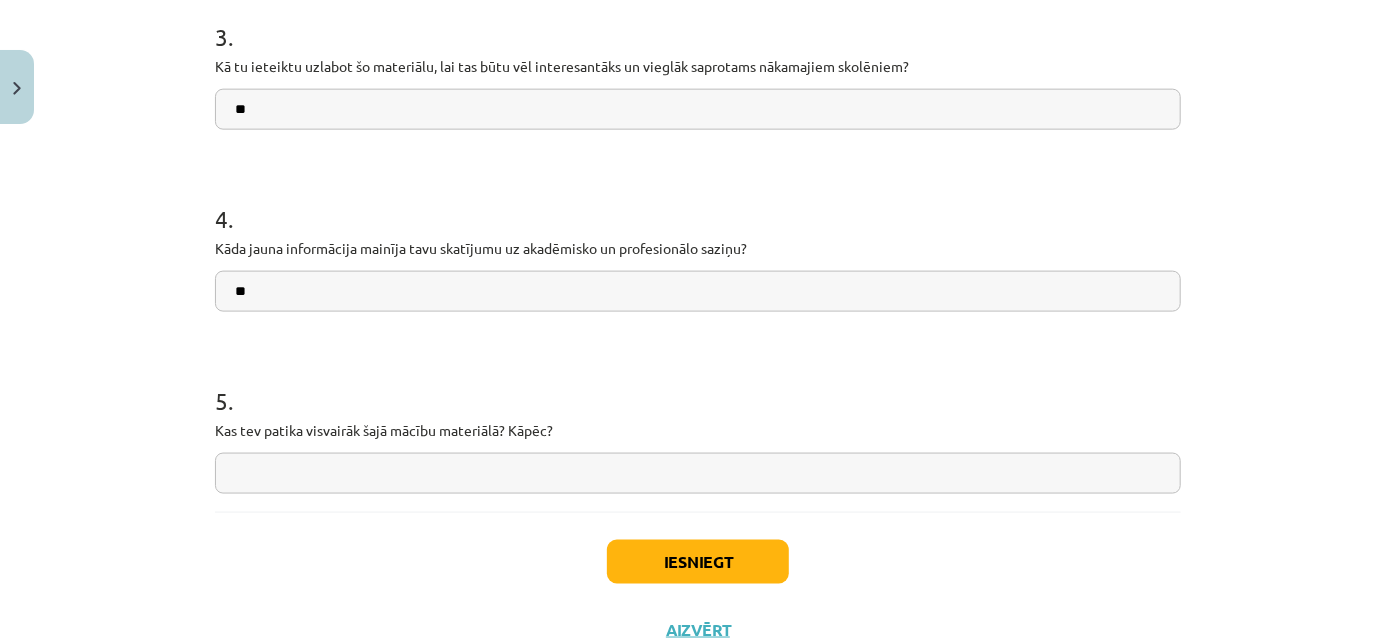 type on "**" 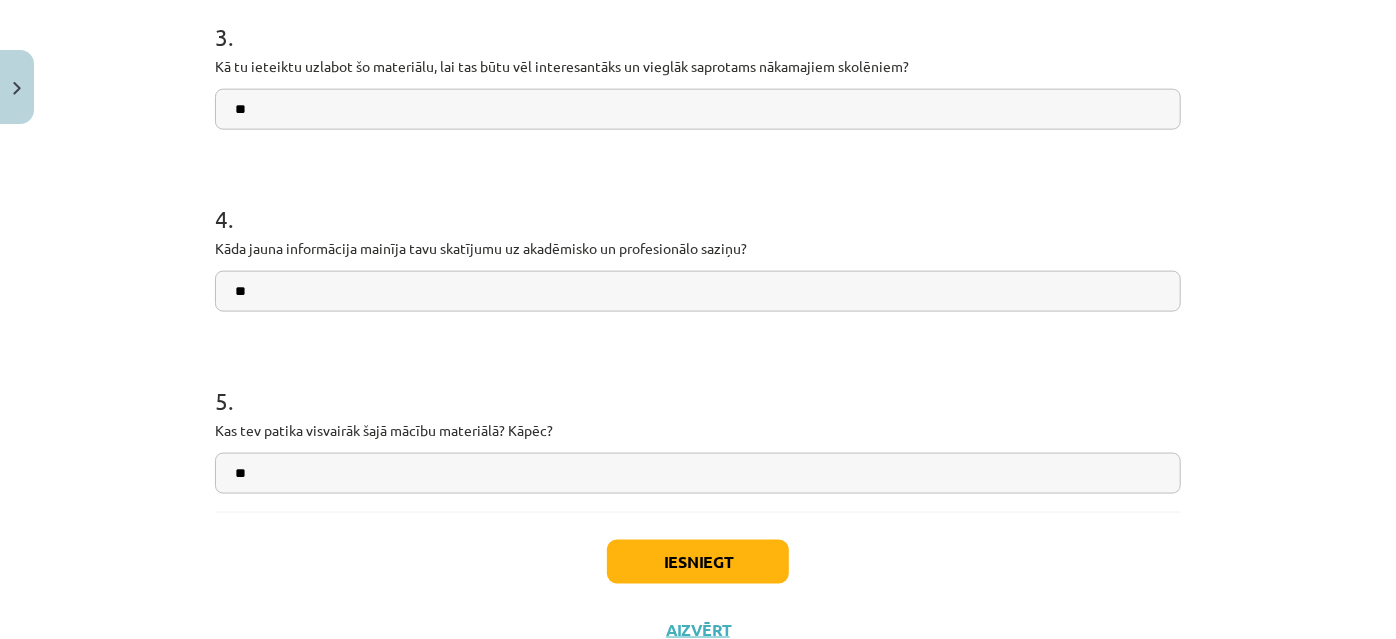 type on "**" 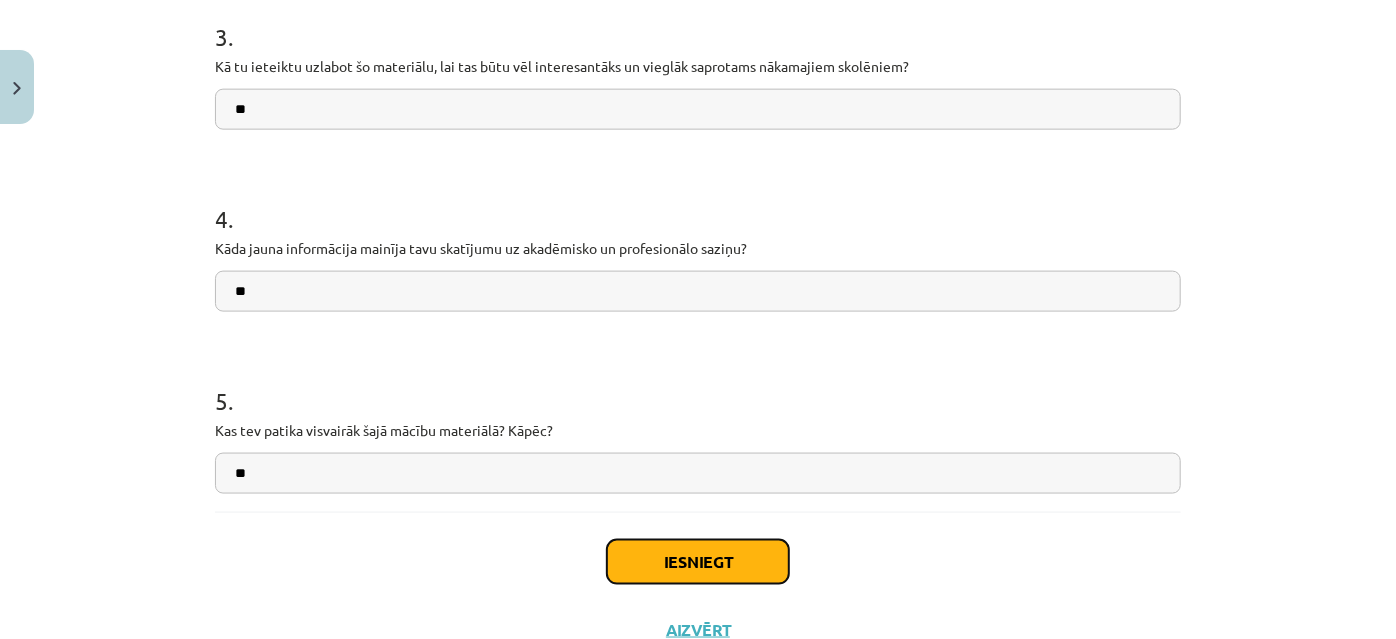 click on "Iesniegt" 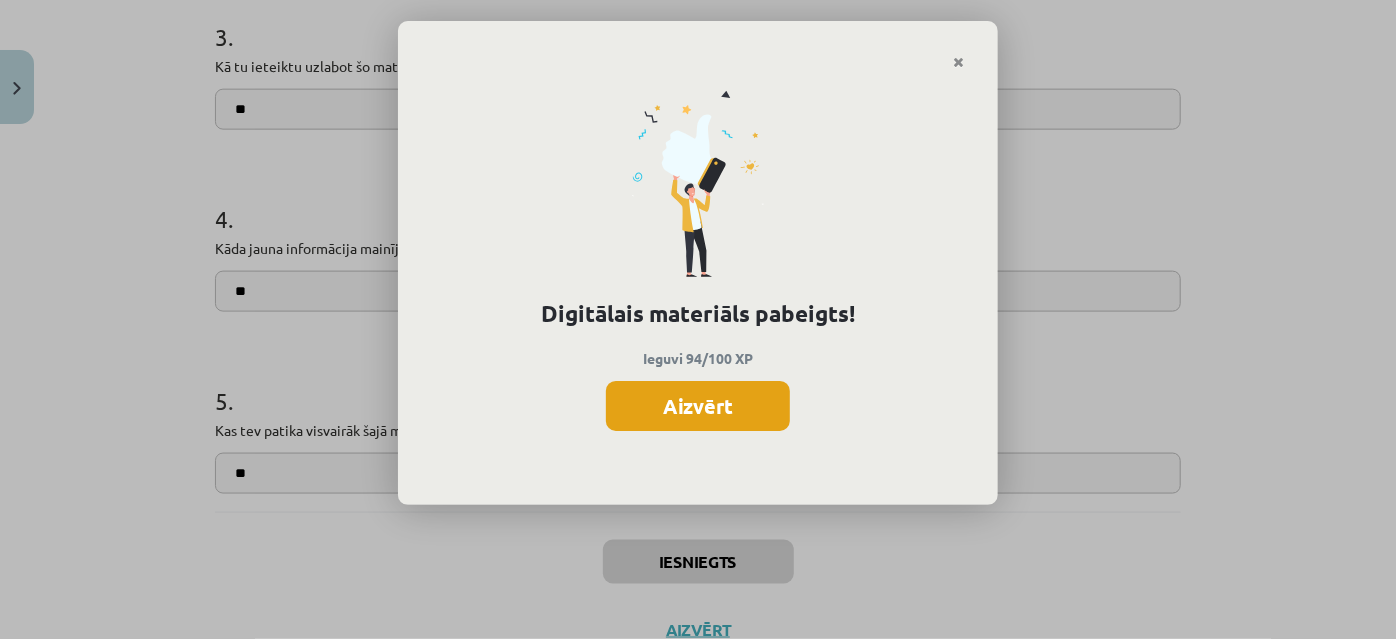 click on "Aizvērt" 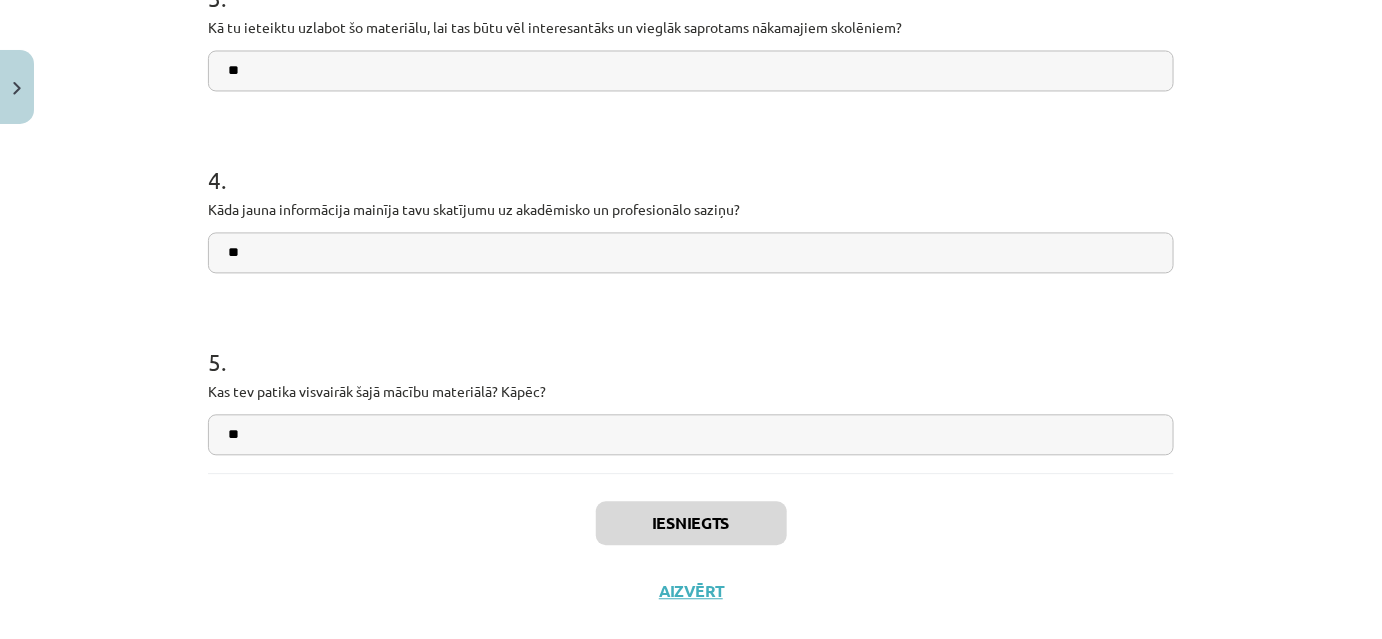 scroll, scrollTop: 1306, scrollLeft: 0, axis: vertical 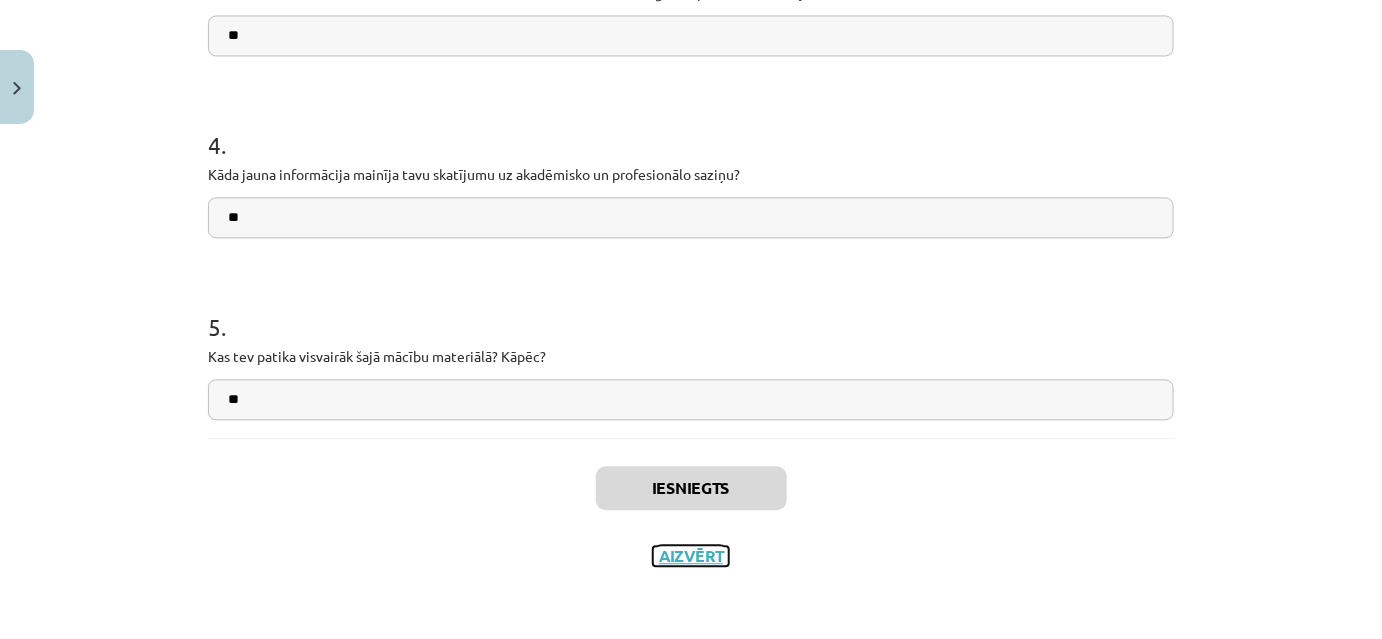 click on "Aizvērt" 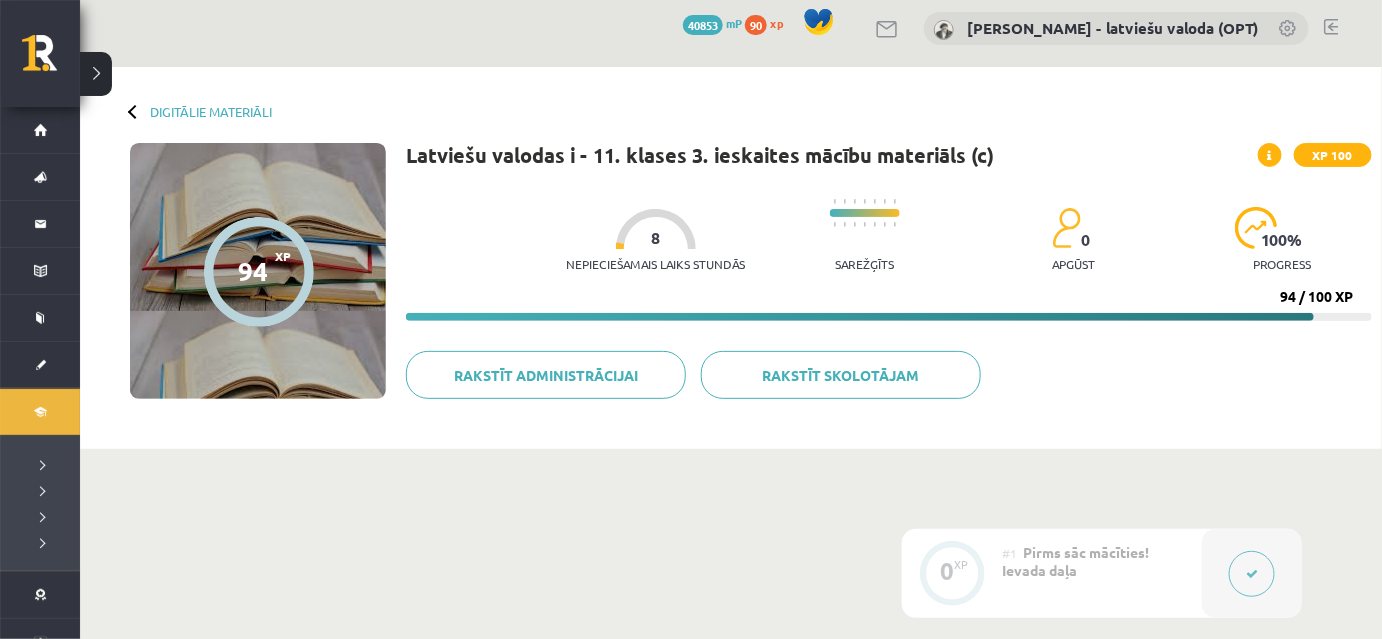 scroll, scrollTop: 0, scrollLeft: 0, axis: both 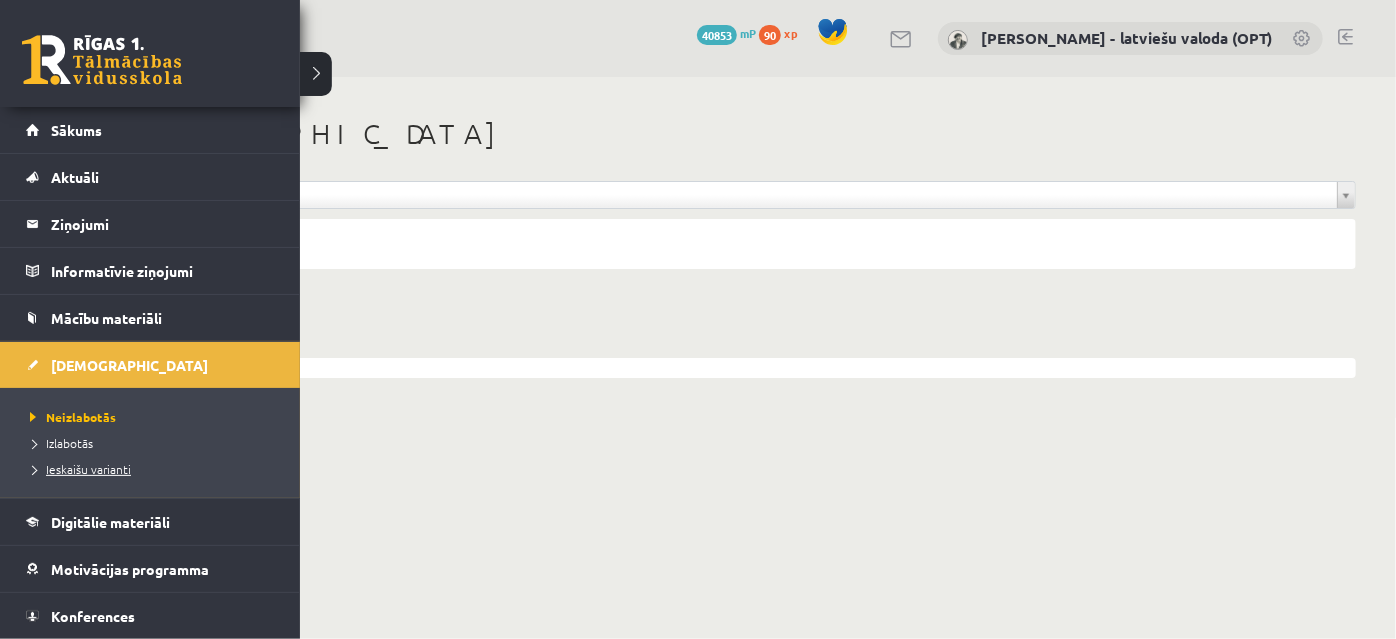 click on "Ieskaišu varianti" at bounding box center [78, 469] 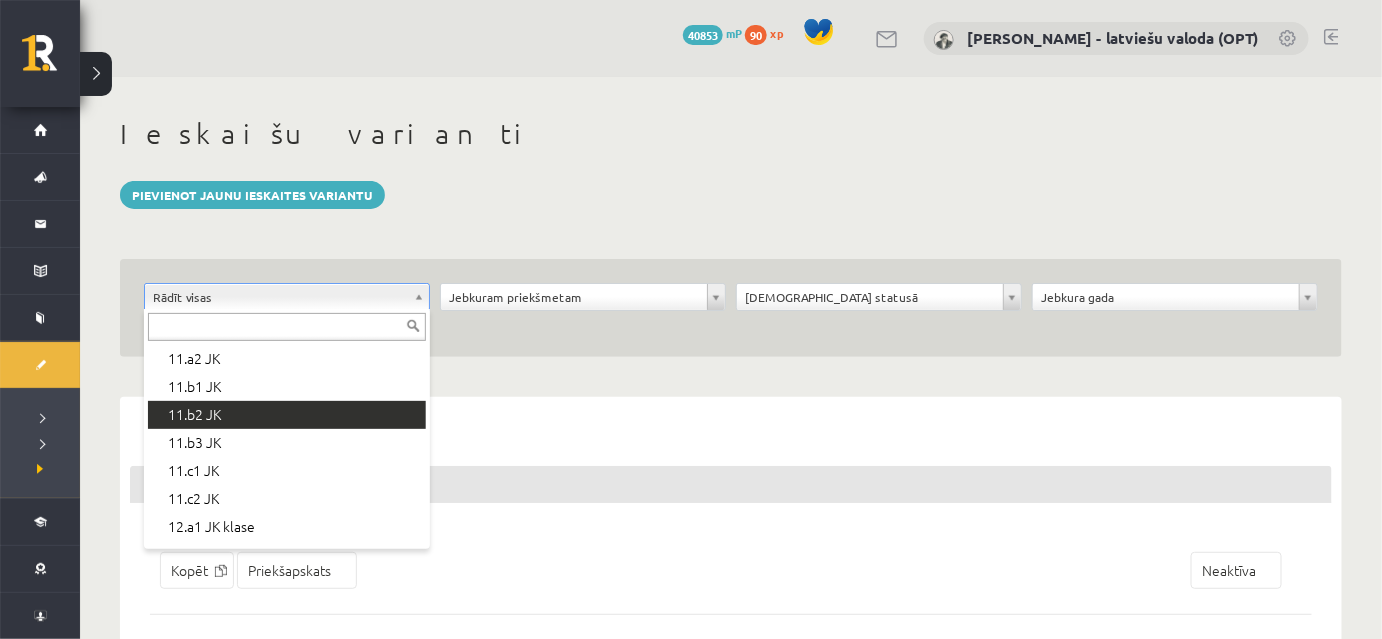 scroll, scrollTop: 545, scrollLeft: 0, axis: vertical 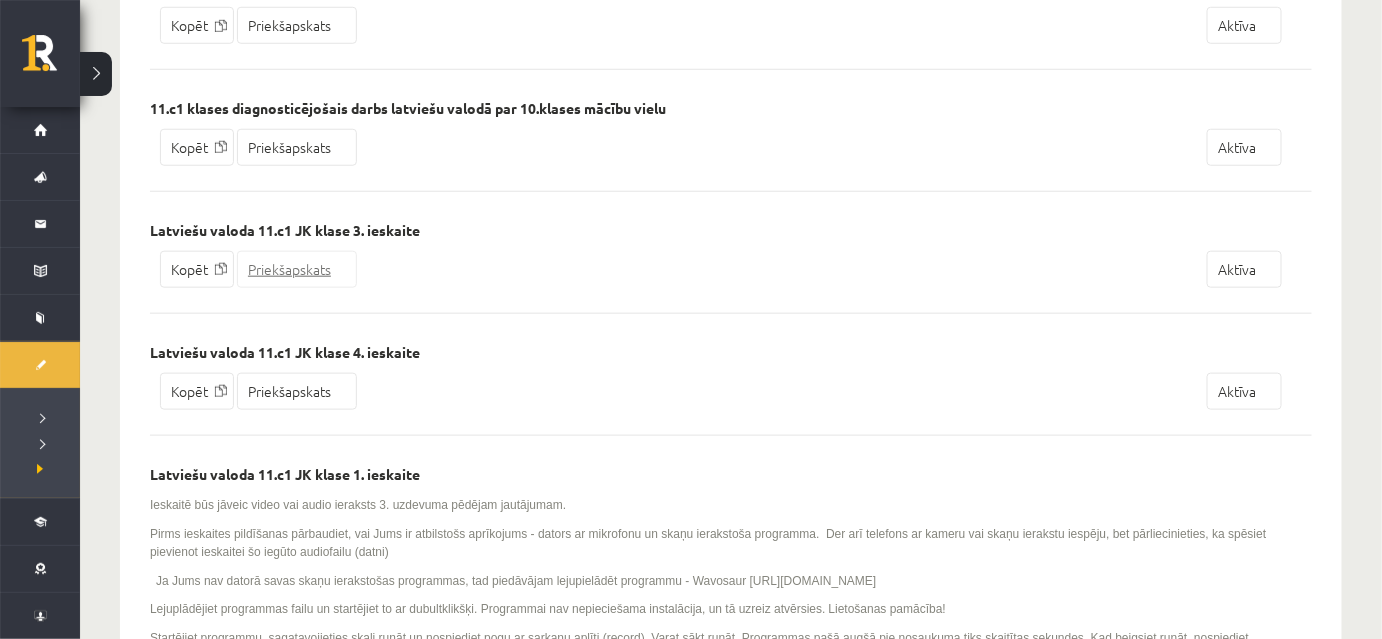 click on "Priekšapskats" at bounding box center (297, 269) 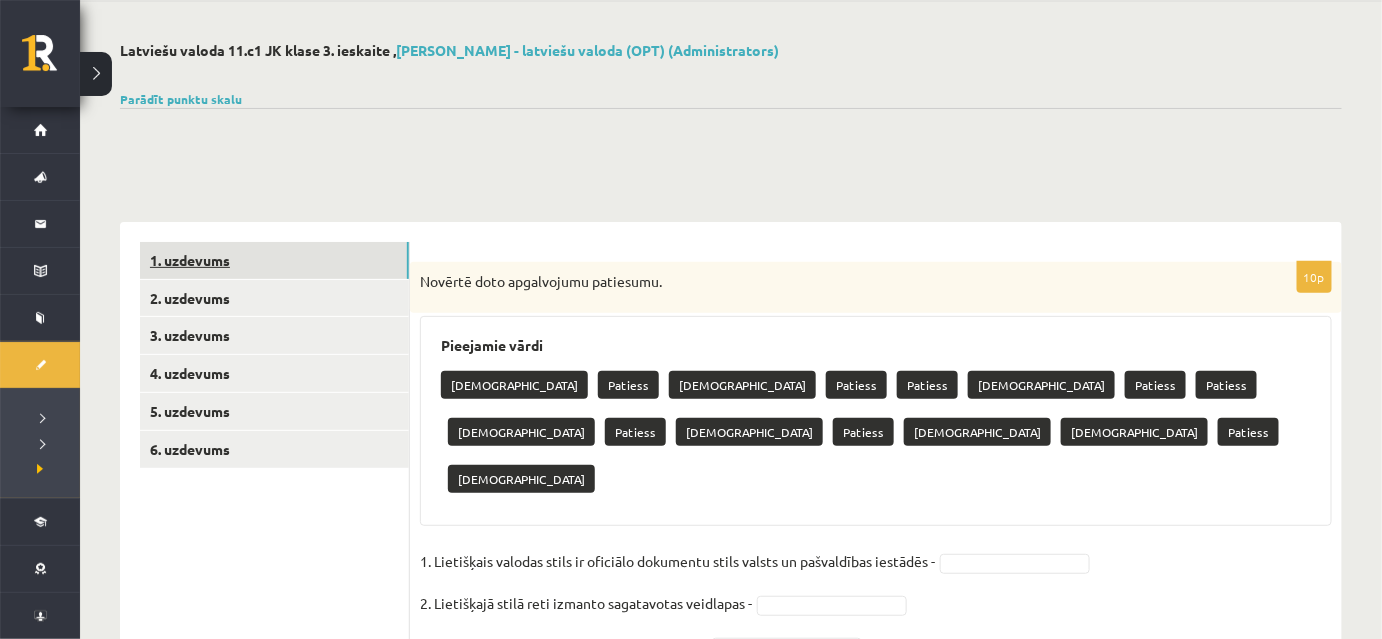 scroll, scrollTop: 61, scrollLeft: 0, axis: vertical 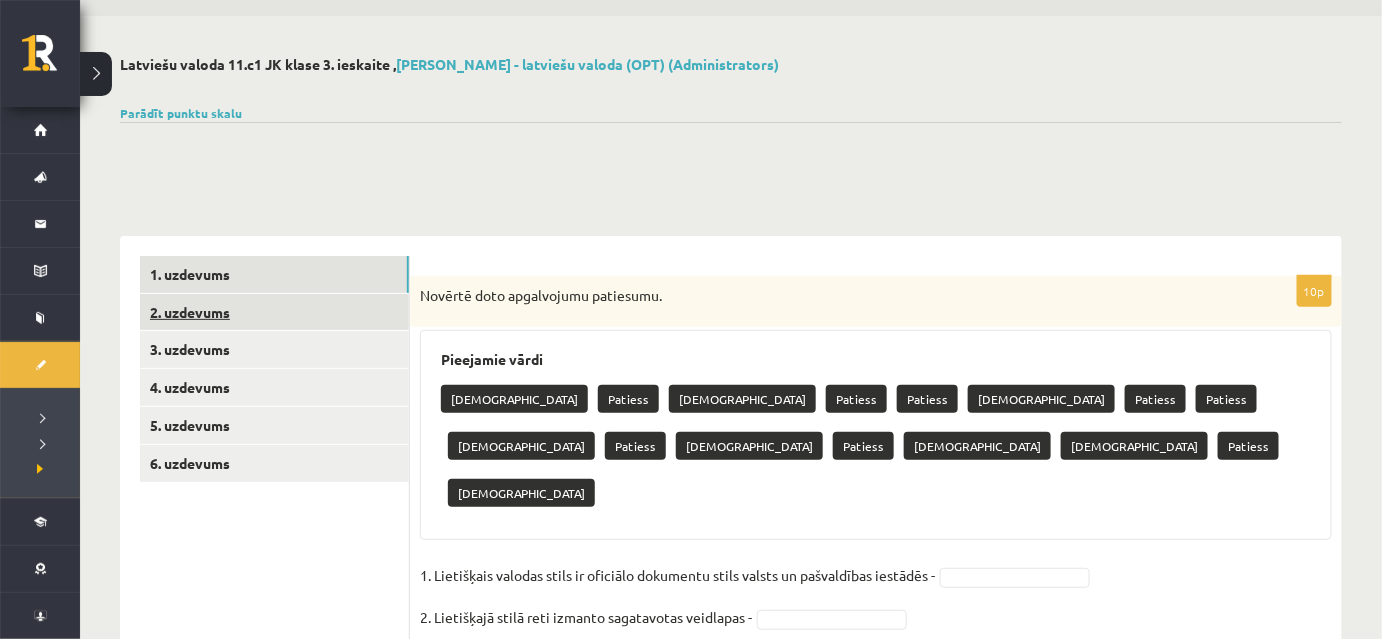 click on "2. uzdevums" at bounding box center (274, 312) 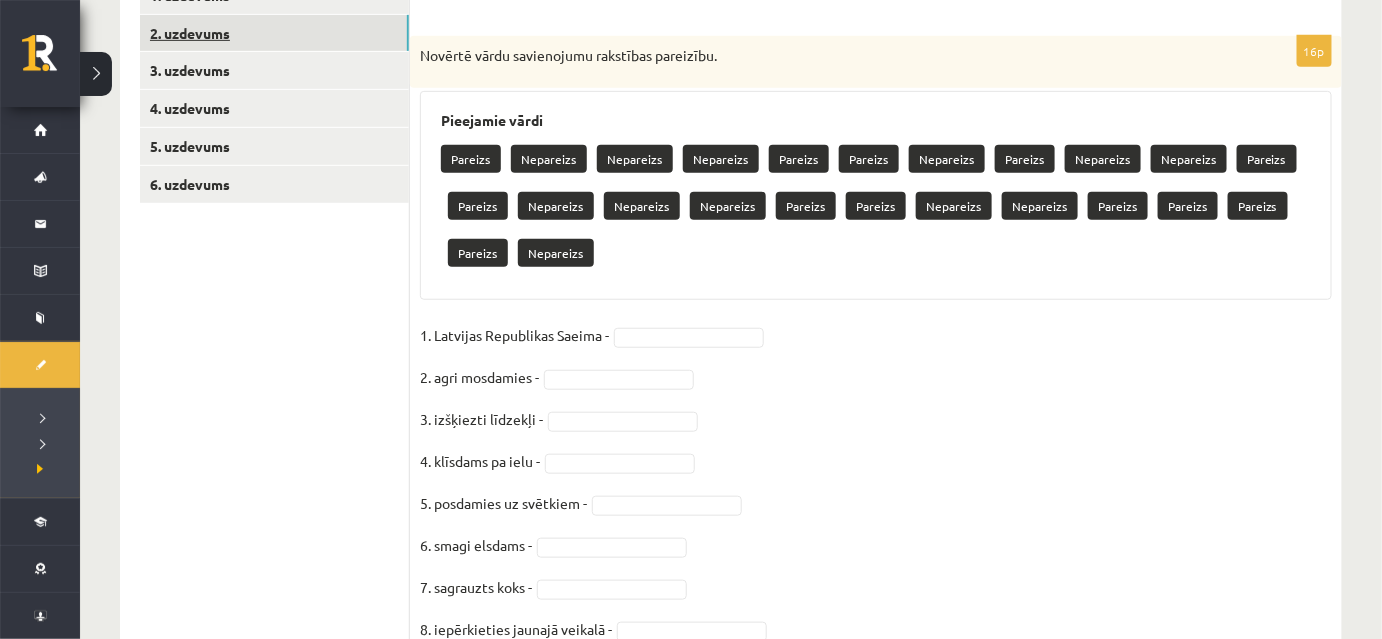 scroll, scrollTop: 308, scrollLeft: 0, axis: vertical 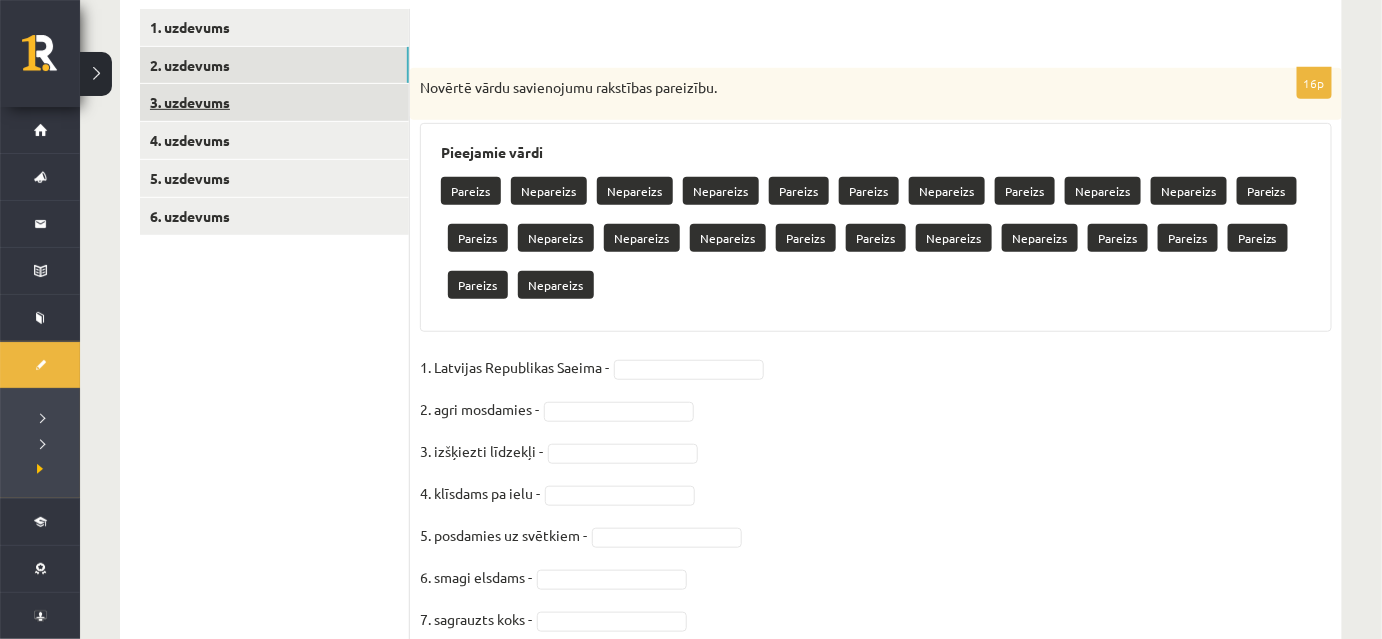 click on "3. uzdevums" at bounding box center (274, 102) 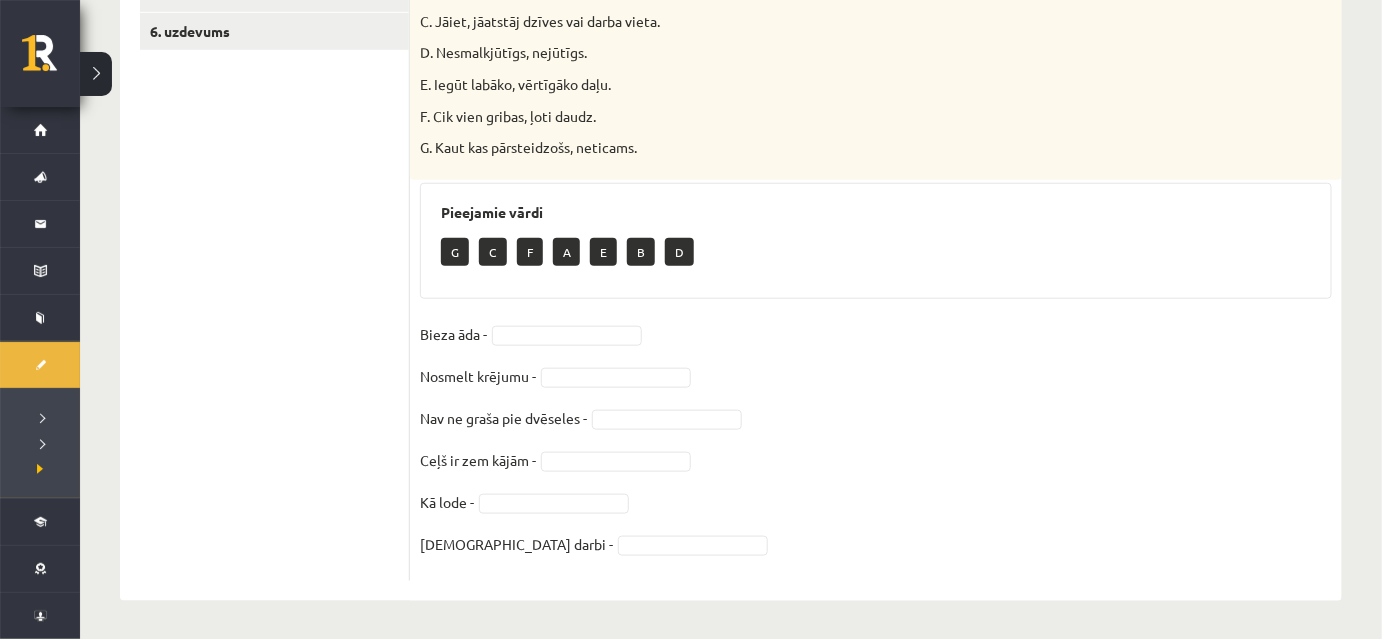scroll, scrollTop: 221, scrollLeft: 0, axis: vertical 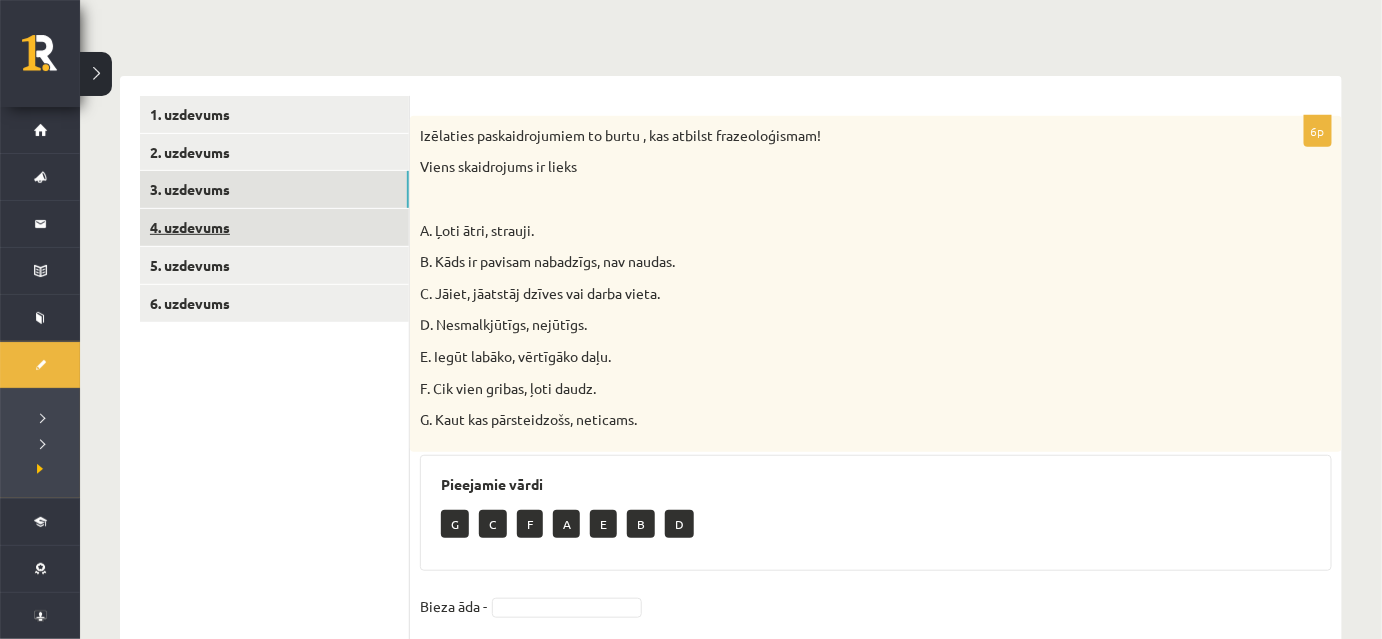 click on "4. uzdevums" at bounding box center [274, 227] 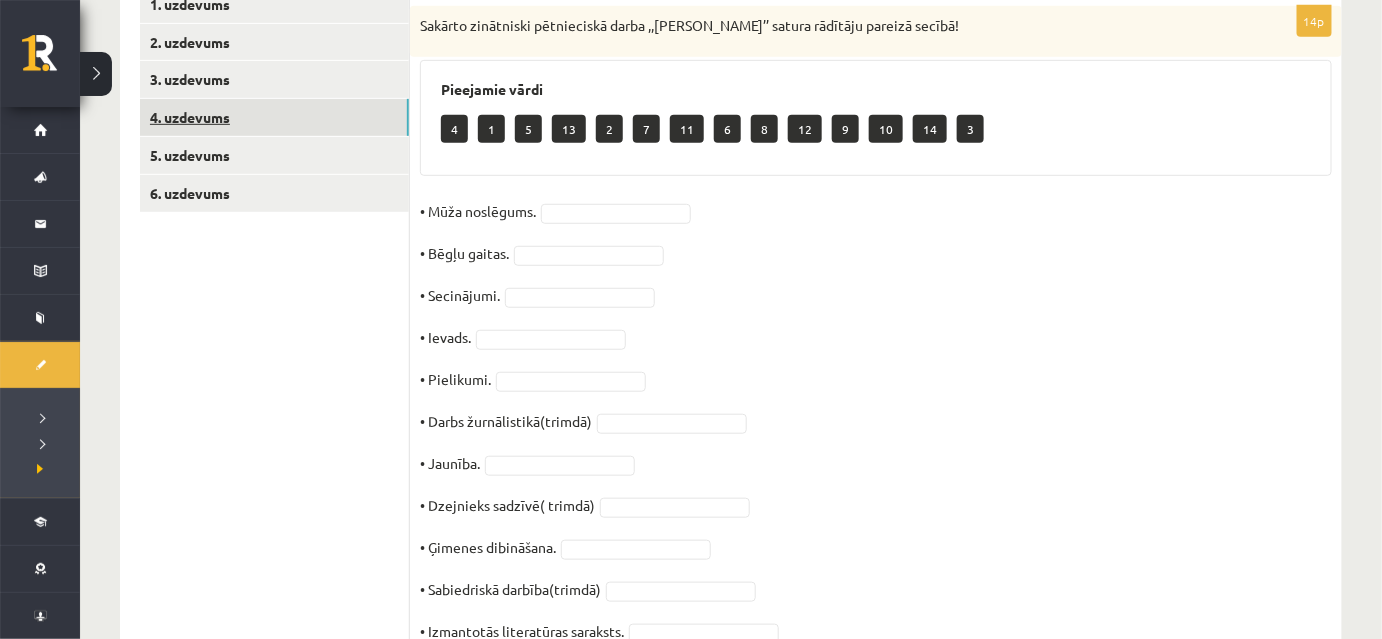 scroll, scrollTop: 181, scrollLeft: 0, axis: vertical 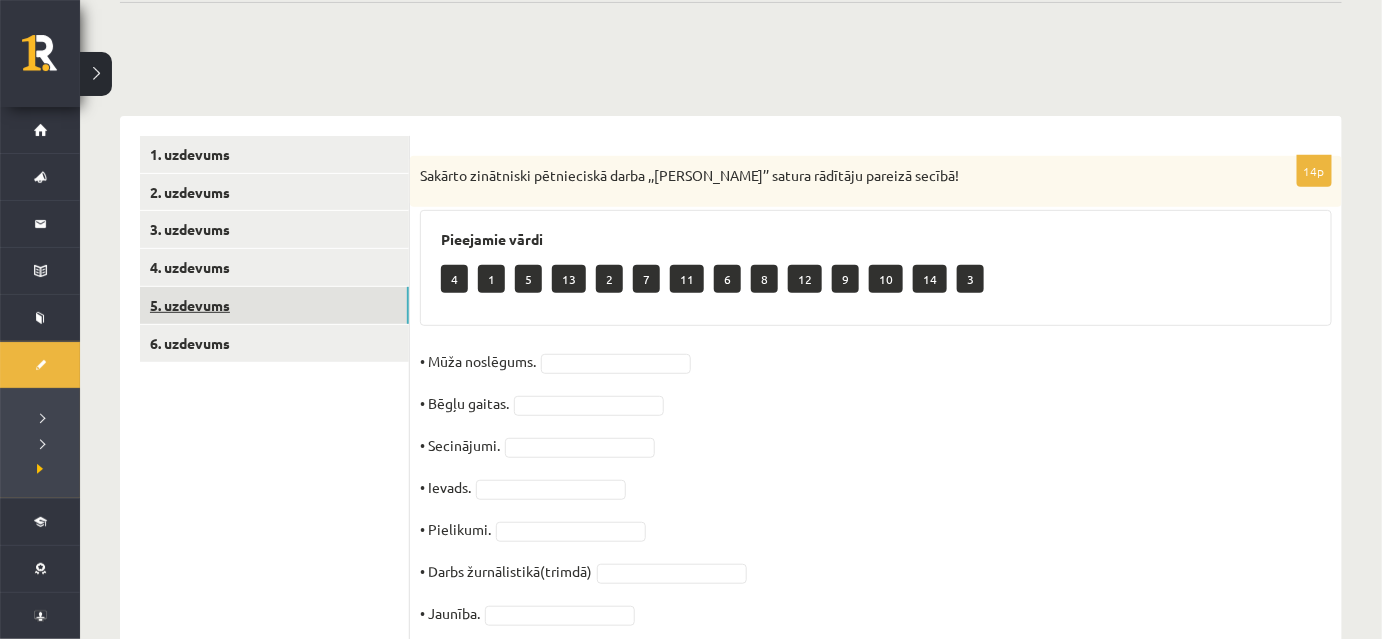click on "5. uzdevums" at bounding box center (274, 305) 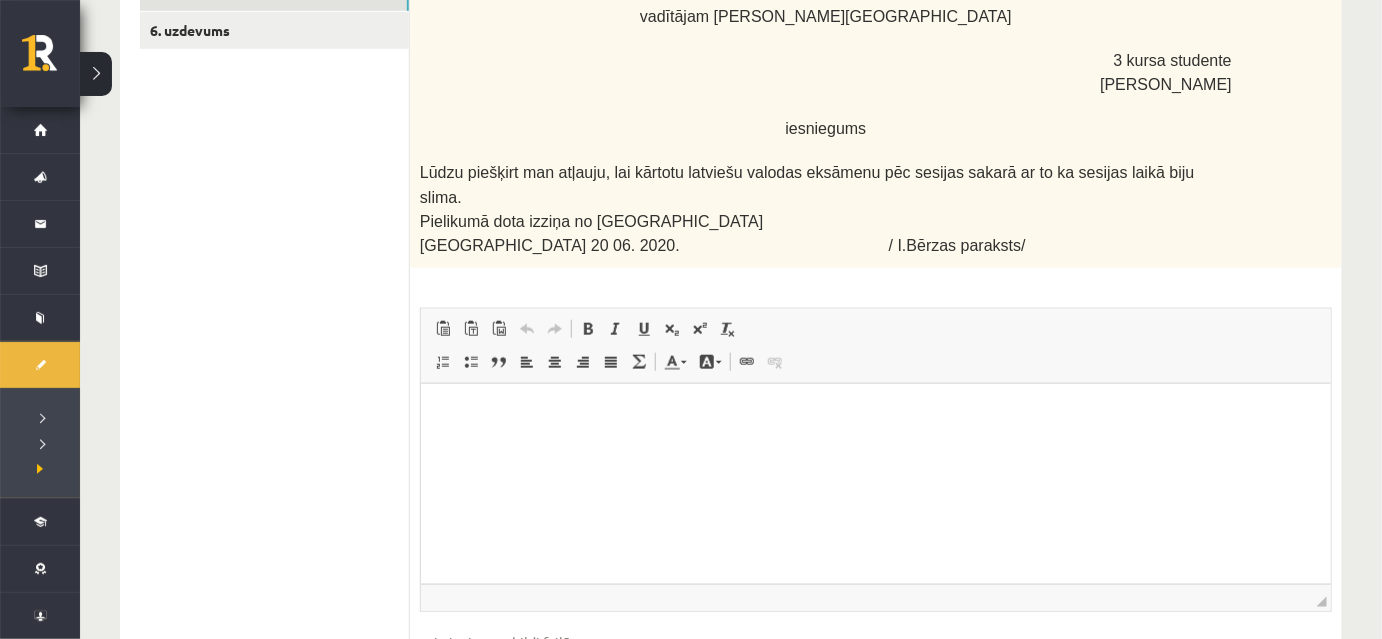 scroll, scrollTop: 329, scrollLeft: 0, axis: vertical 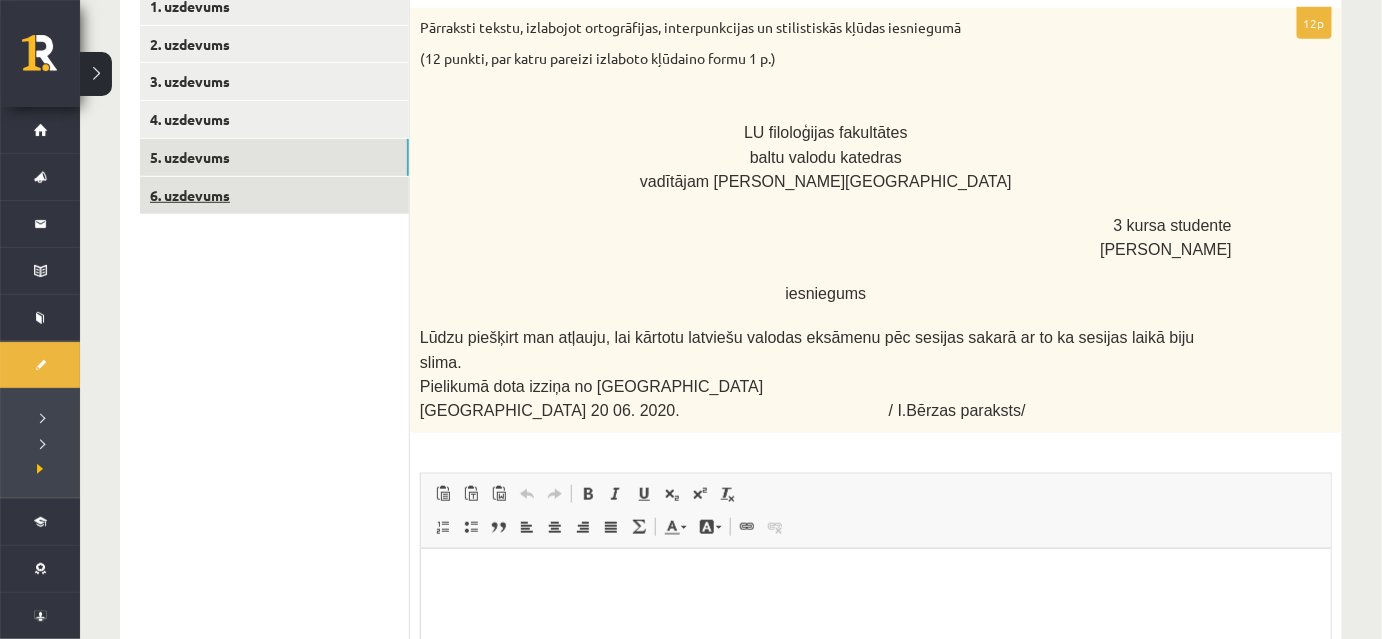click on "6. uzdevums" at bounding box center (274, 195) 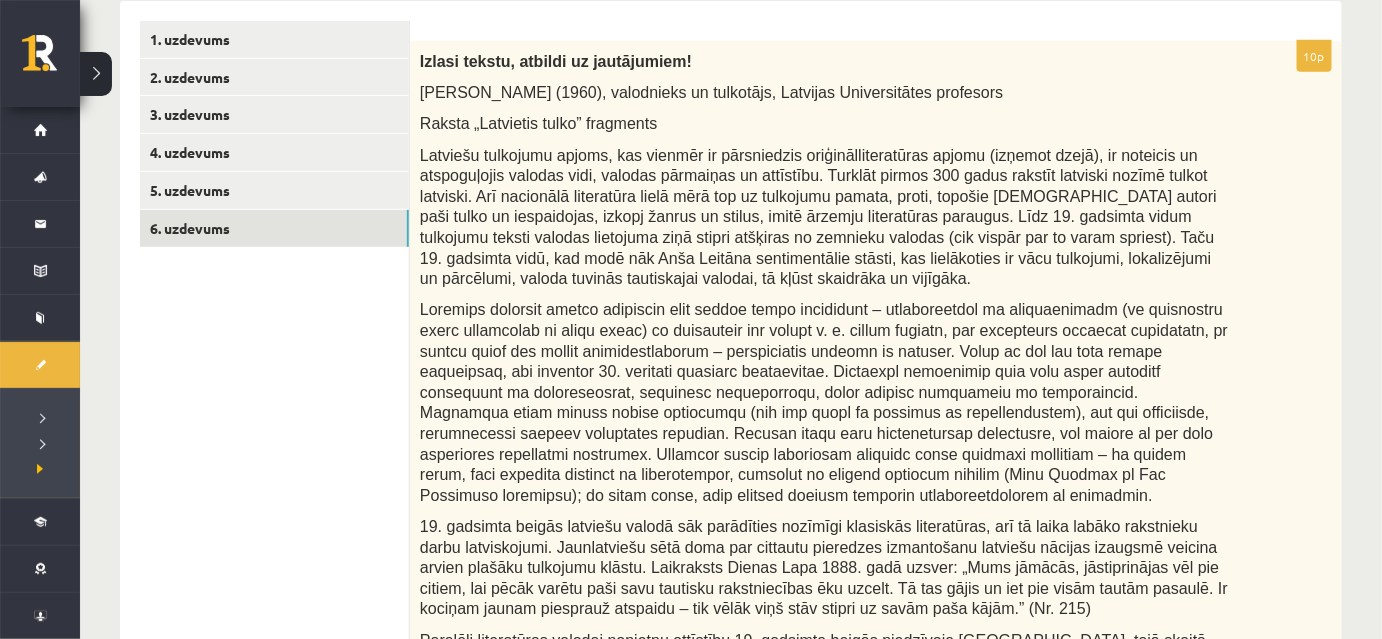 scroll, scrollTop: 286, scrollLeft: 0, axis: vertical 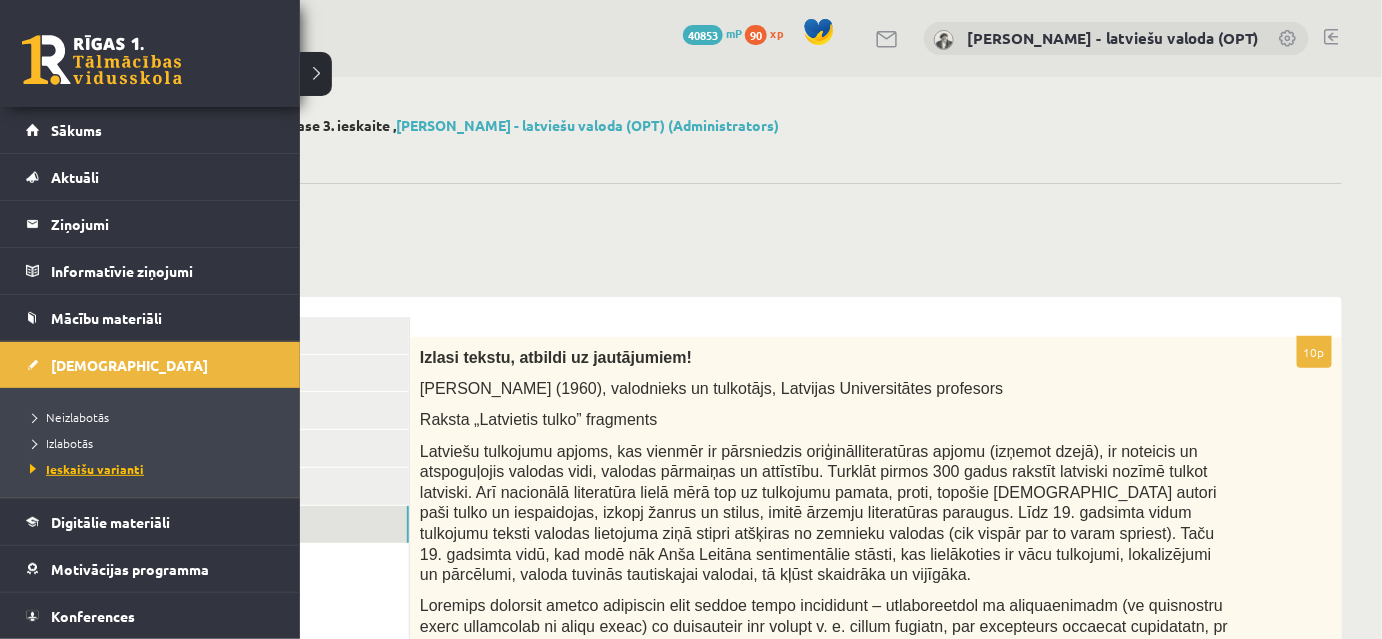 click on "Ieskaišu varianti" at bounding box center (84, 469) 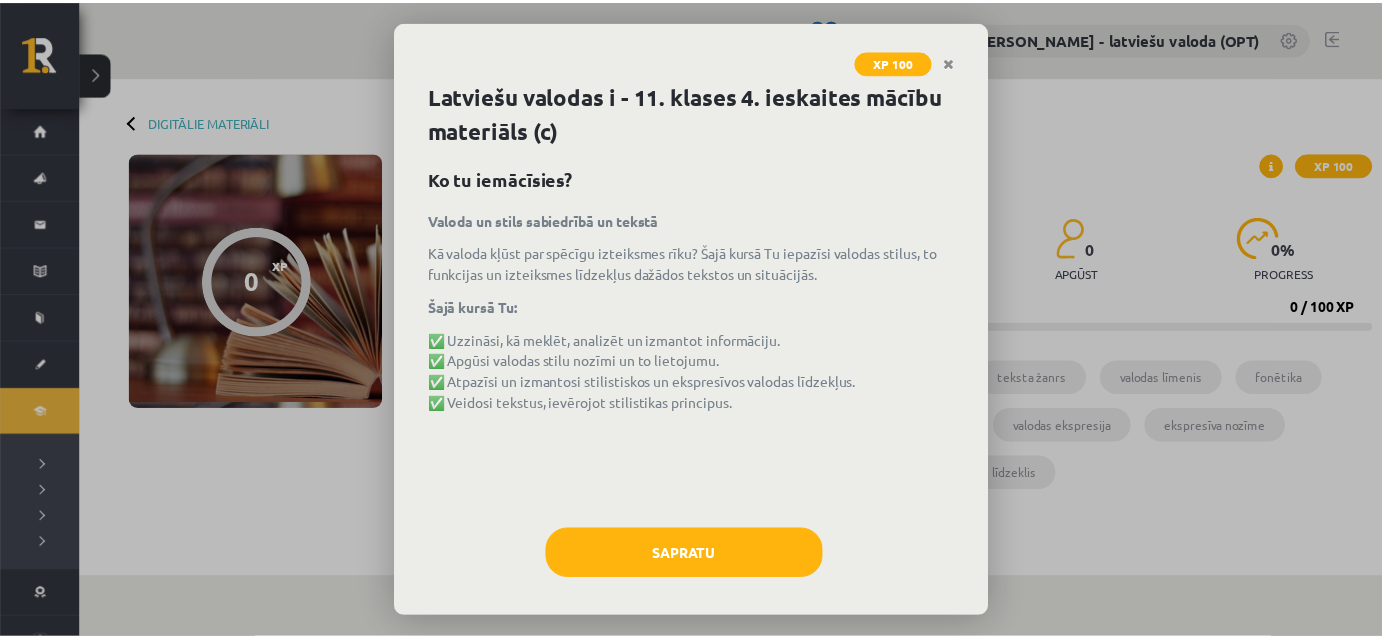 scroll, scrollTop: 0, scrollLeft: 0, axis: both 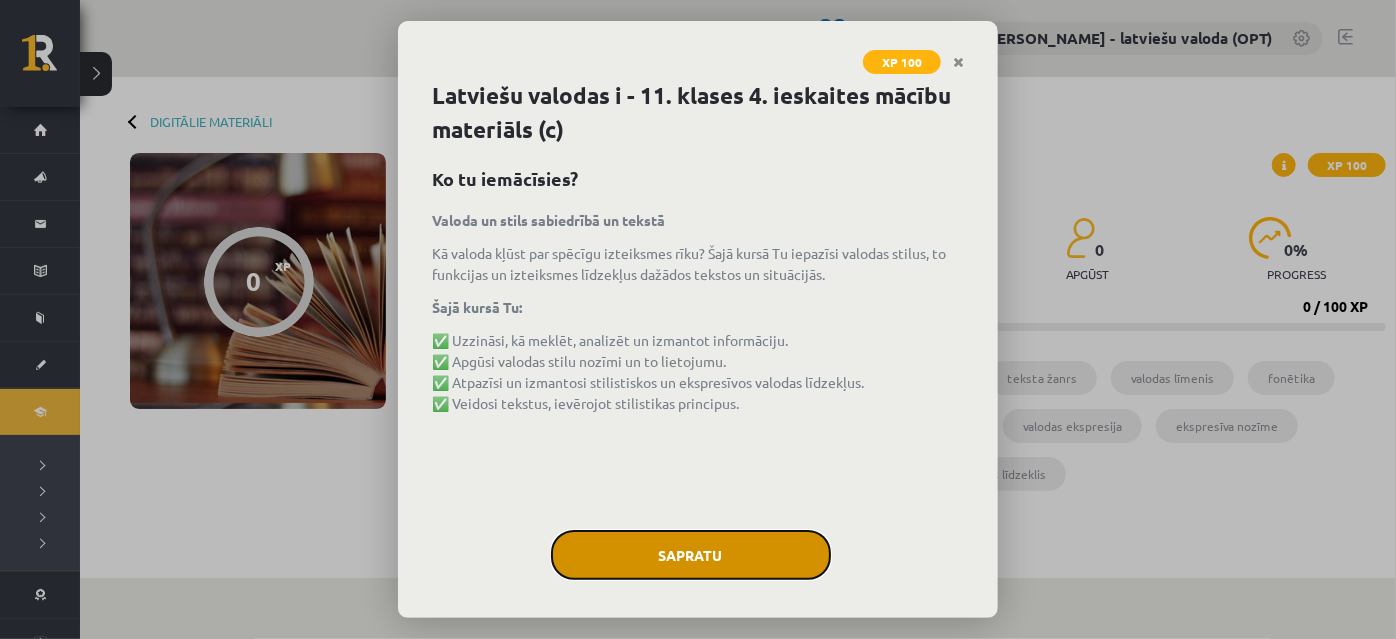 click on "Sapratu" 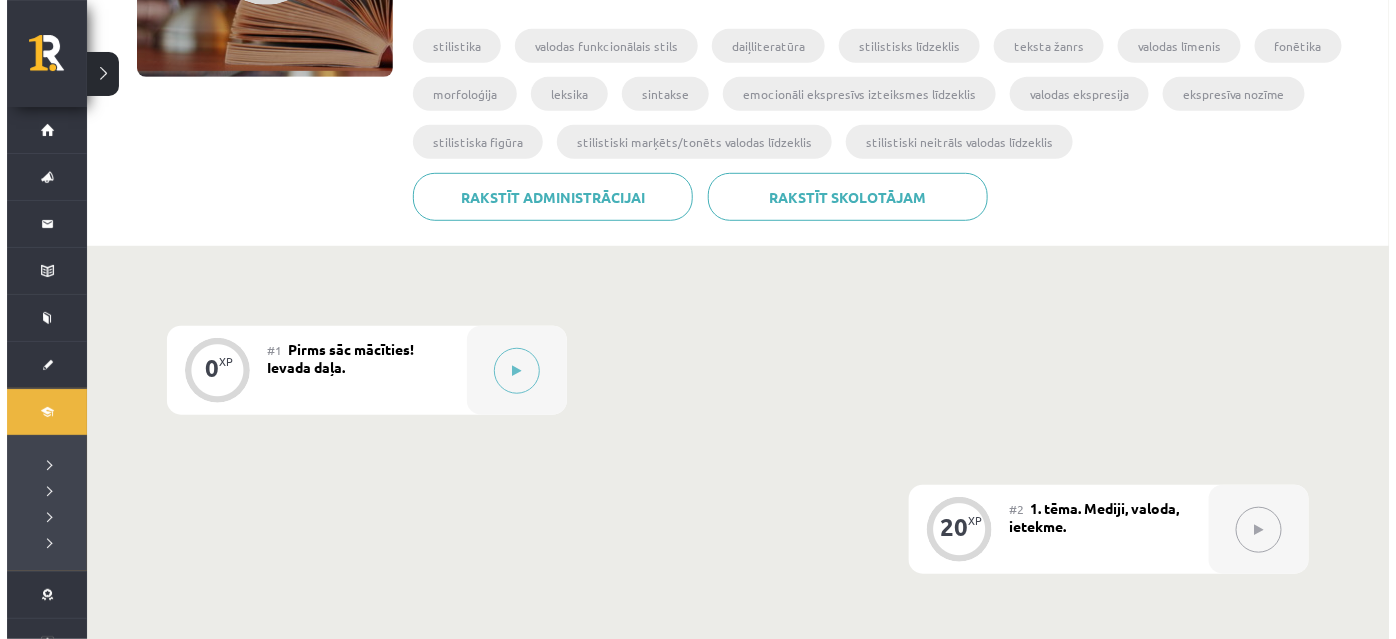 scroll, scrollTop: 363, scrollLeft: 0, axis: vertical 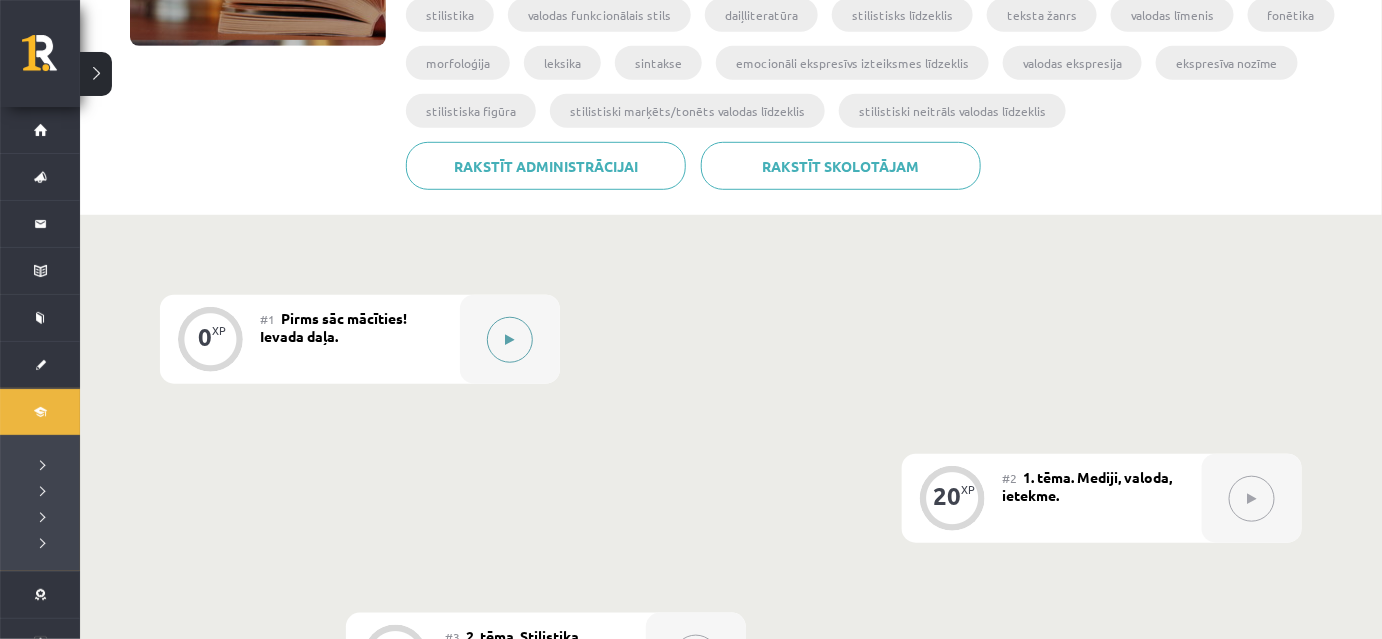 click 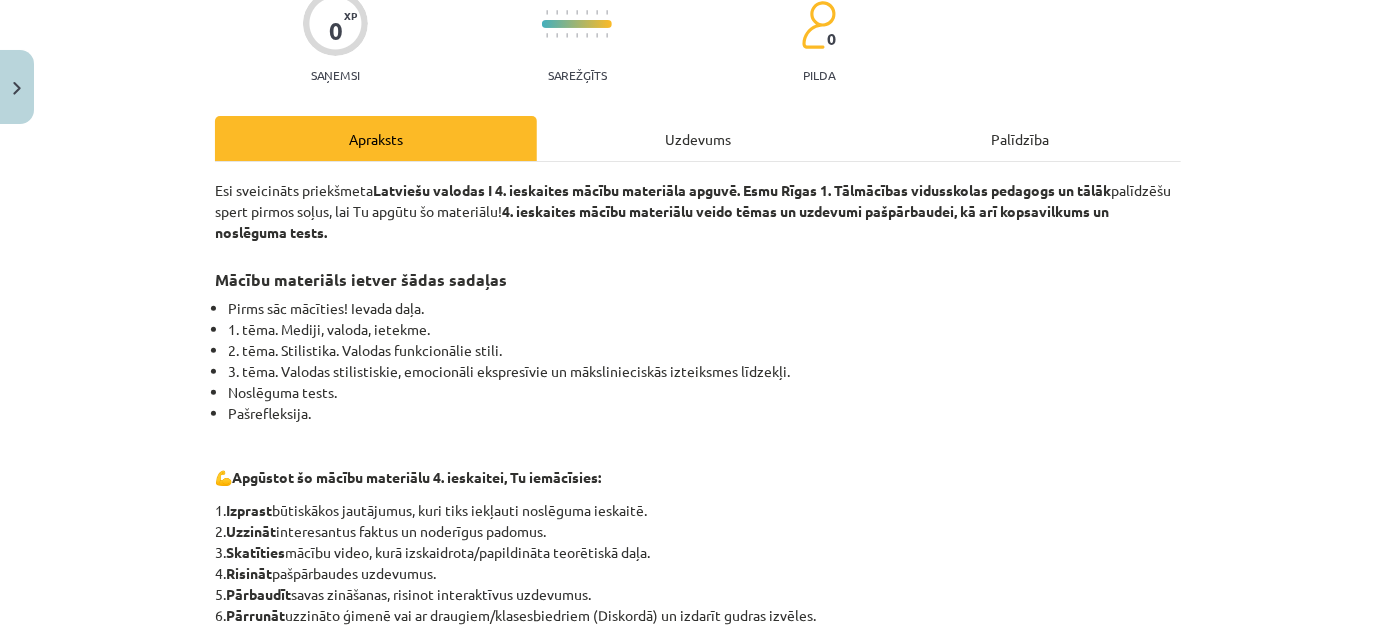 scroll, scrollTop: 181, scrollLeft: 0, axis: vertical 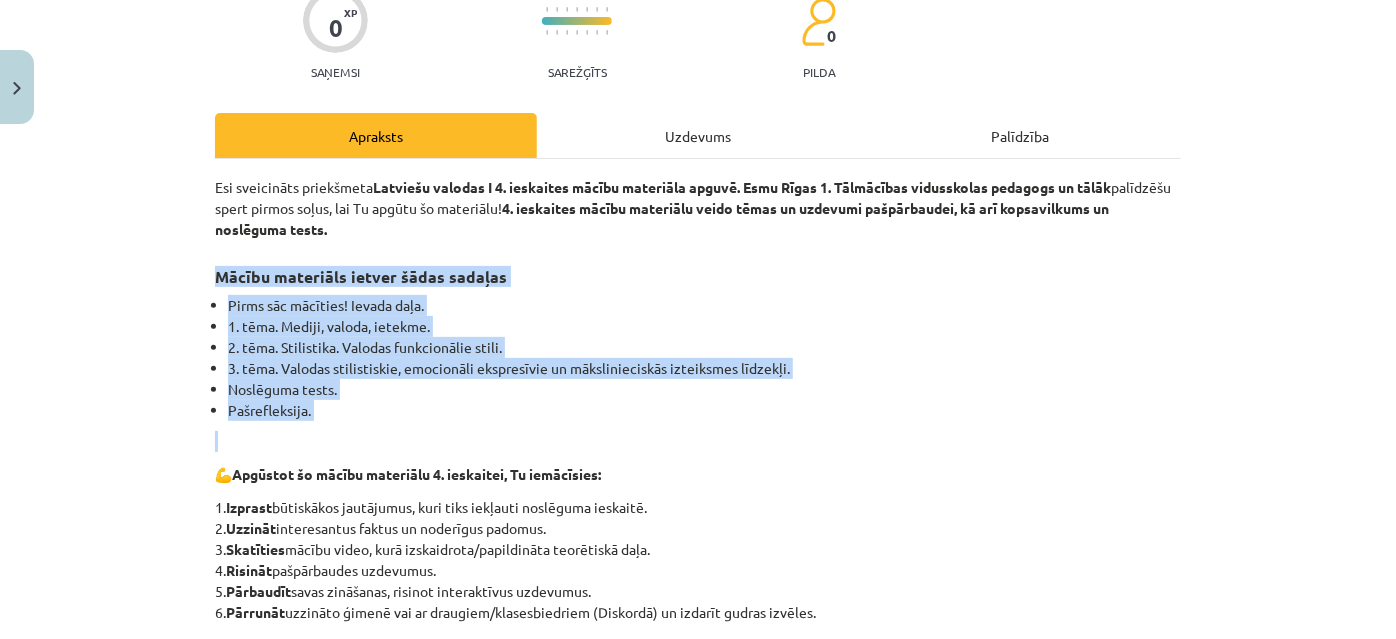 drag, startPoint x: 208, startPoint y: 270, endPoint x: 370, endPoint y: 420, distance: 220.78044 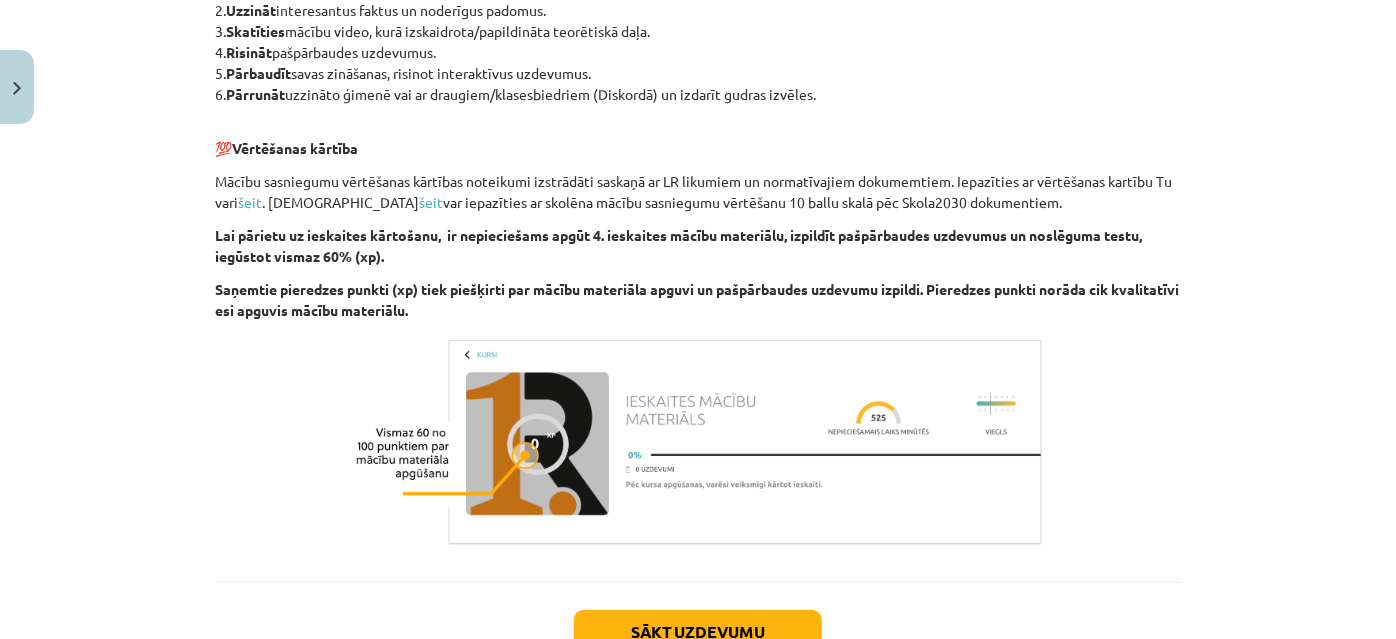 scroll, scrollTop: 841, scrollLeft: 0, axis: vertical 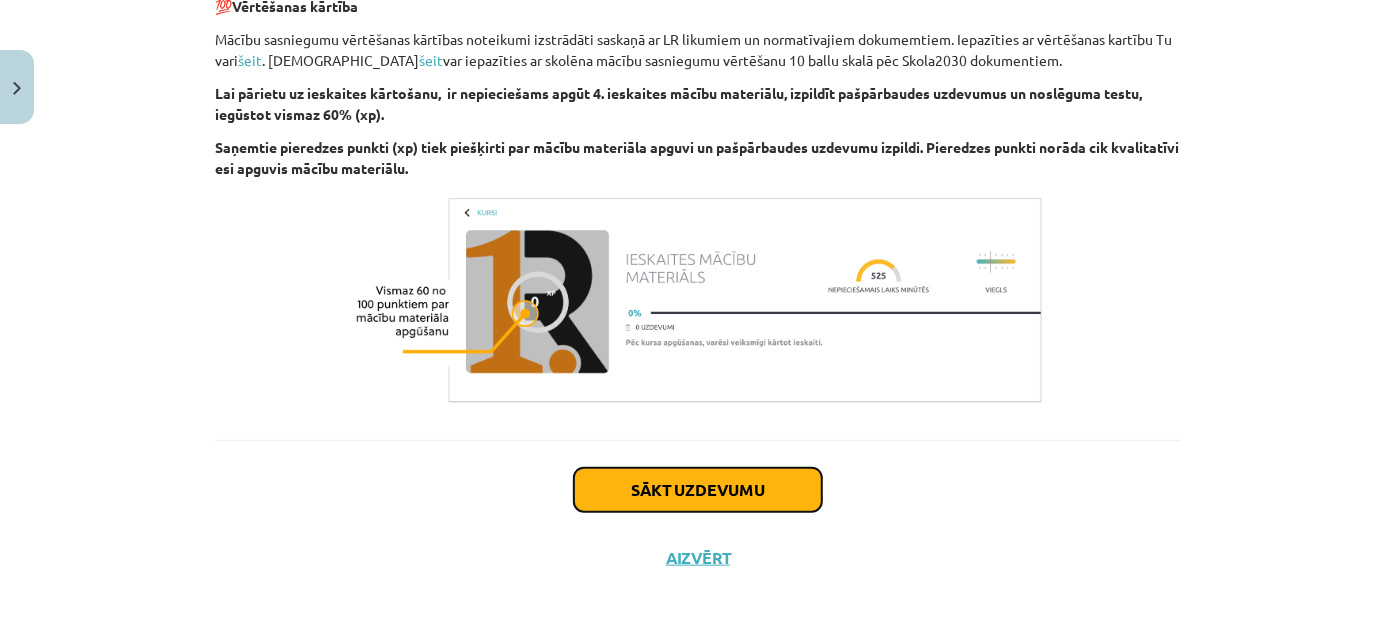 click on "Sākt uzdevumu" 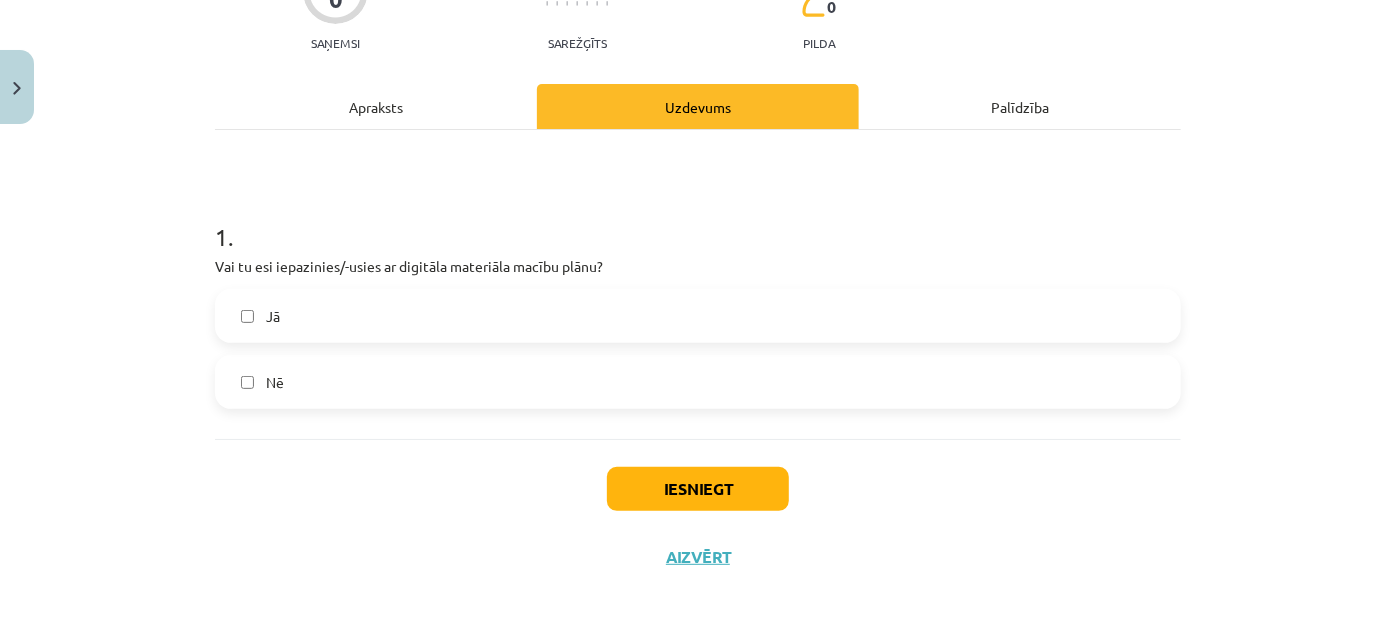 scroll, scrollTop: 120, scrollLeft: 0, axis: vertical 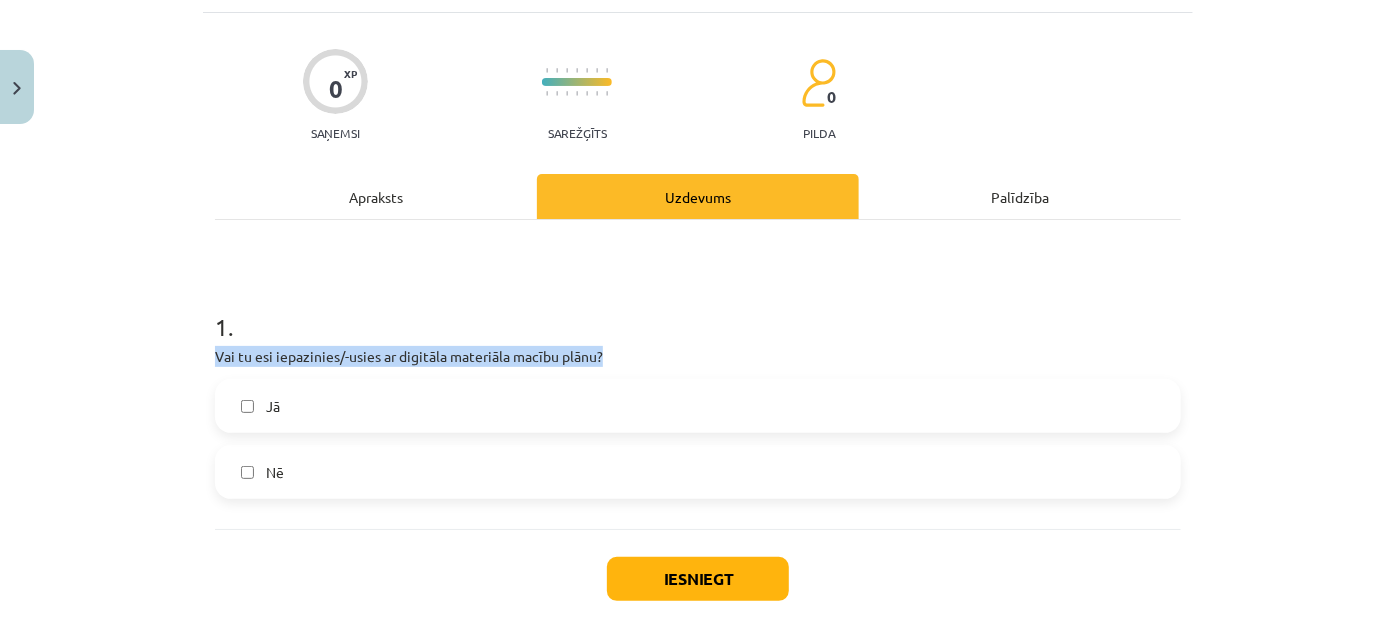 drag, startPoint x: 207, startPoint y: 353, endPoint x: 619, endPoint y: 354, distance: 412.00122 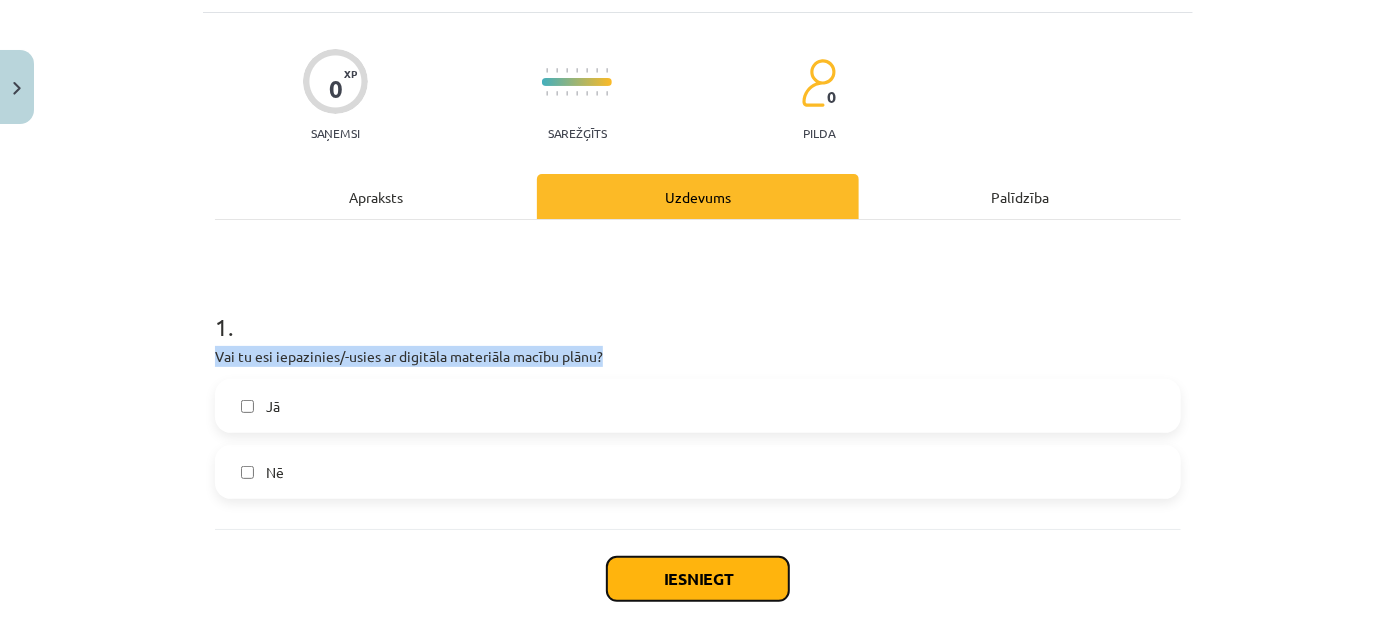 click on "Iesniegt" 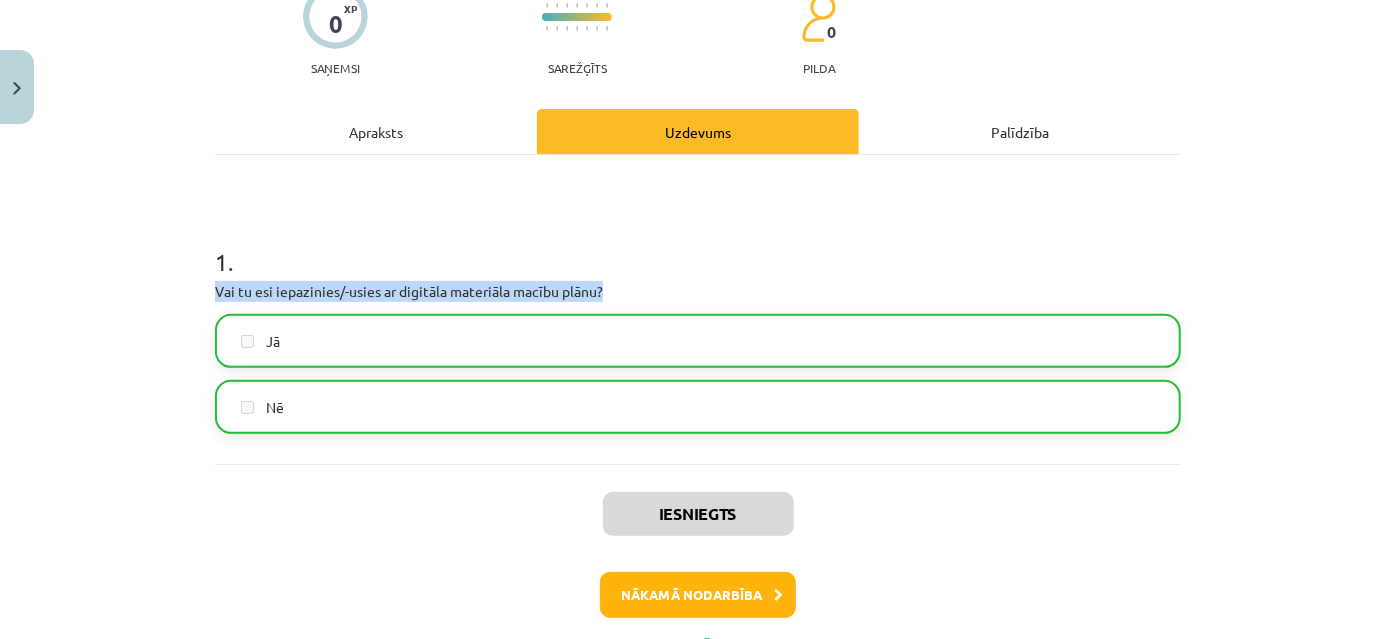 scroll, scrollTop: 274, scrollLeft: 0, axis: vertical 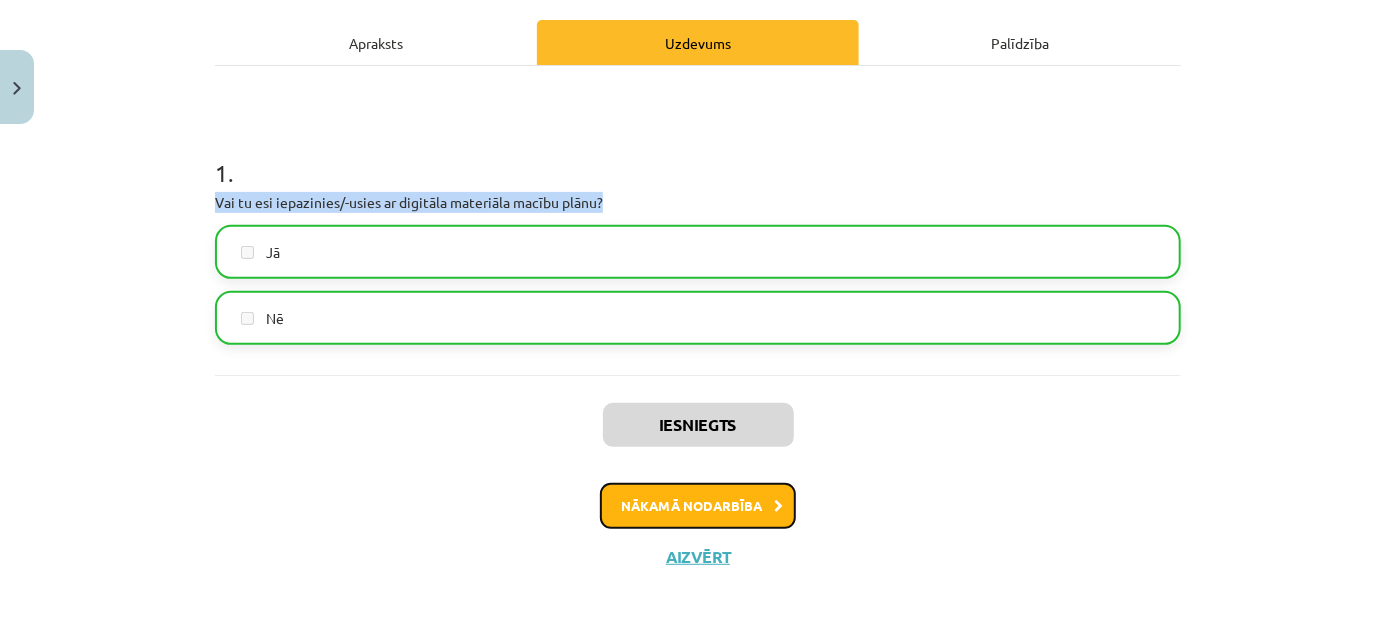 click on "Nākamā nodarbība" 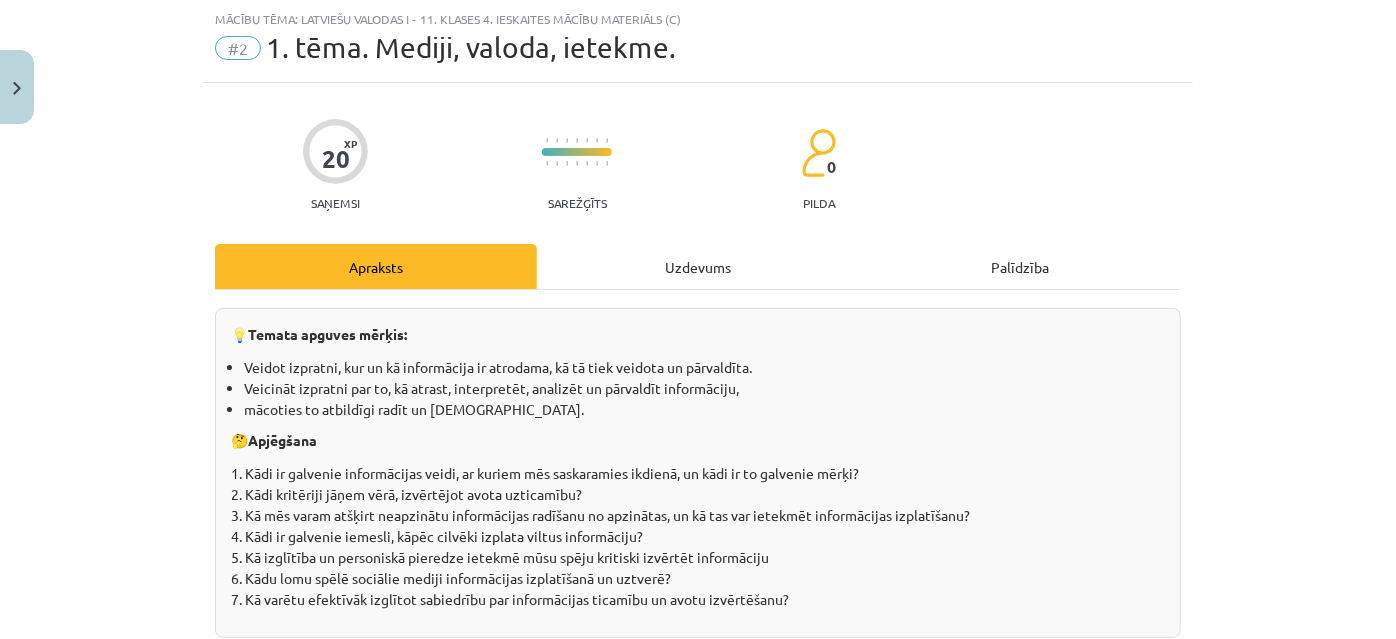 scroll, scrollTop: 141, scrollLeft: 0, axis: vertical 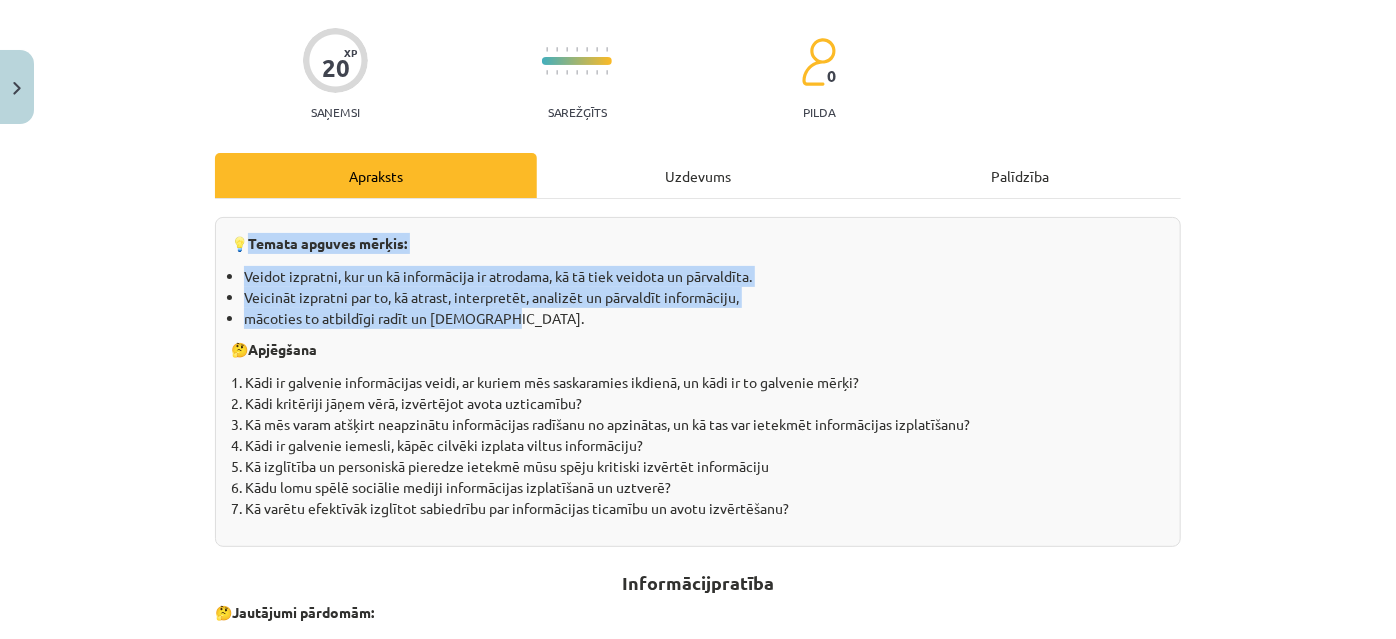 drag, startPoint x: 244, startPoint y: 237, endPoint x: 501, endPoint y: 313, distance: 268.00186 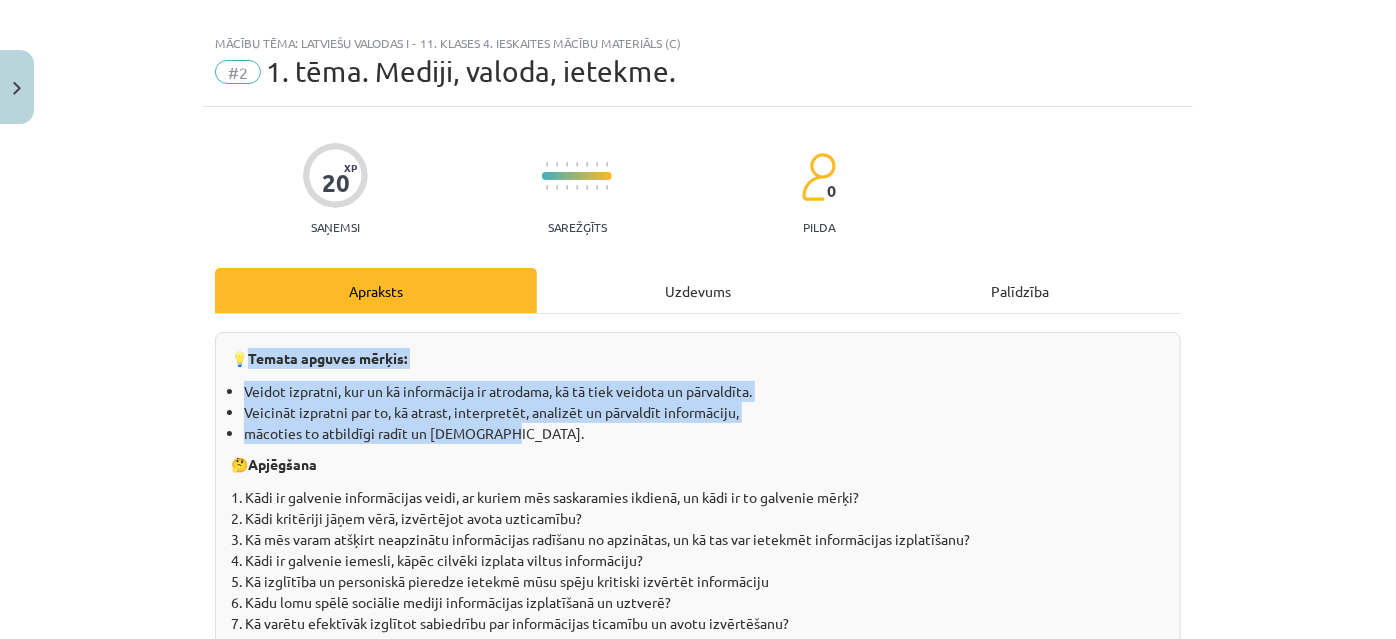scroll, scrollTop: 0, scrollLeft: 0, axis: both 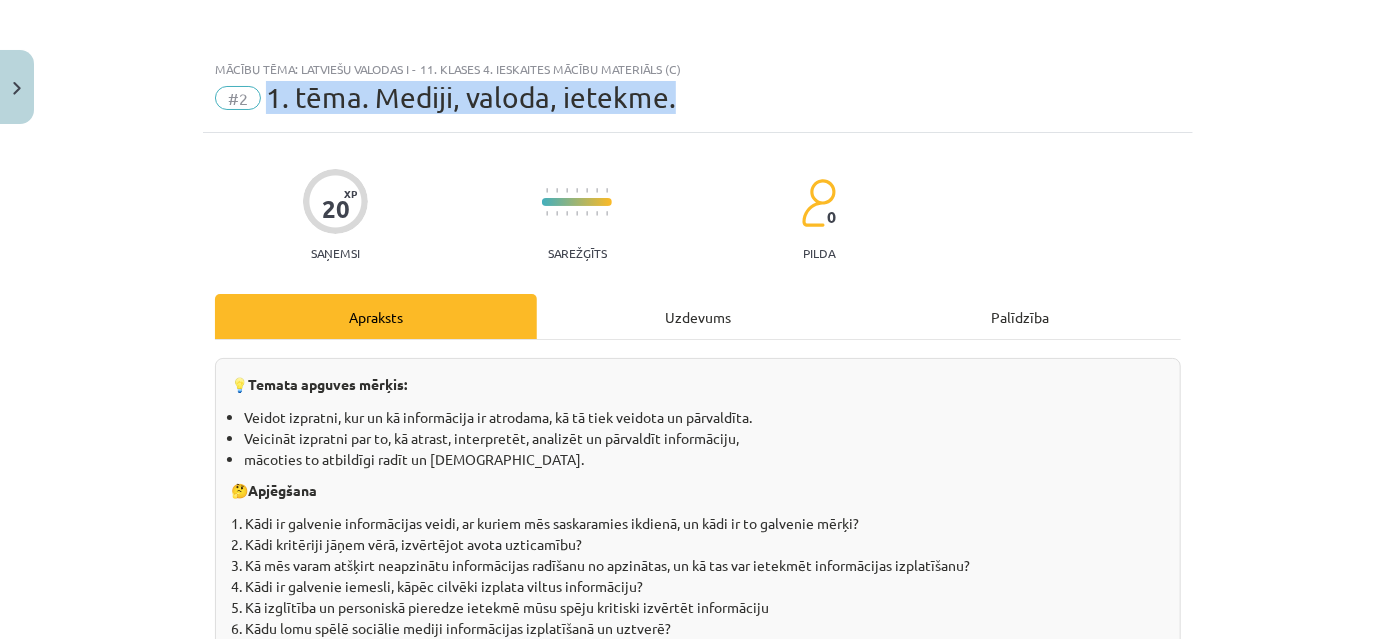 drag, startPoint x: 260, startPoint y: 93, endPoint x: 690, endPoint y: 93, distance: 430 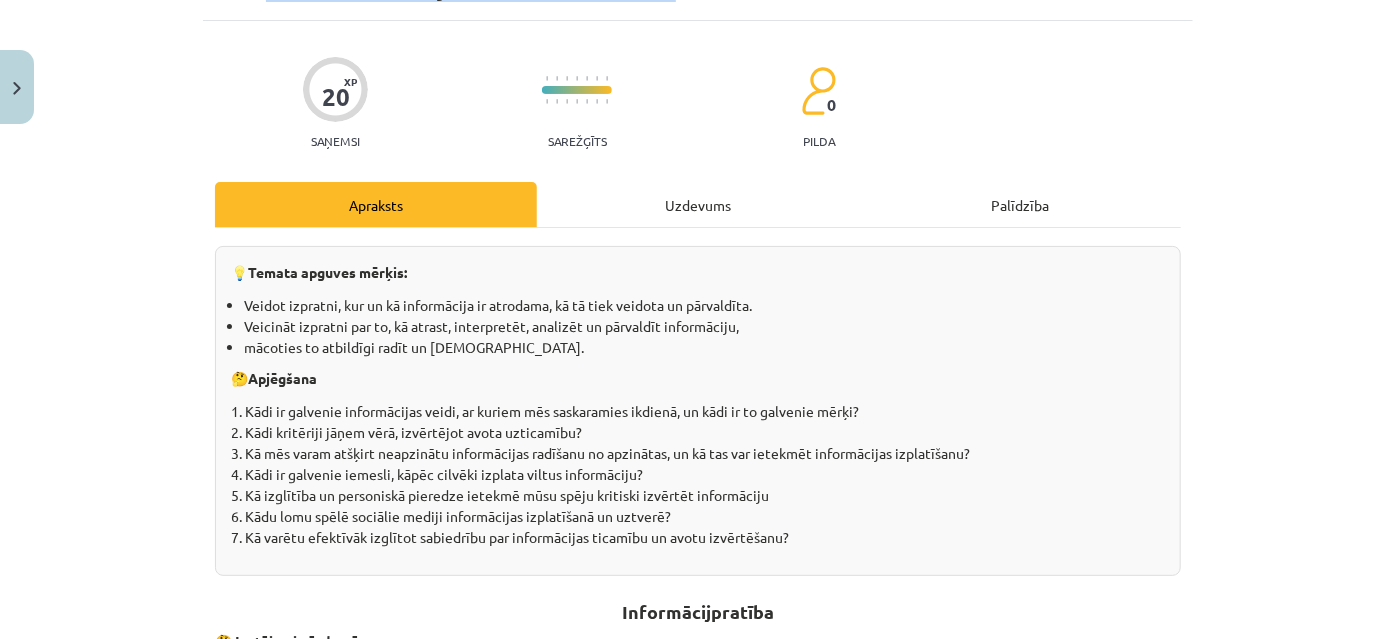 scroll, scrollTop: 0, scrollLeft: 0, axis: both 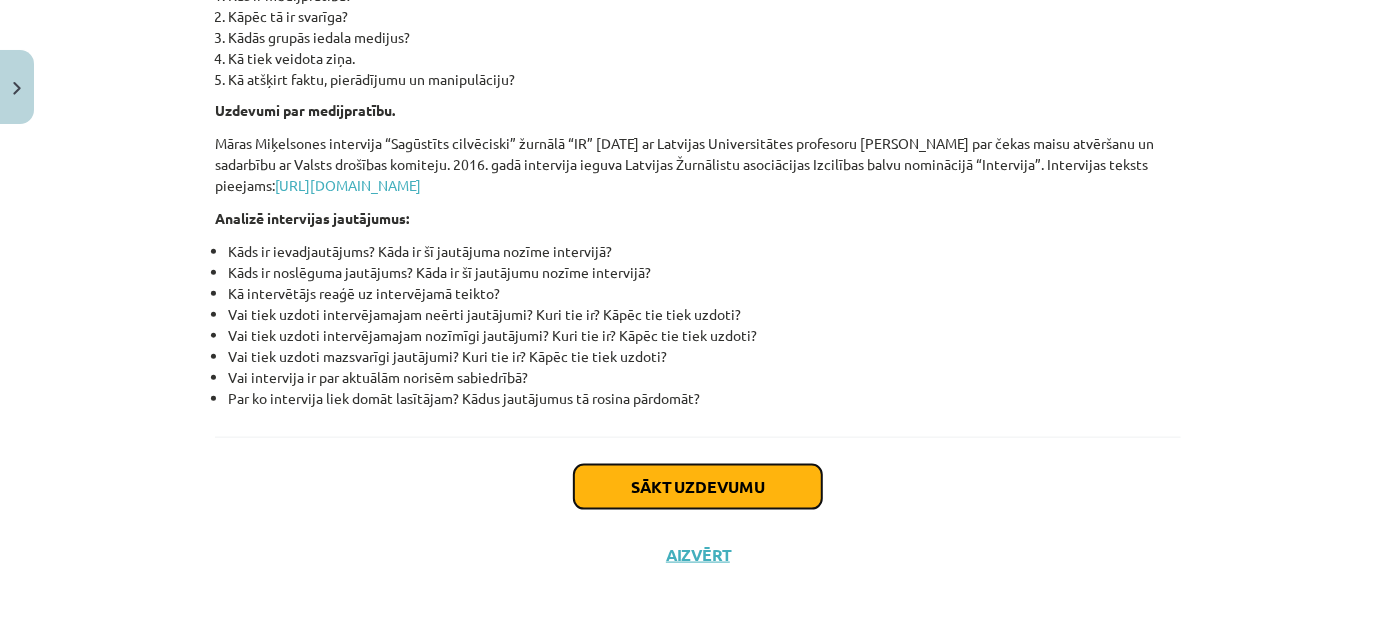 click on "Sākt uzdevumu" 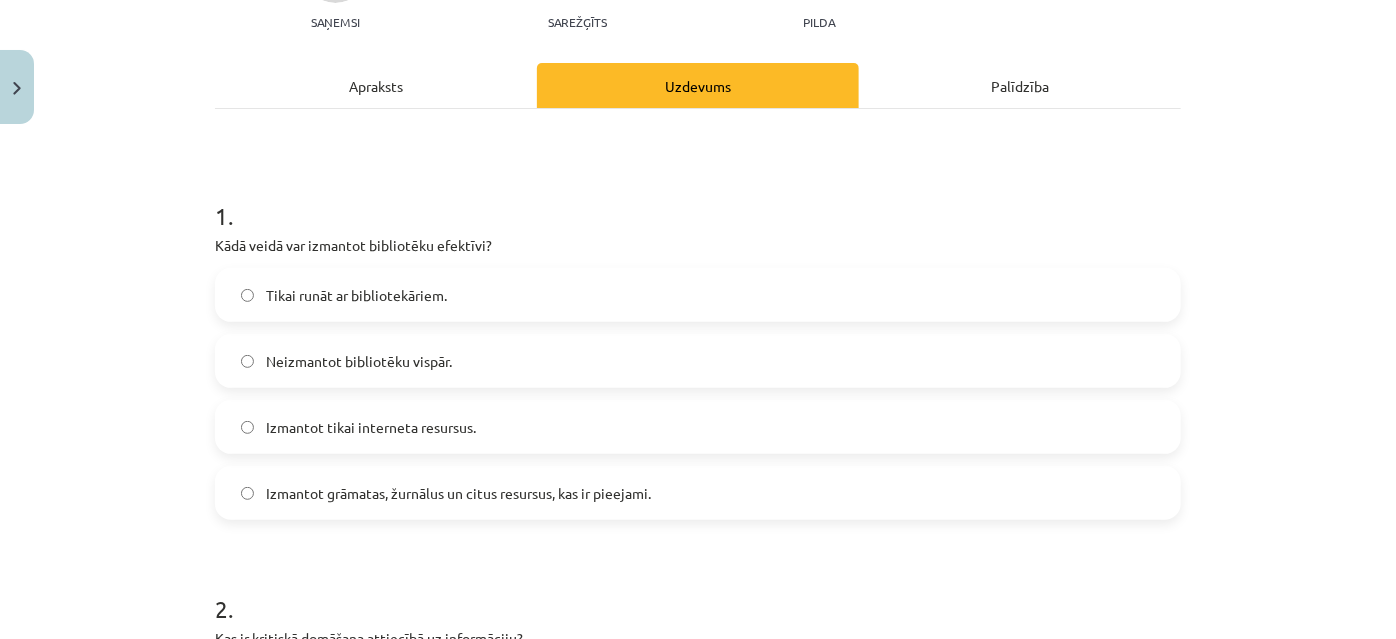 scroll, scrollTop: 232, scrollLeft: 0, axis: vertical 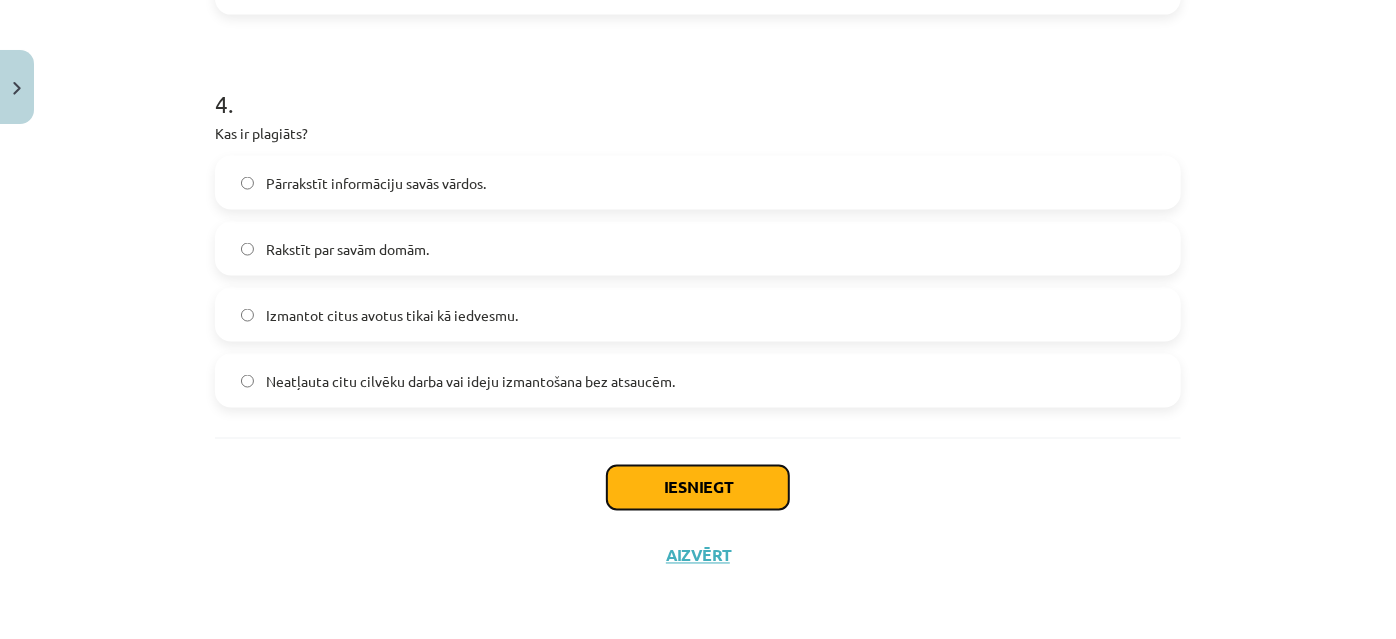 click on "Iesniegt" 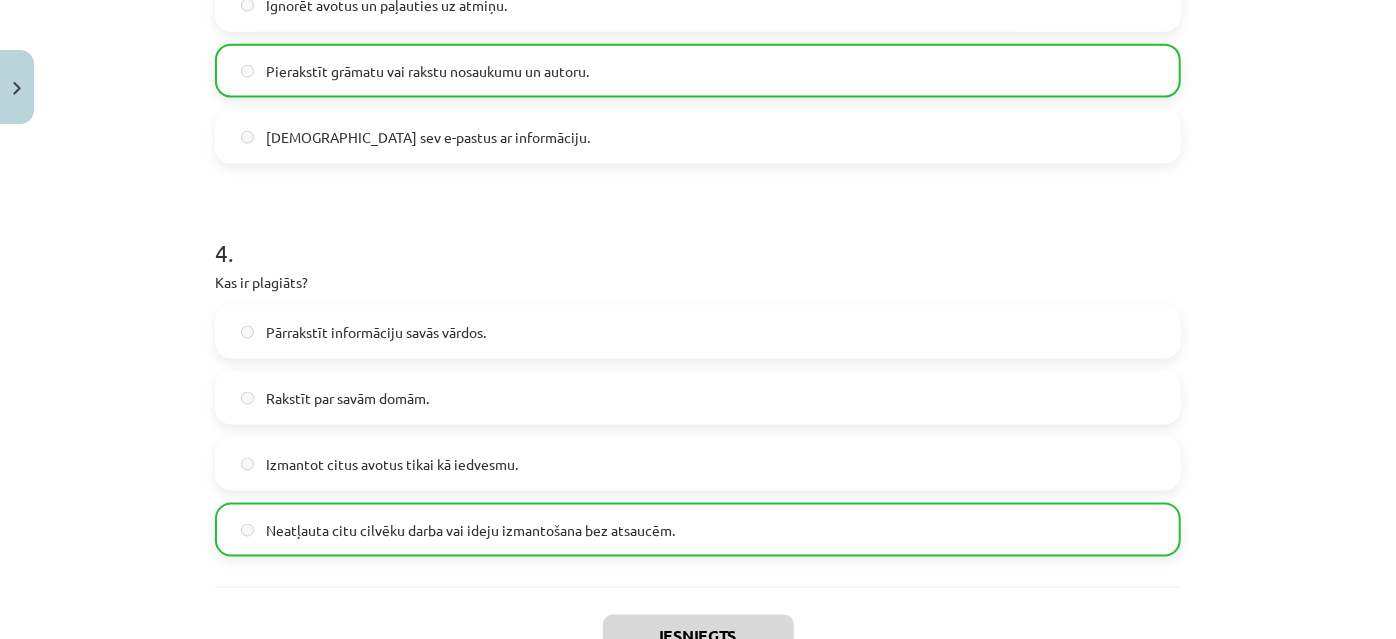 scroll, scrollTop: 1584, scrollLeft: 0, axis: vertical 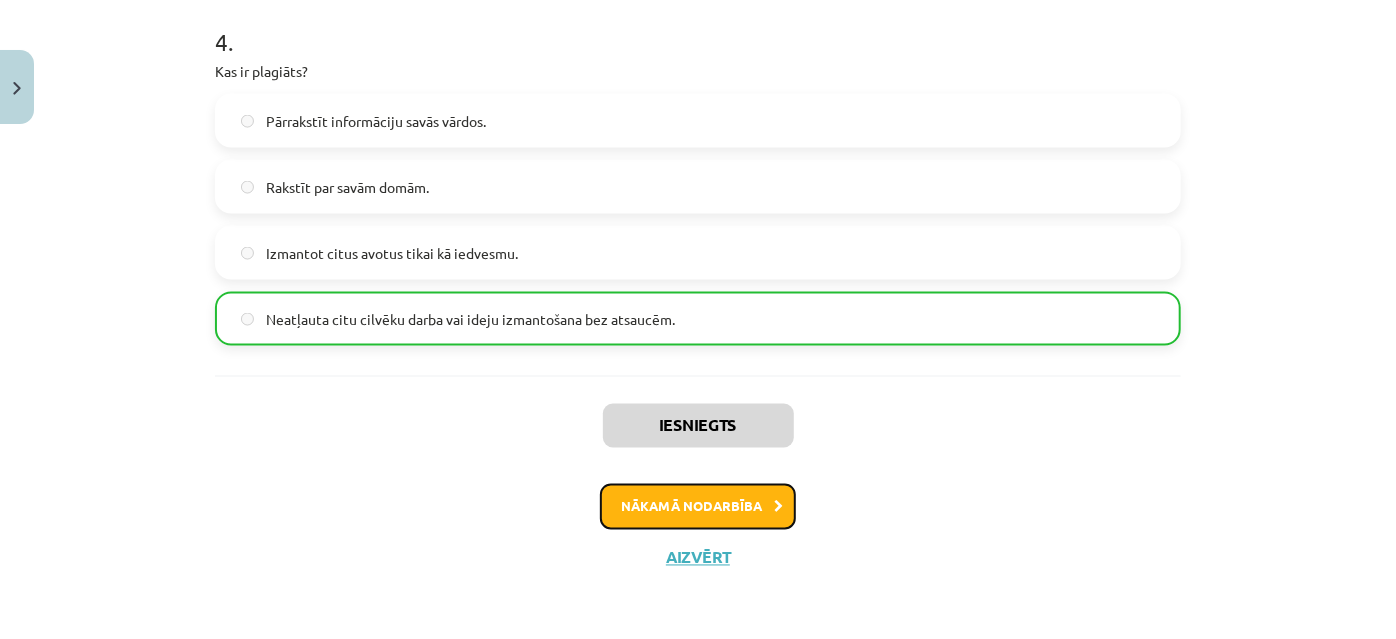 click on "Nākamā nodarbība" 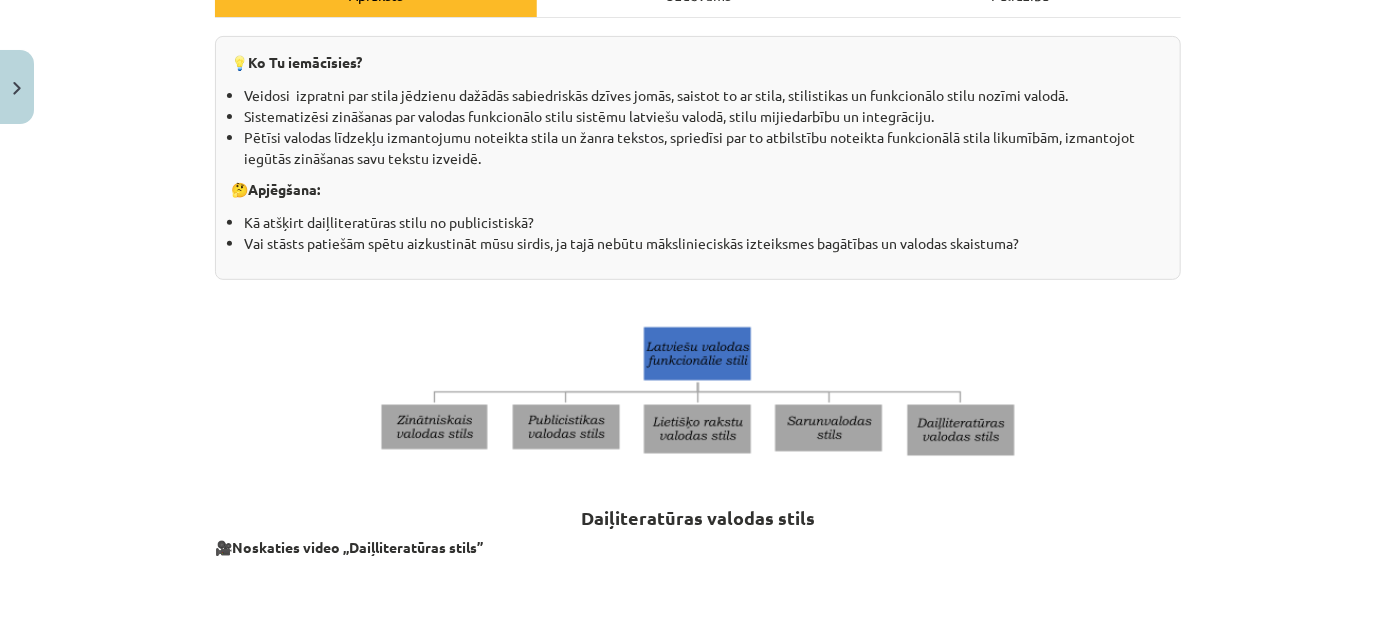 scroll, scrollTop: 0, scrollLeft: 0, axis: both 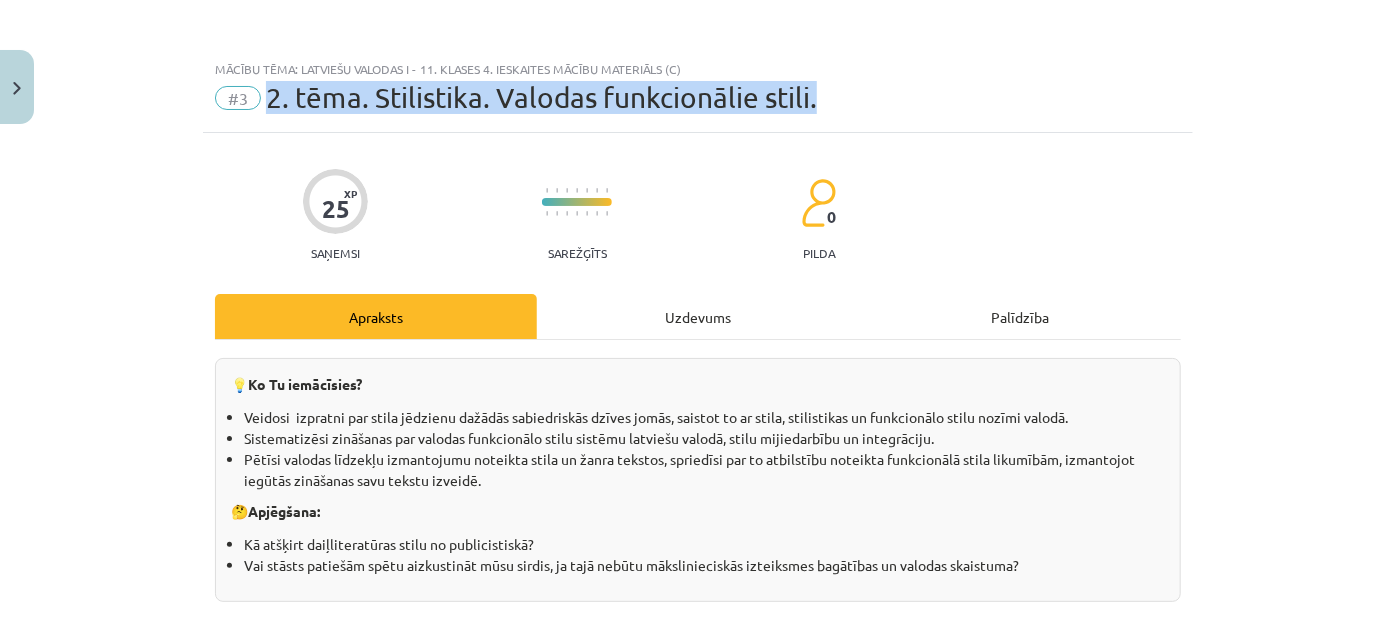 drag, startPoint x: 262, startPoint y: 92, endPoint x: 816, endPoint y: 97, distance: 554.0226 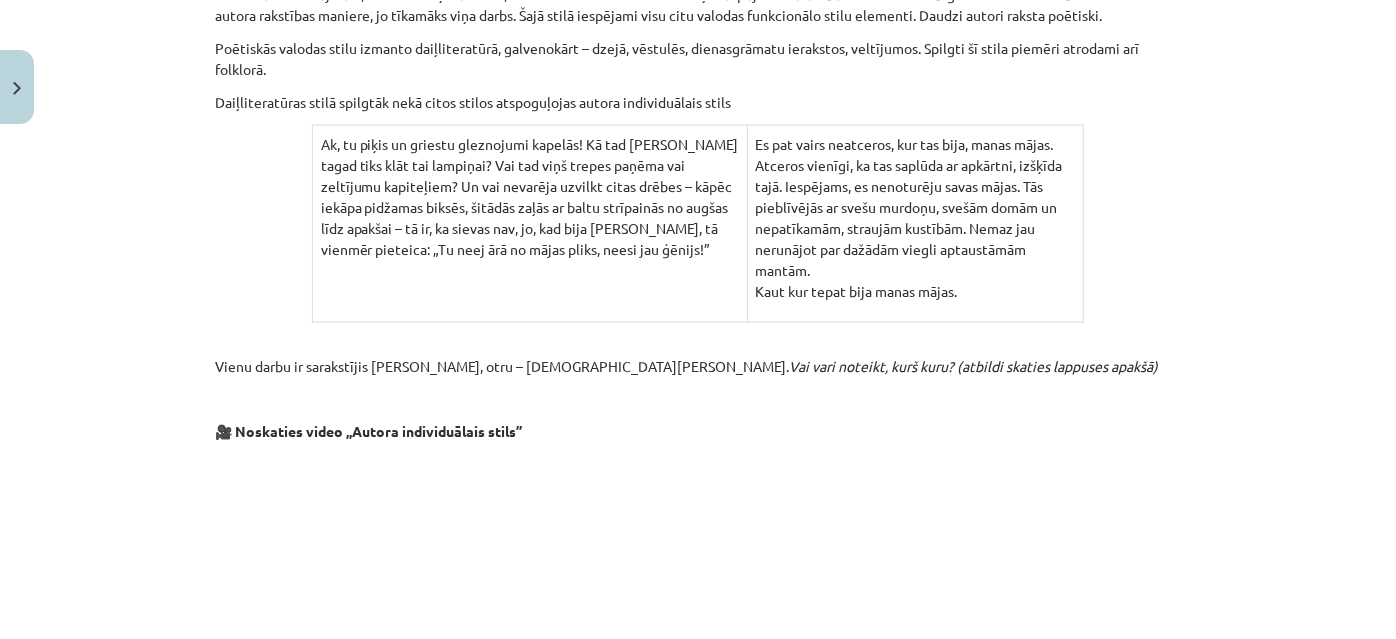 scroll, scrollTop: 1454, scrollLeft: 0, axis: vertical 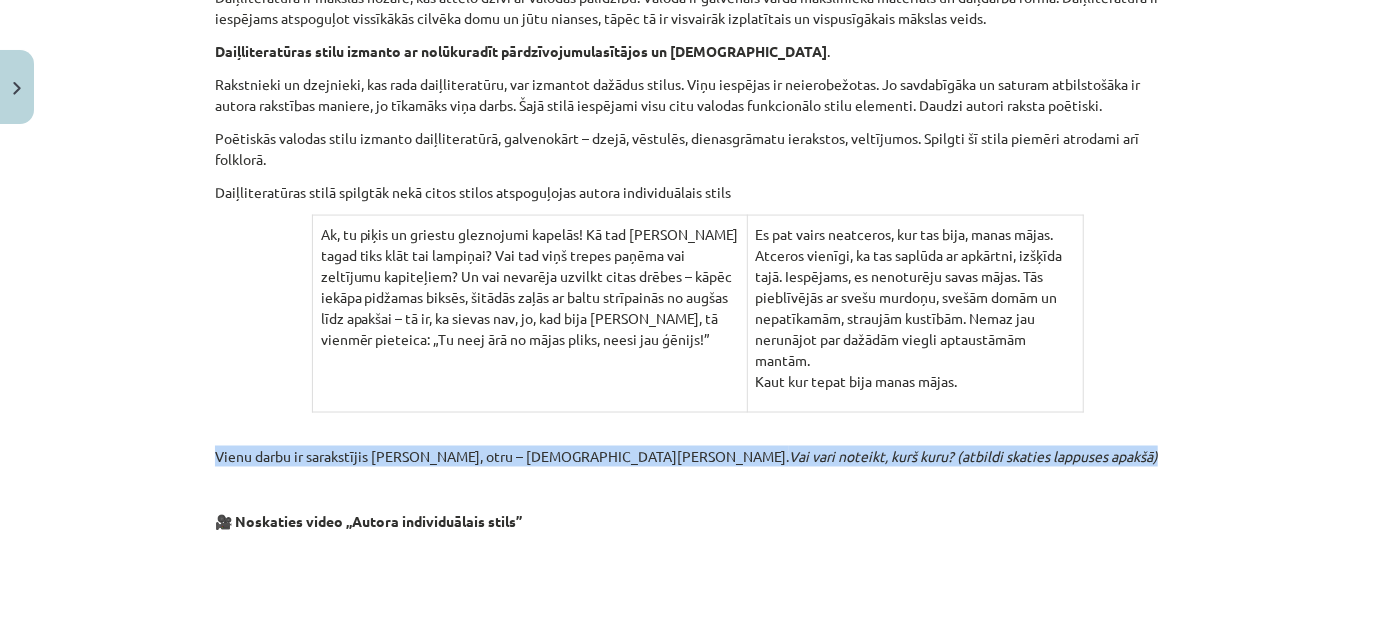 drag, startPoint x: 202, startPoint y: 432, endPoint x: 1021, endPoint y: 426, distance: 819.022 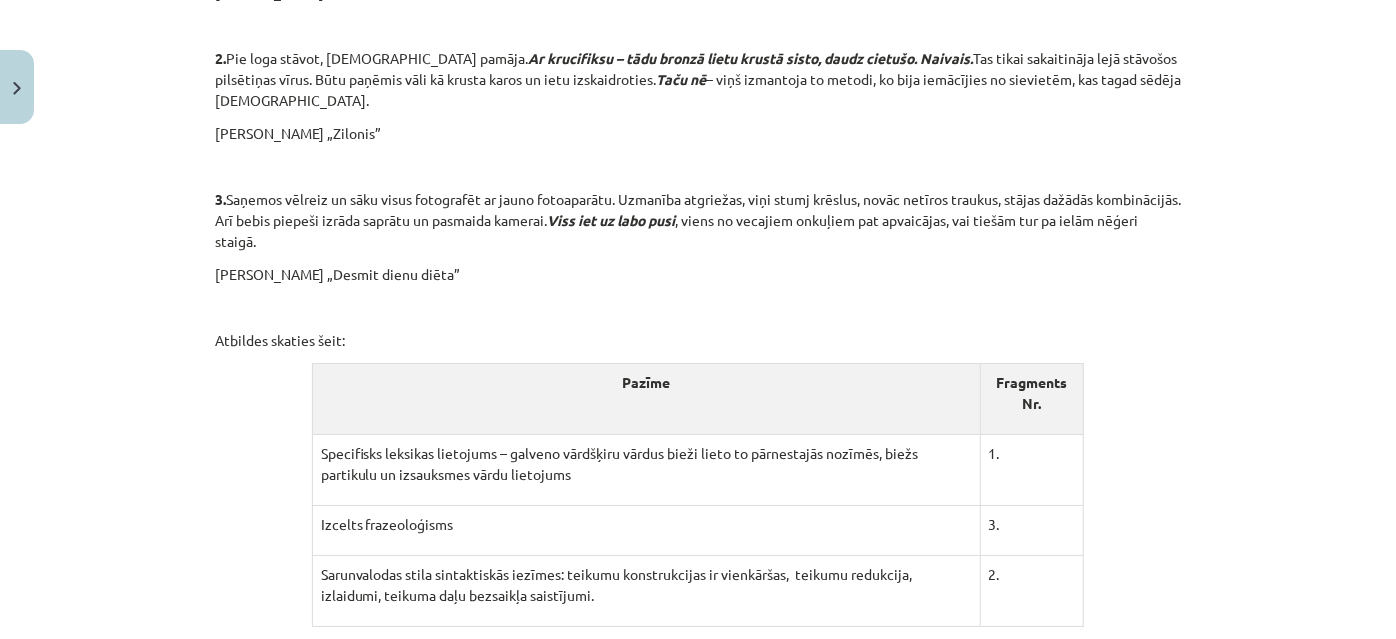 scroll, scrollTop: 3721, scrollLeft: 0, axis: vertical 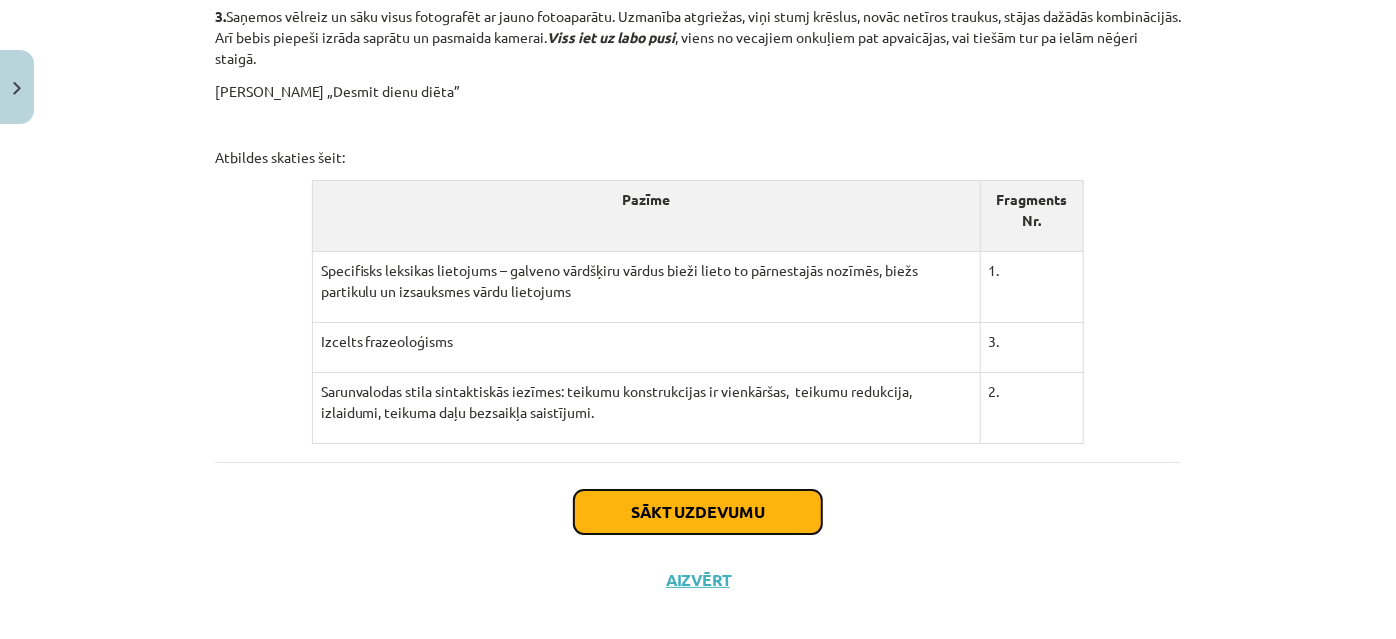 click on "Sākt uzdevumu" 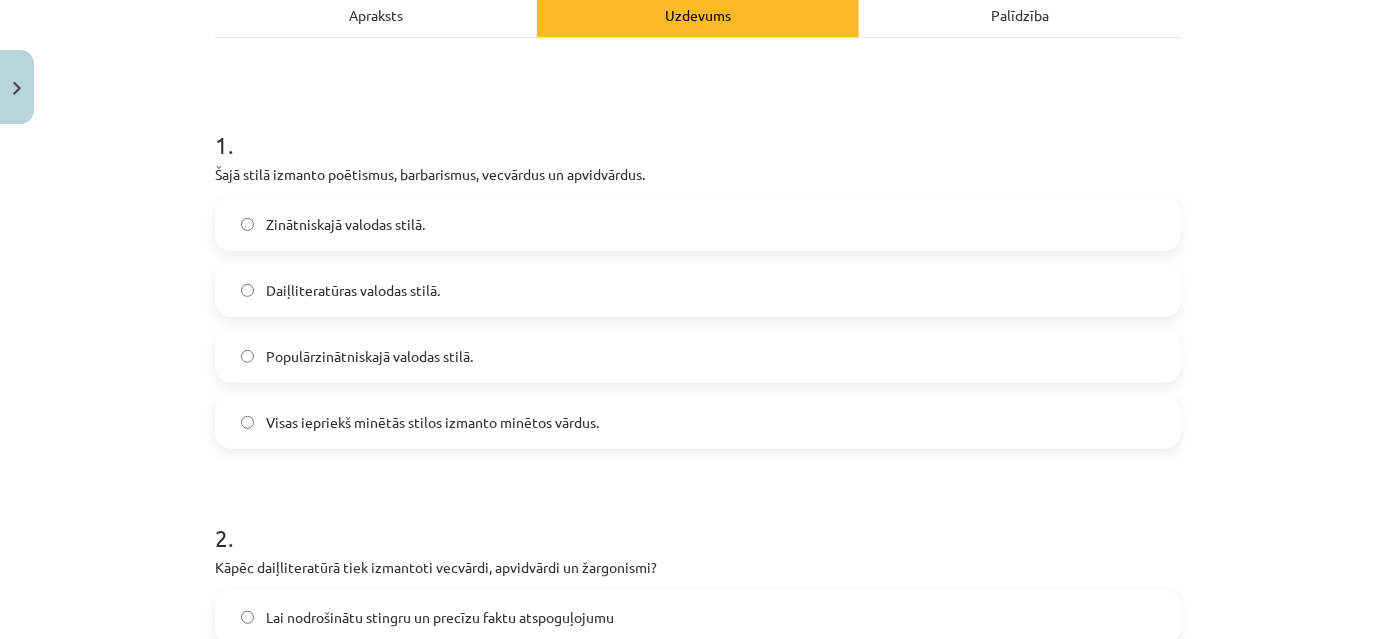 scroll, scrollTop: 322, scrollLeft: 0, axis: vertical 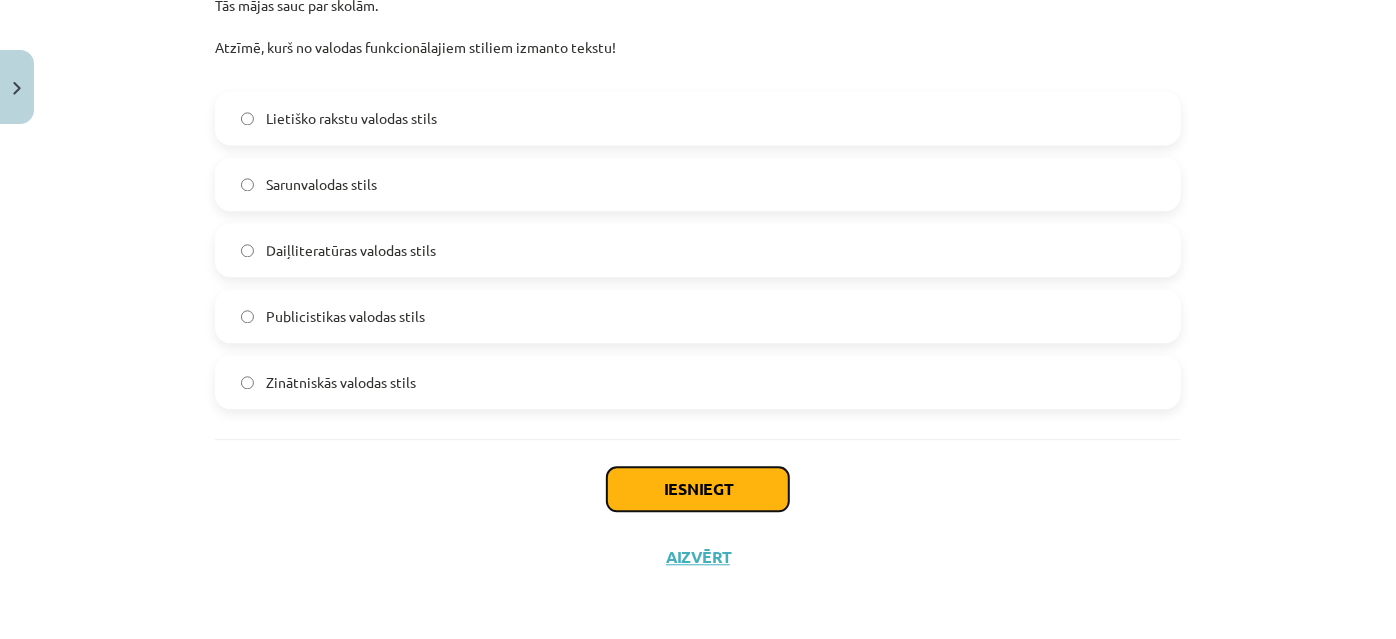 click on "Iesniegt" 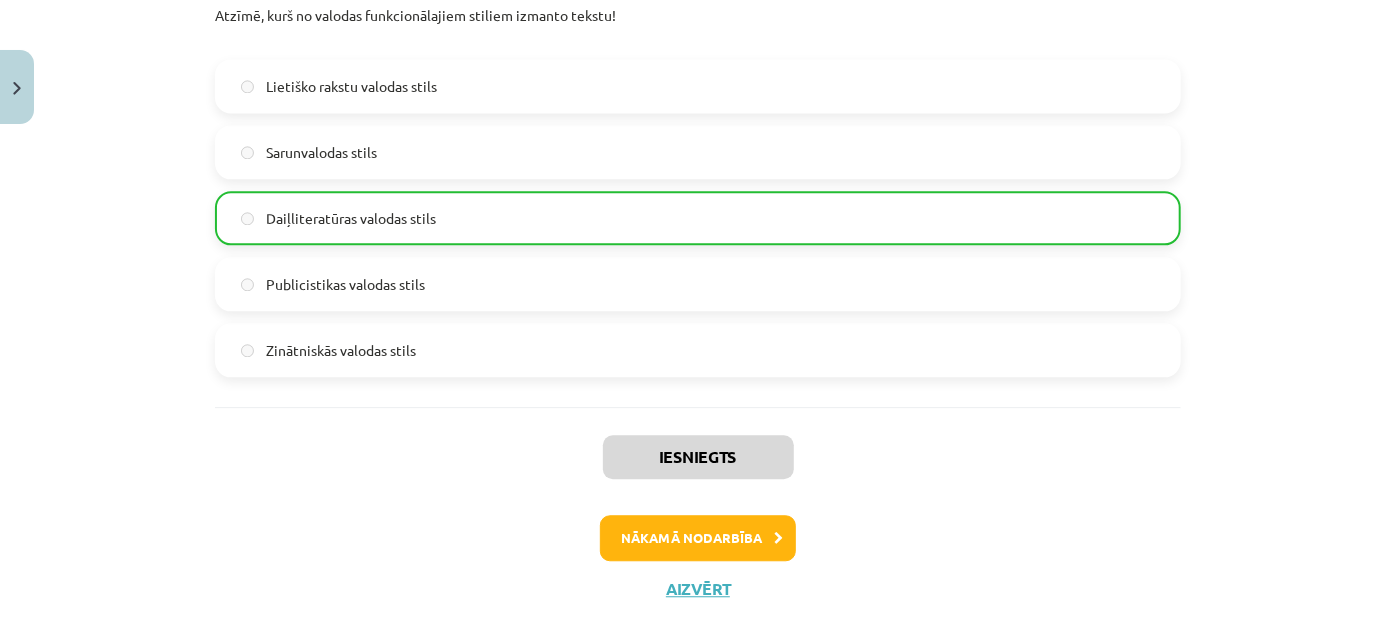 scroll, scrollTop: 2274, scrollLeft: 0, axis: vertical 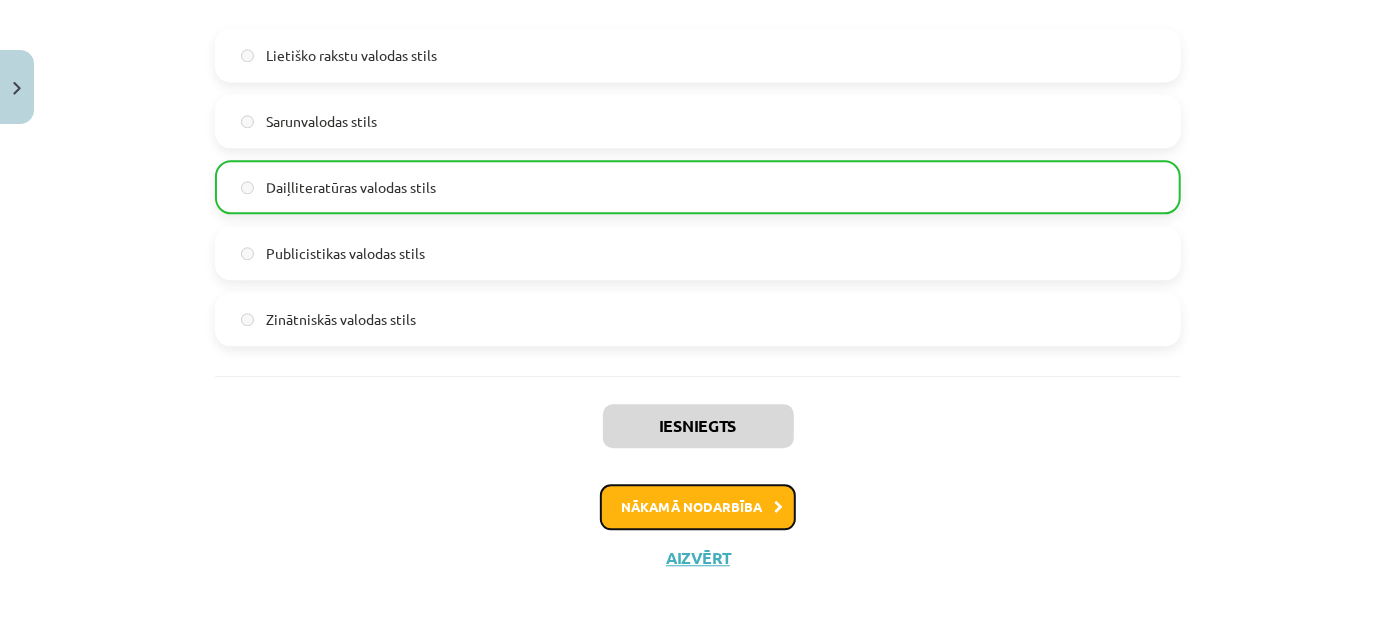 click on "Nākamā nodarbība" 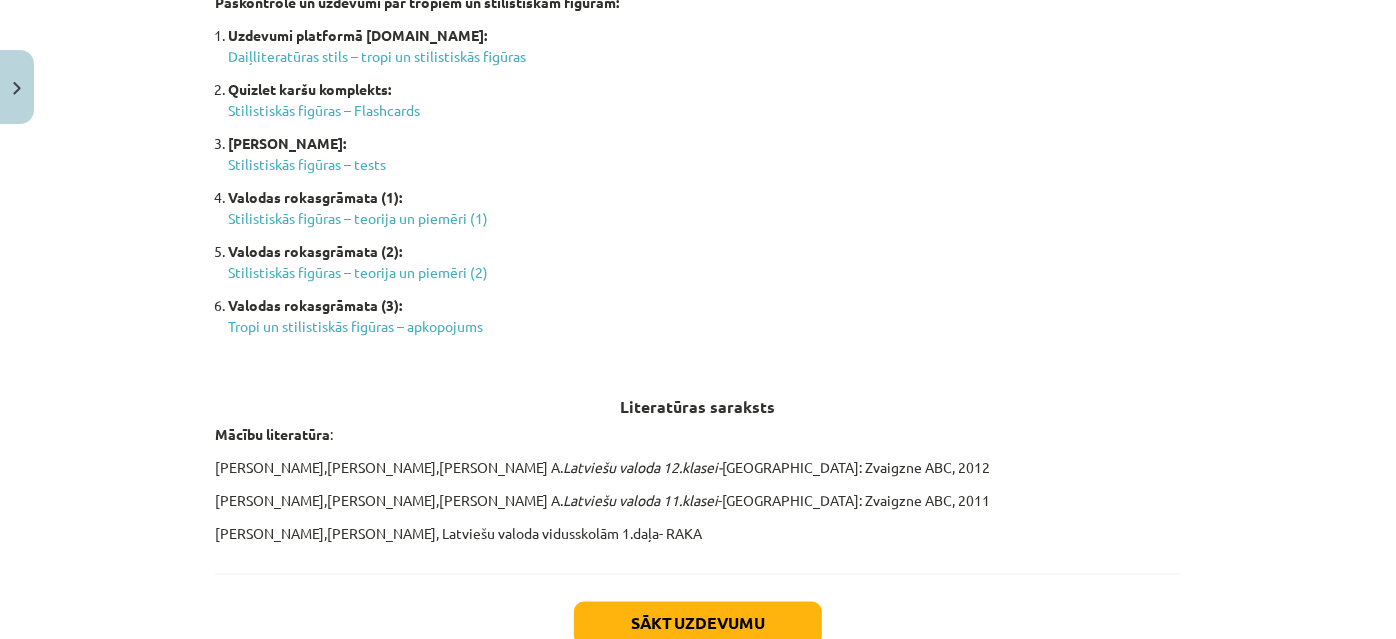scroll, scrollTop: 9120, scrollLeft: 0, axis: vertical 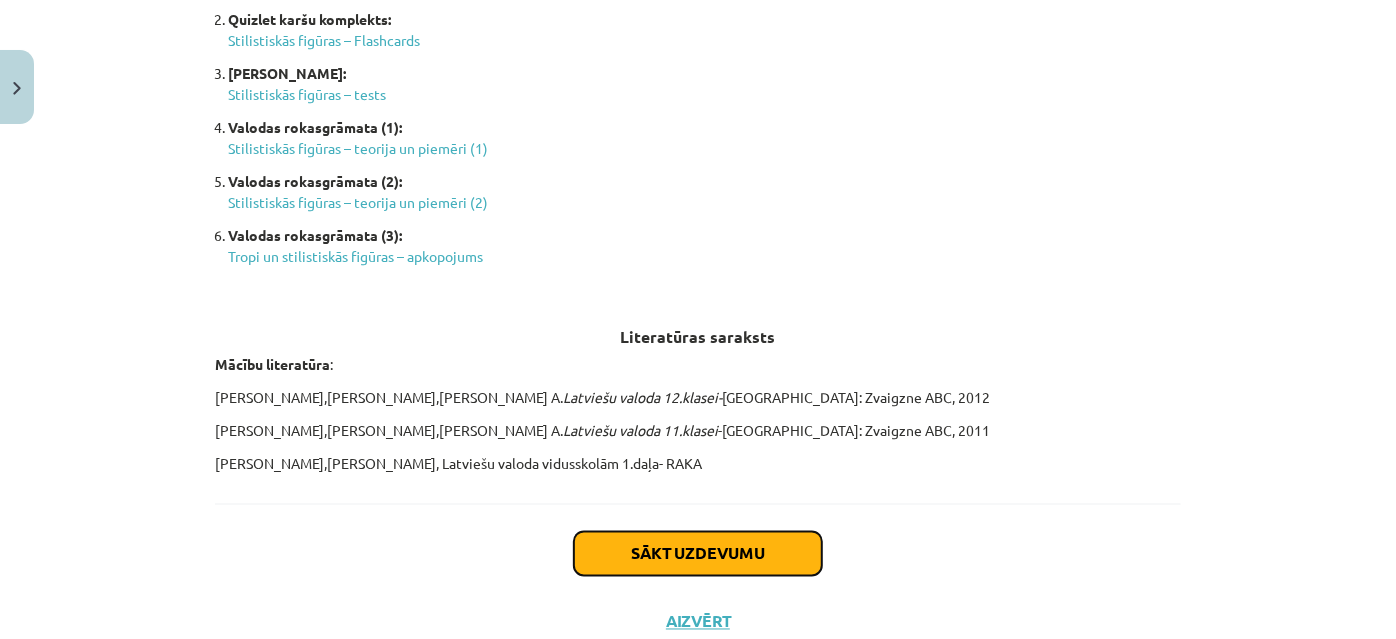click on "Sākt uzdevumu" 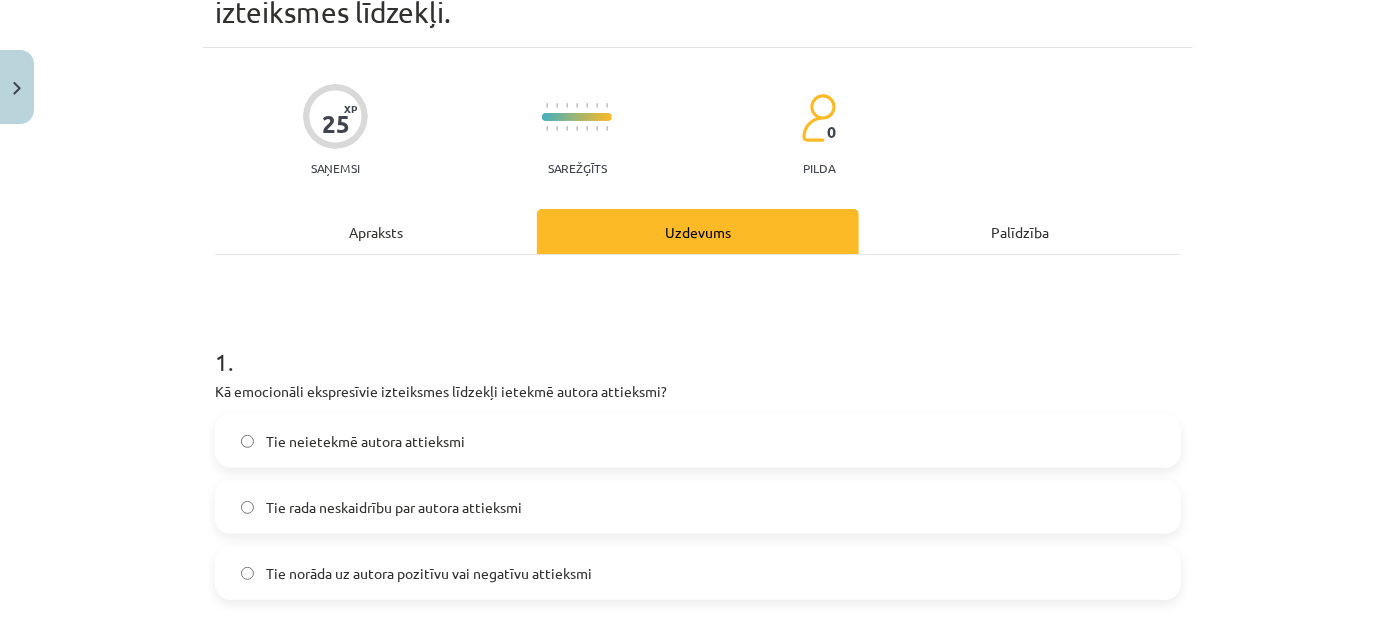 scroll, scrollTop: 322, scrollLeft: 0, axis: vertical 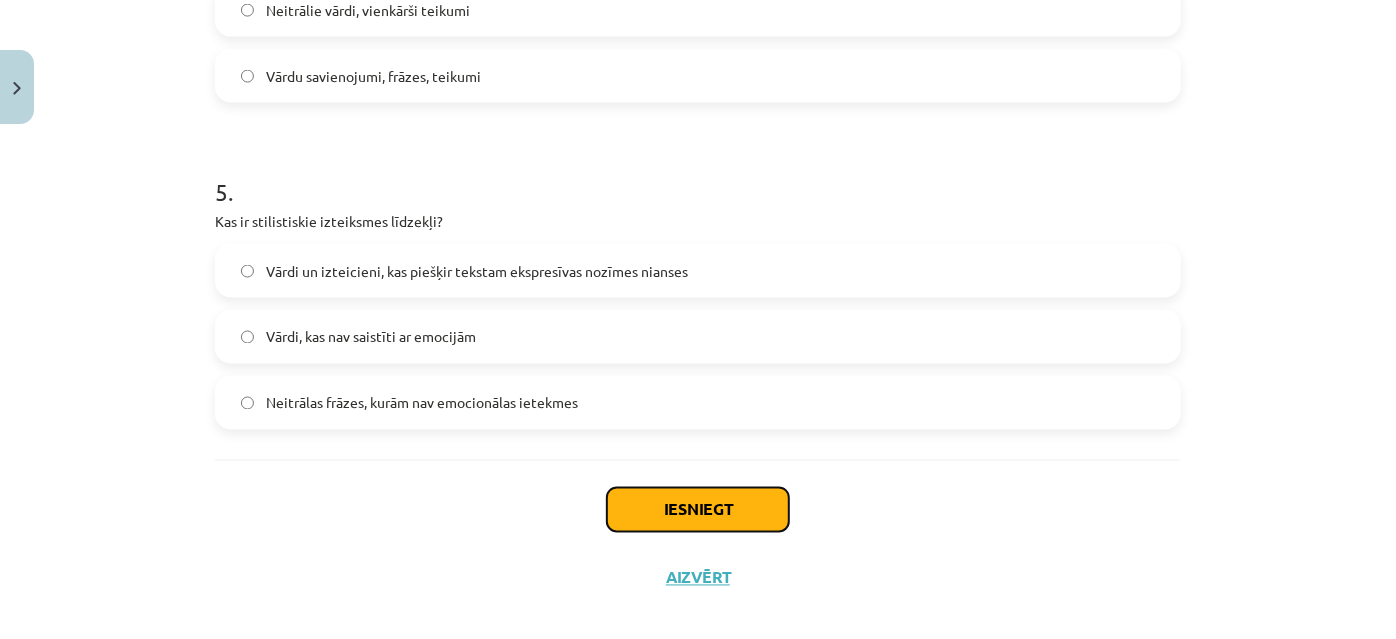 click on "Iesniegt" 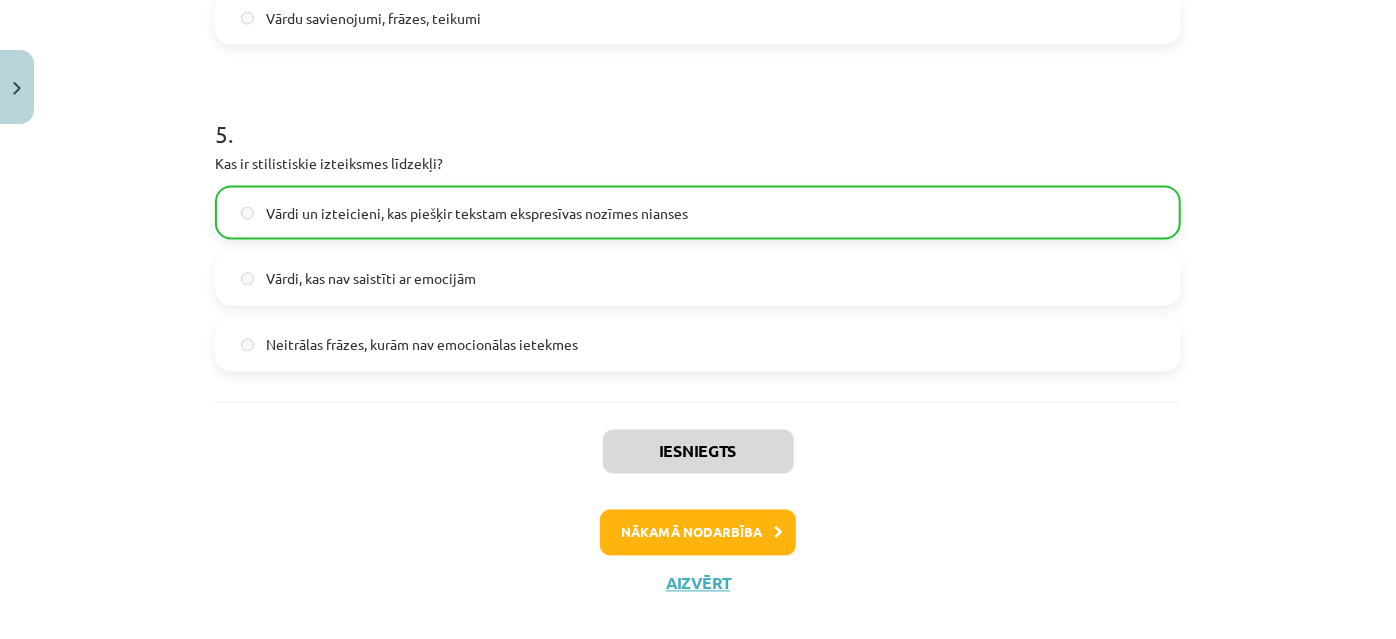scroll, scrollTop: 1680, scrollLeft: 0, axis: vertical 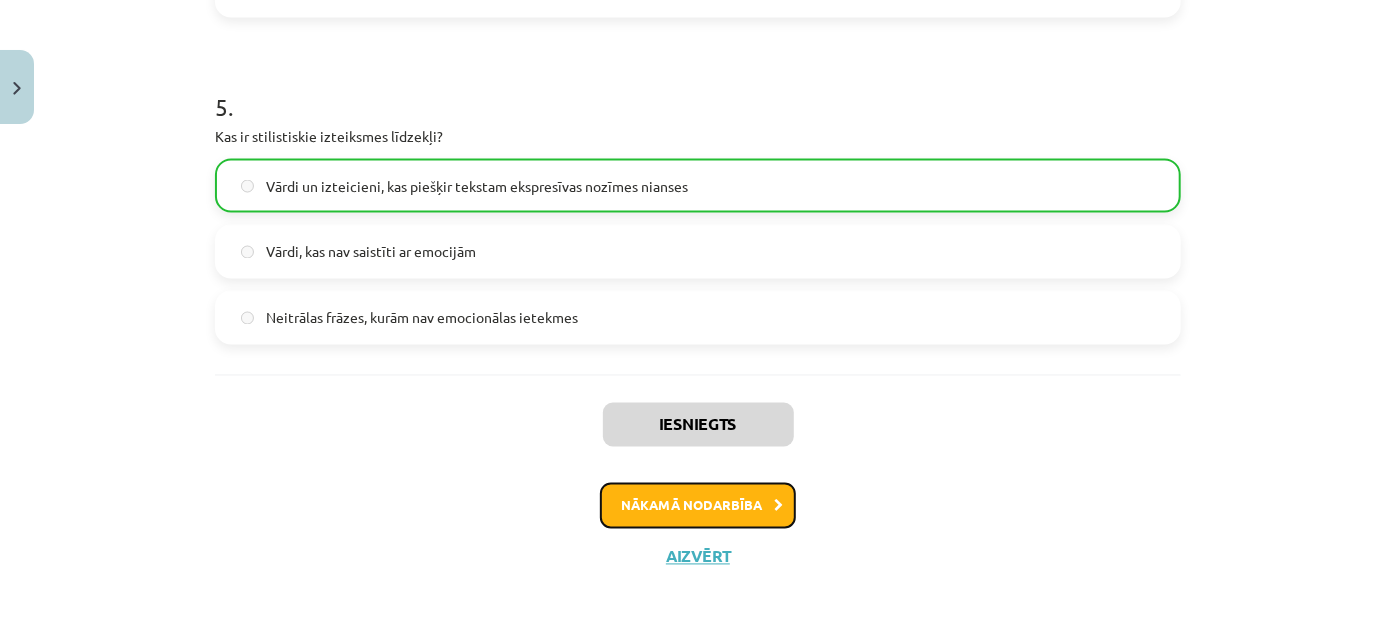 click on "Nākamā nodarbība" 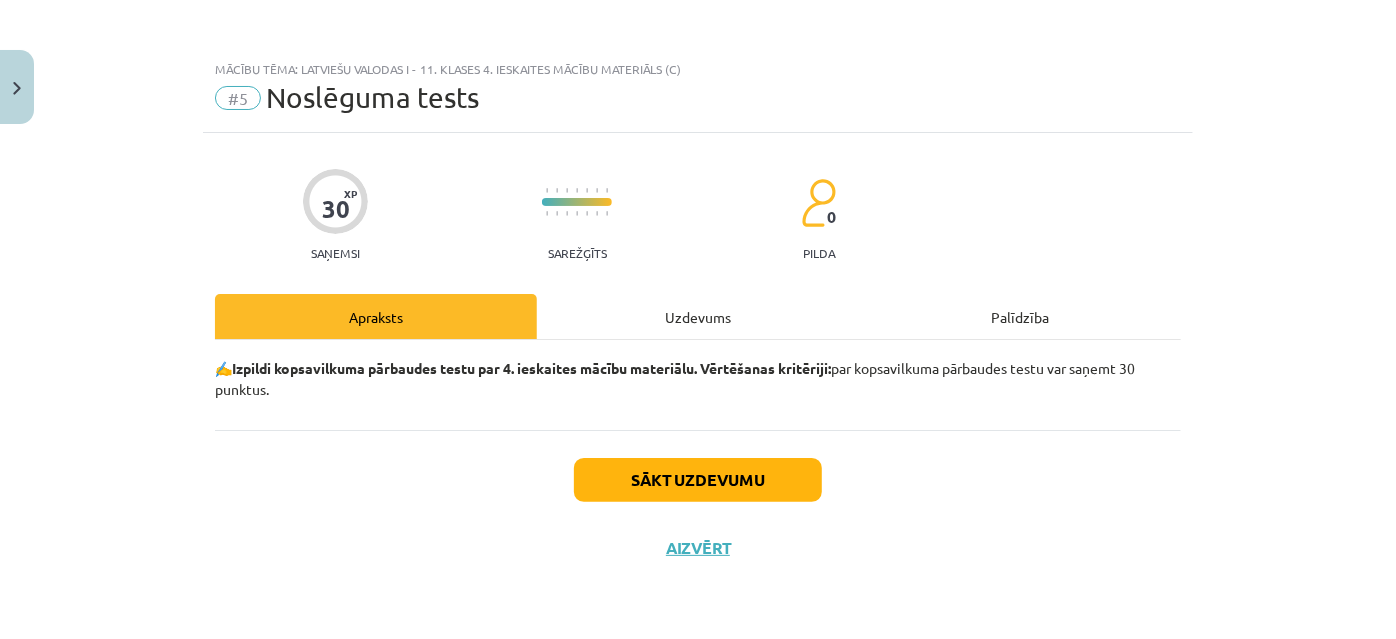 scroll, scrollTop: 0, scrollLeft: 0, axis: both 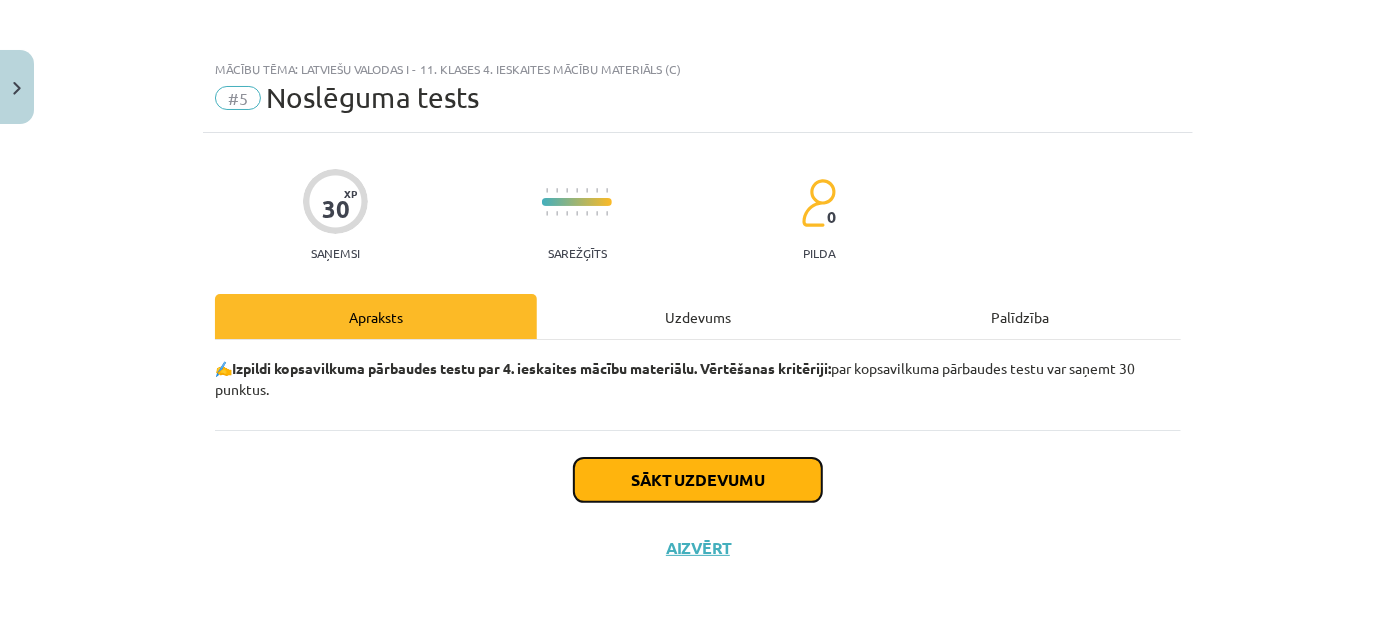click on "Sākt uzdevumu" 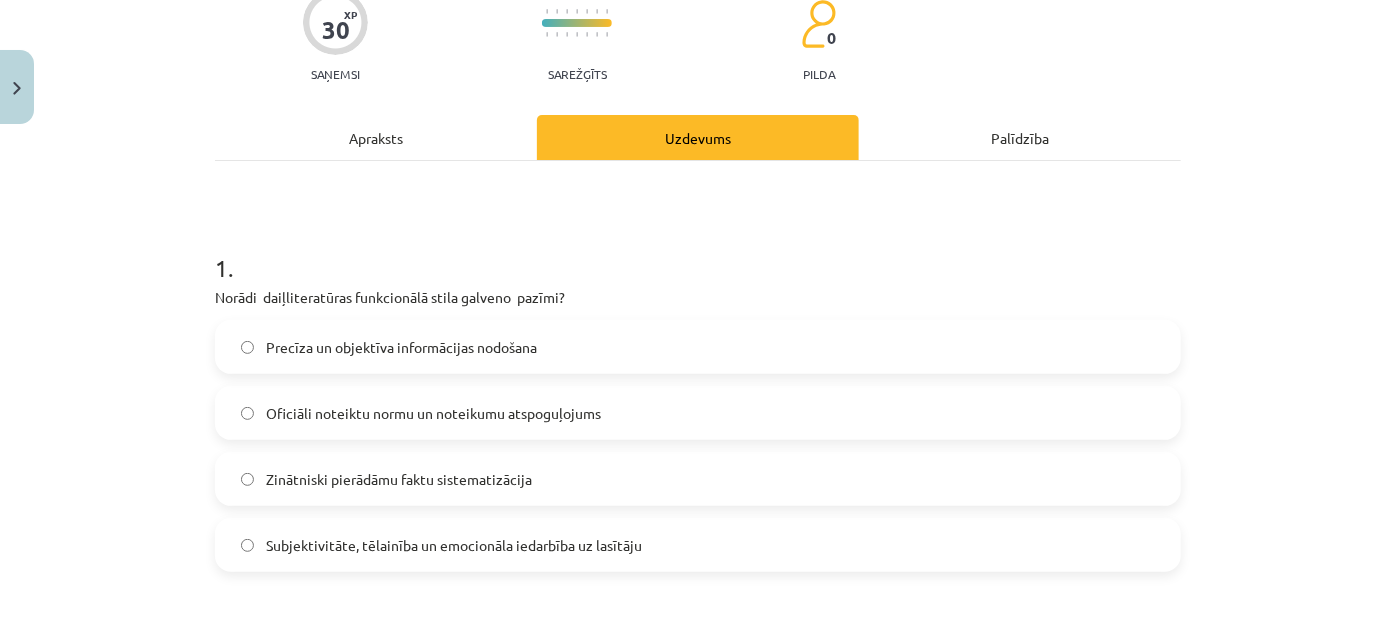 scroll, scrollTop: 181, scrollLeft: 0, axis: vertical 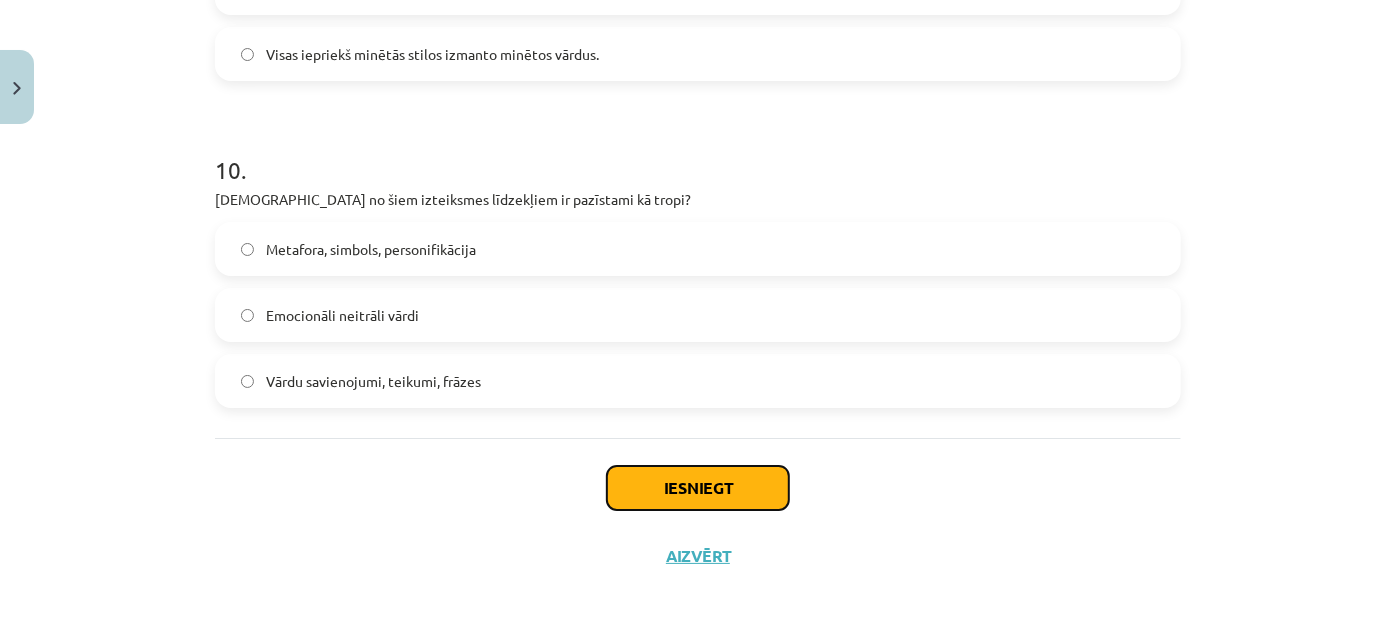 click on "Iesniegt" 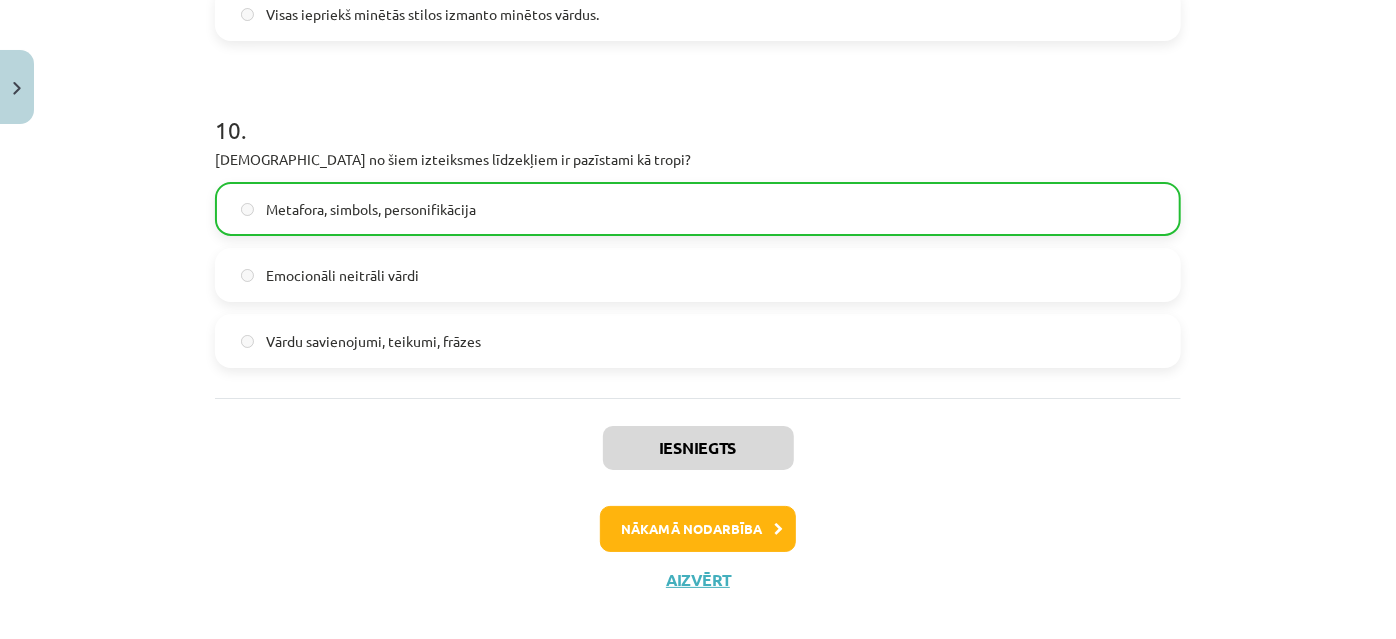 scroll, scrollTop: 3744, scrollLeft: 0, axis: vertical 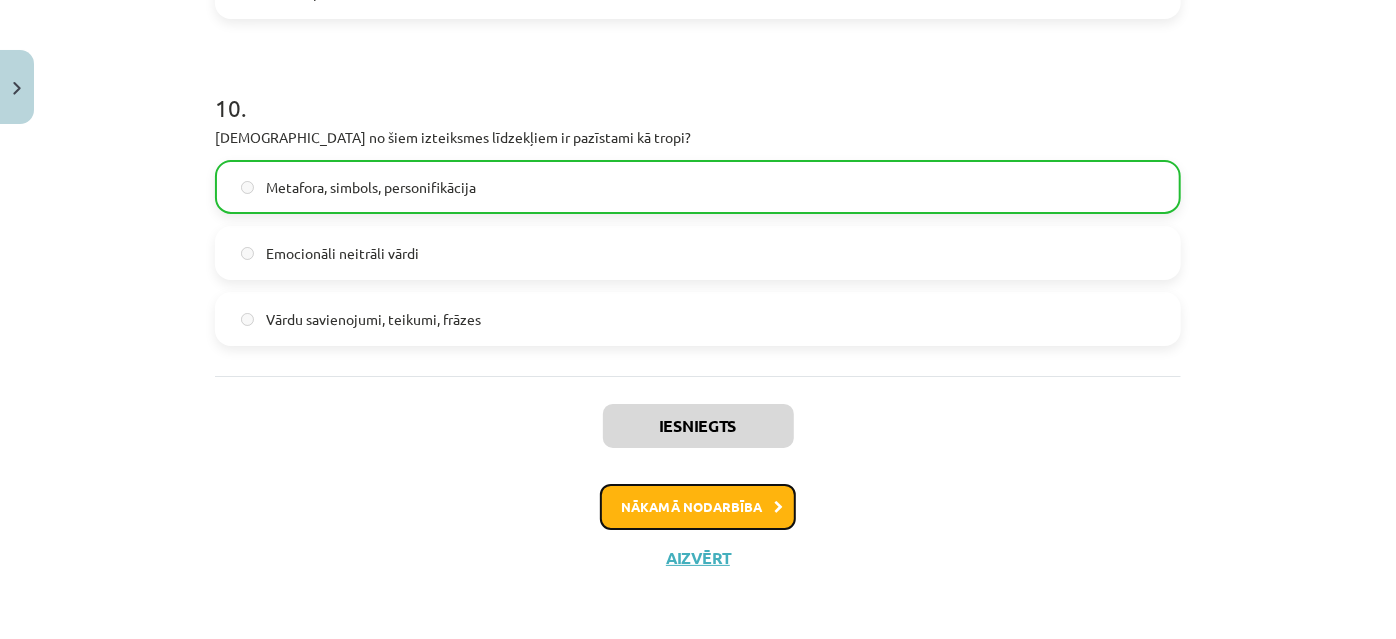 click on "Nākamā nodarbība" 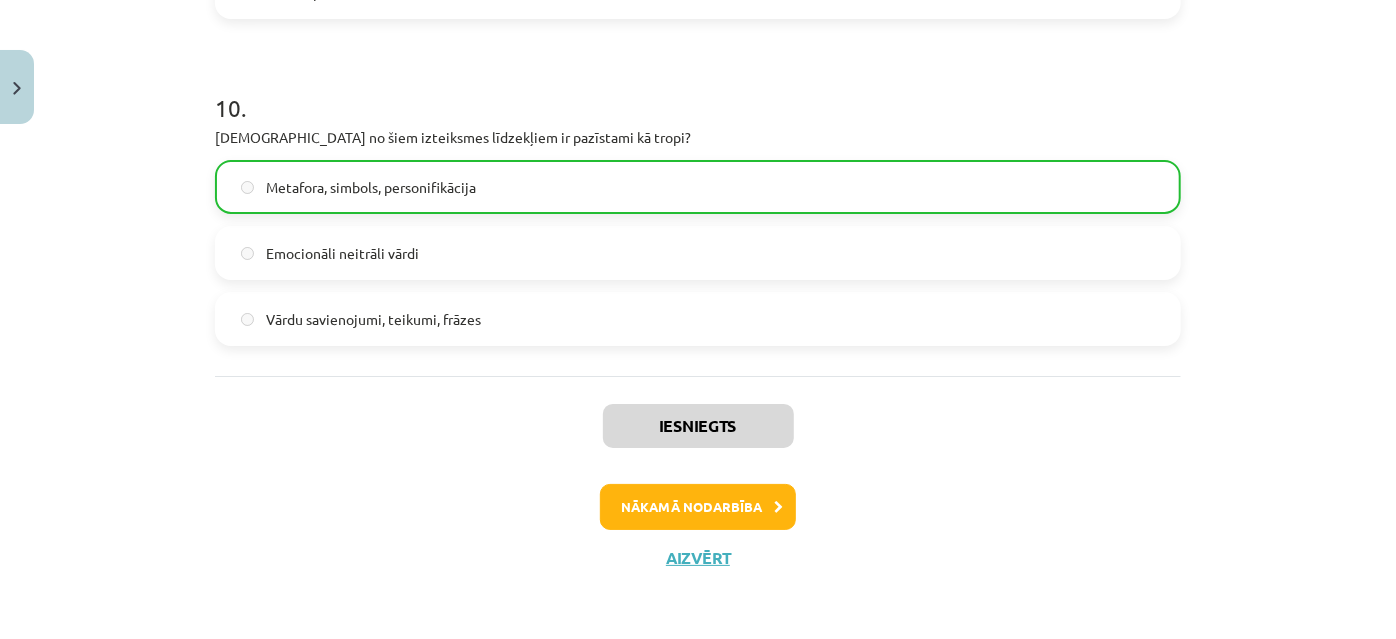 scroll, scrollTop: 0, scrollLeft: 0, axis: both 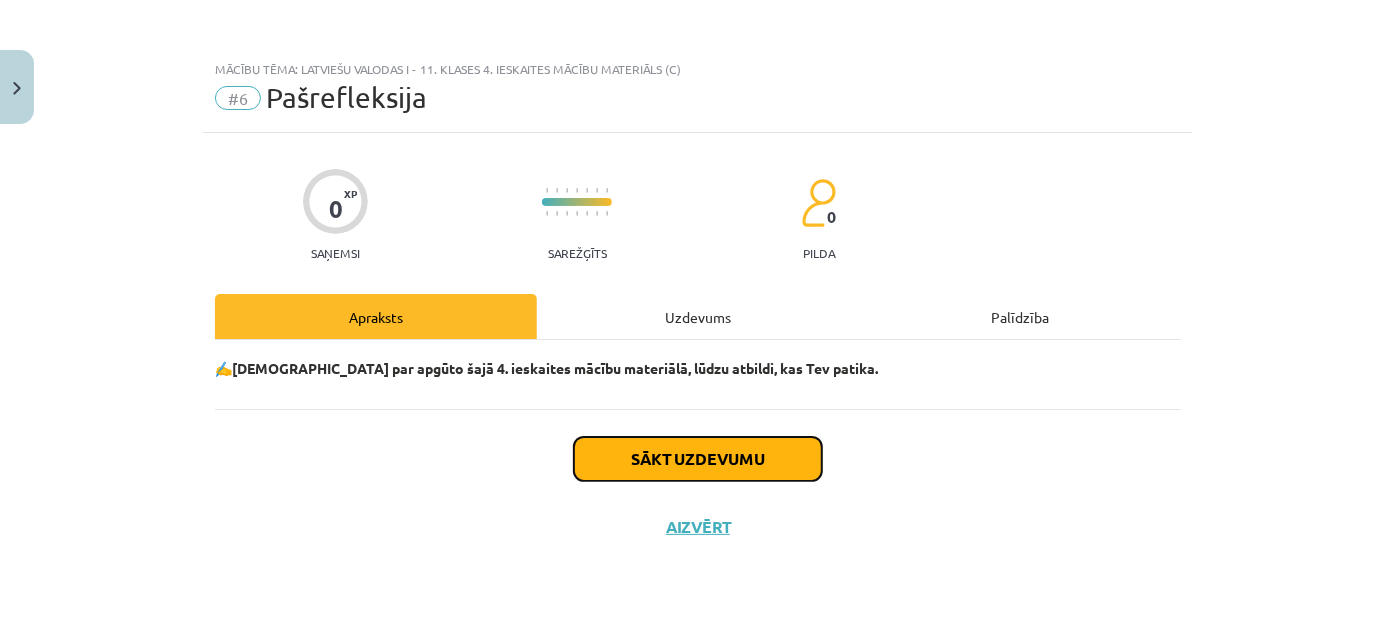 click on "Sākt uzdevumu" 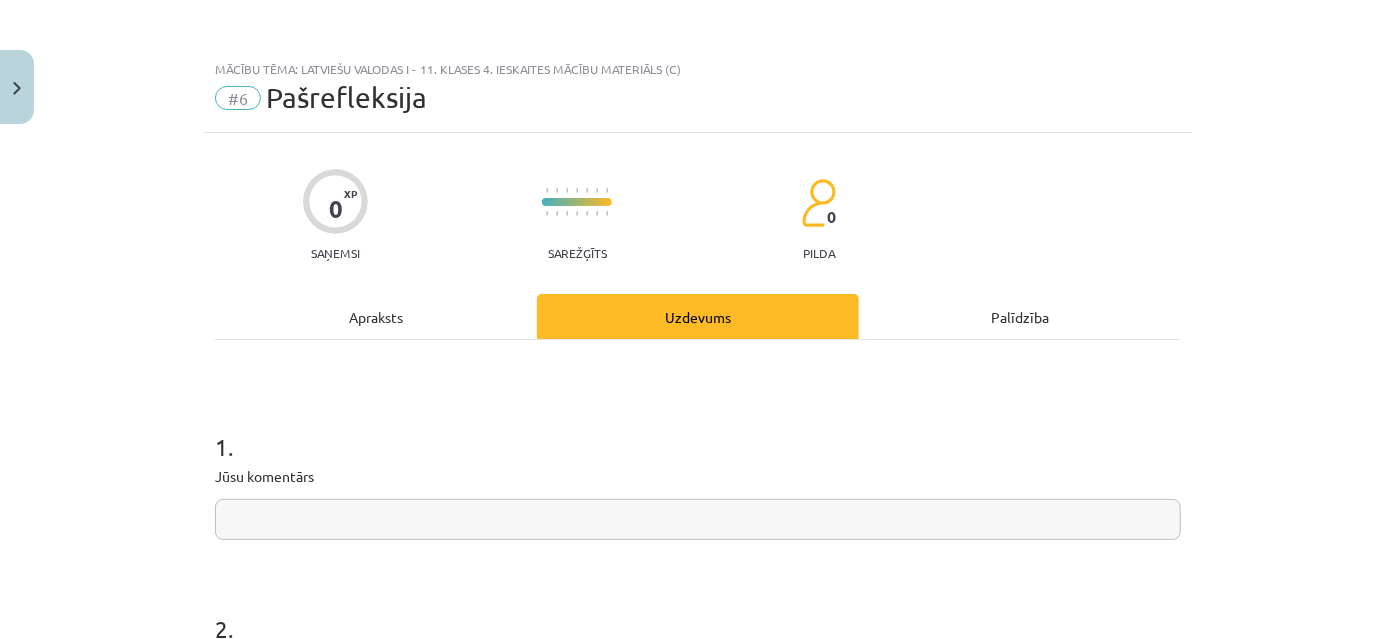 click 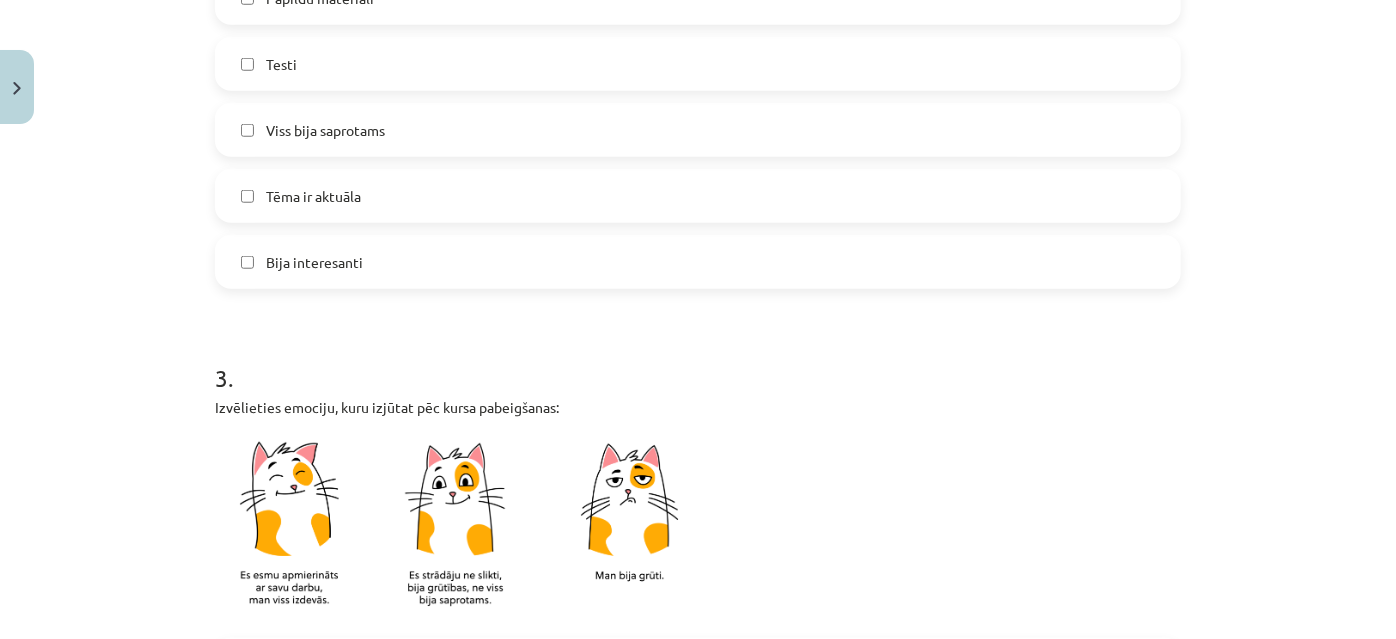 scroll, scrollTop: 636, scrollLeft: 0, axis: vertical 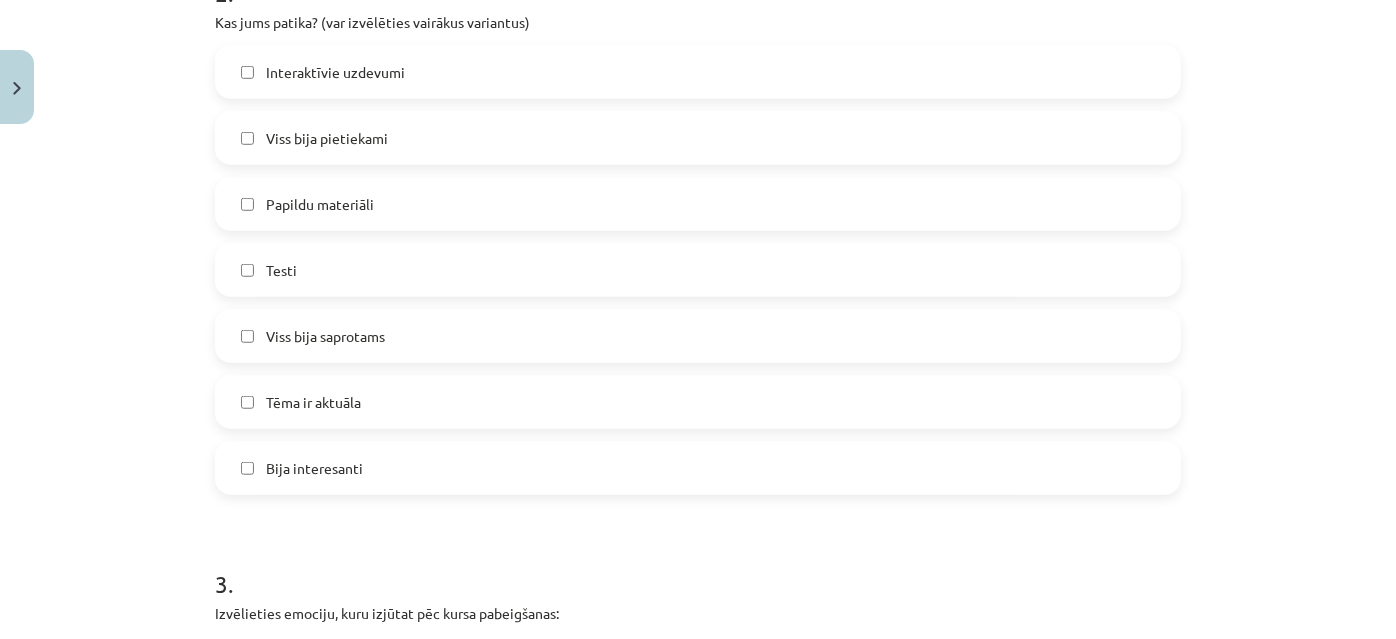 type on "**" 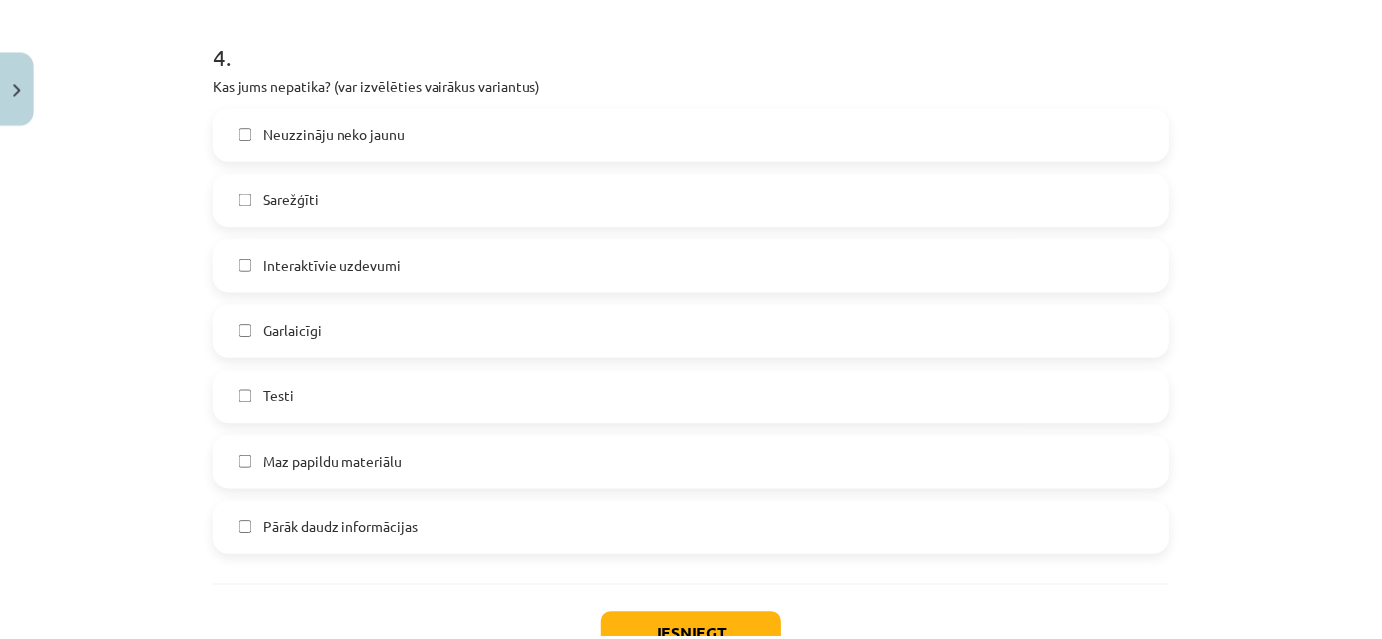 scroll, scrollTop: 1848, scrollLeft: 0, axis: vertical 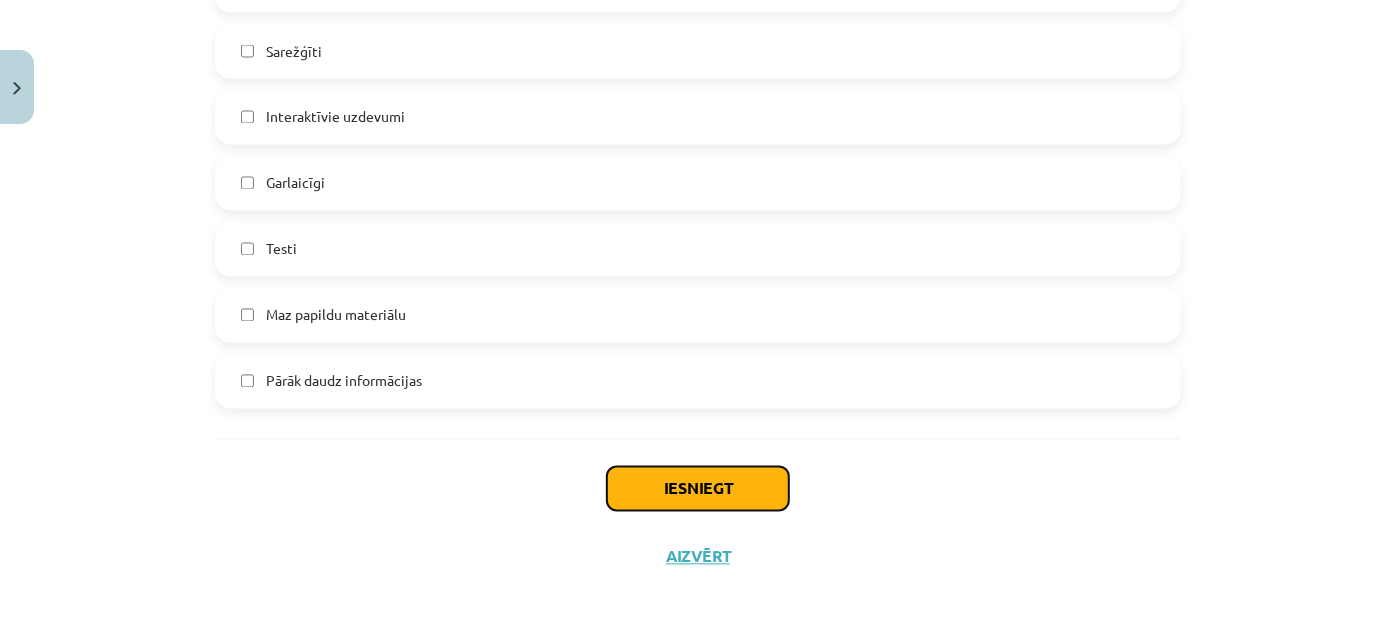 click on "Iesniegt" 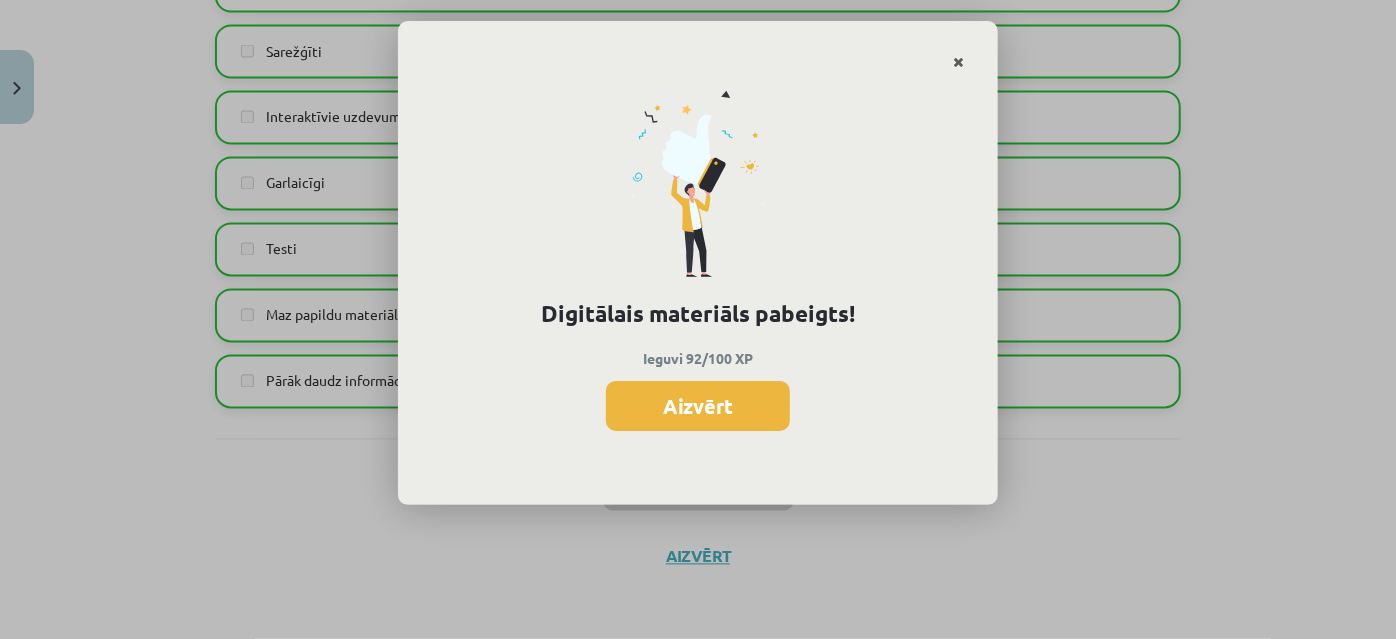 click 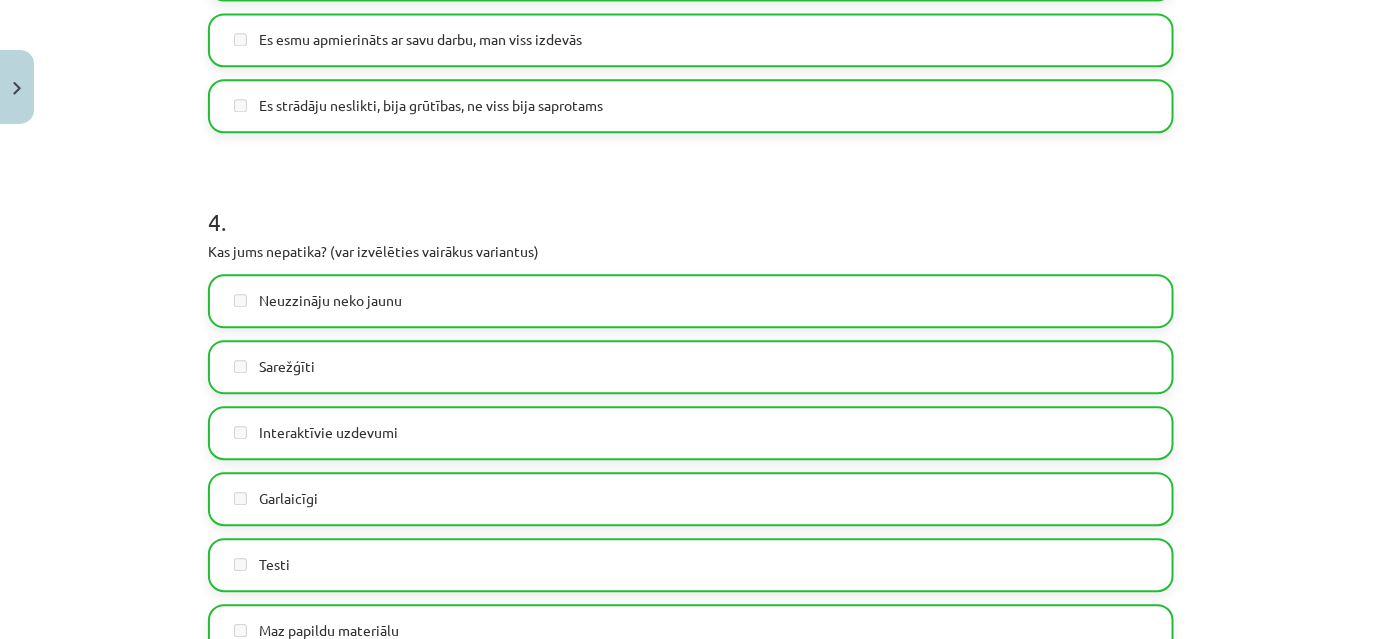 scroll, scrollTop: 1848, scrollLeft: 0, axis: vertical 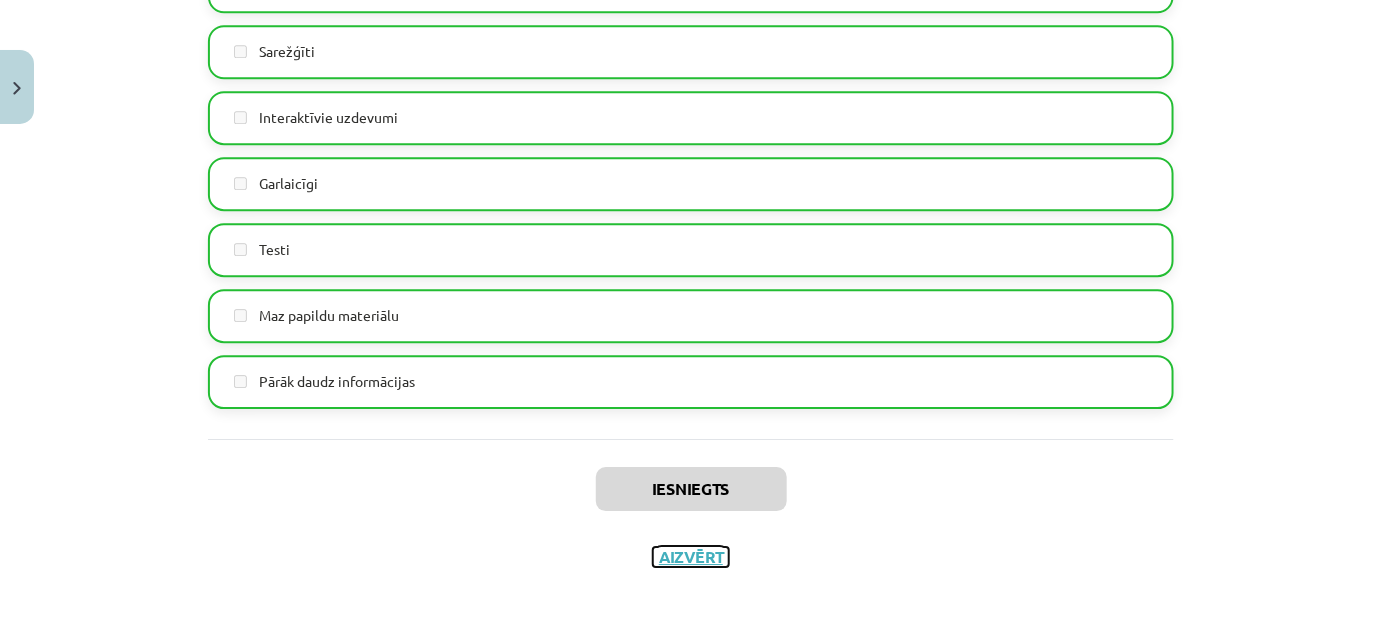 click on "Aizvērt" 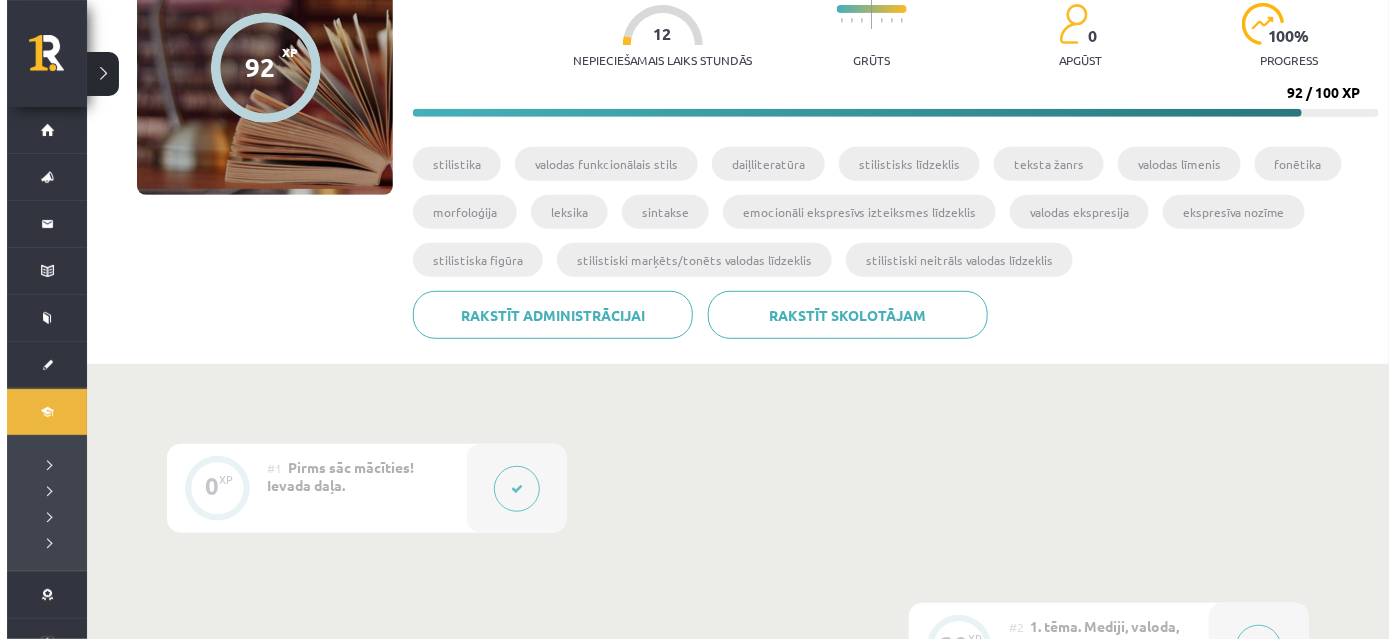 scroll, scrollTop: 363, scrollLeft: 0, axis: vertical 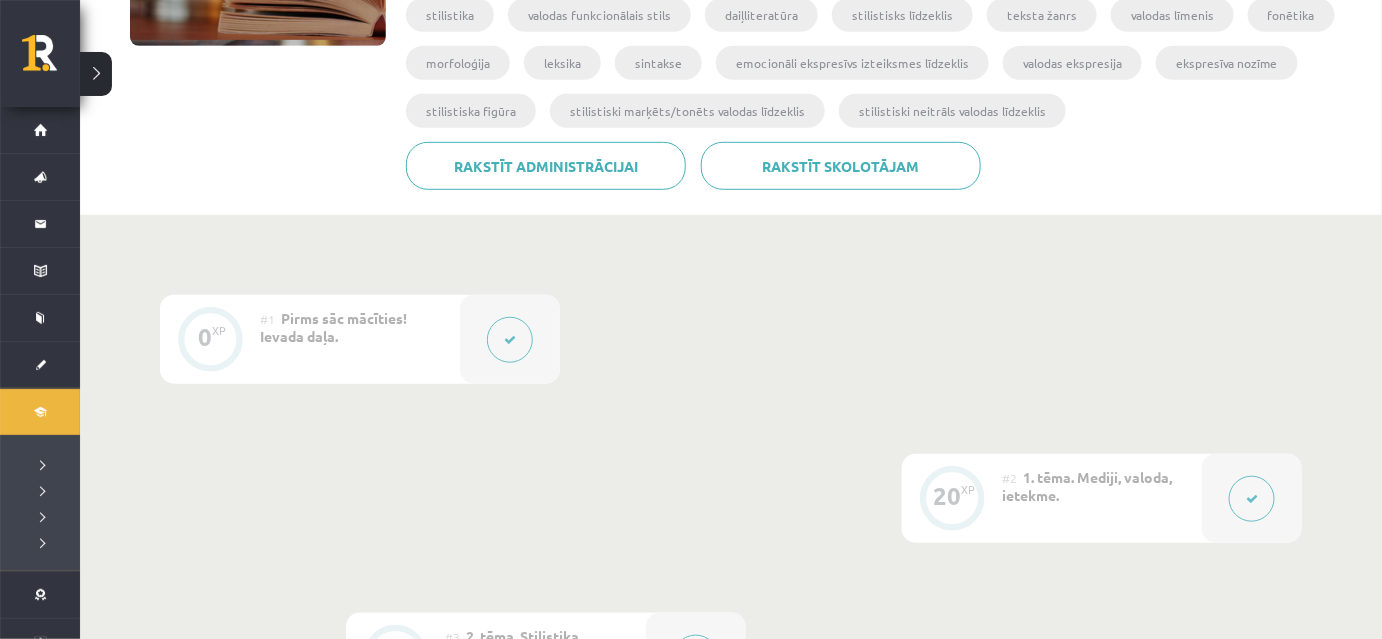 click 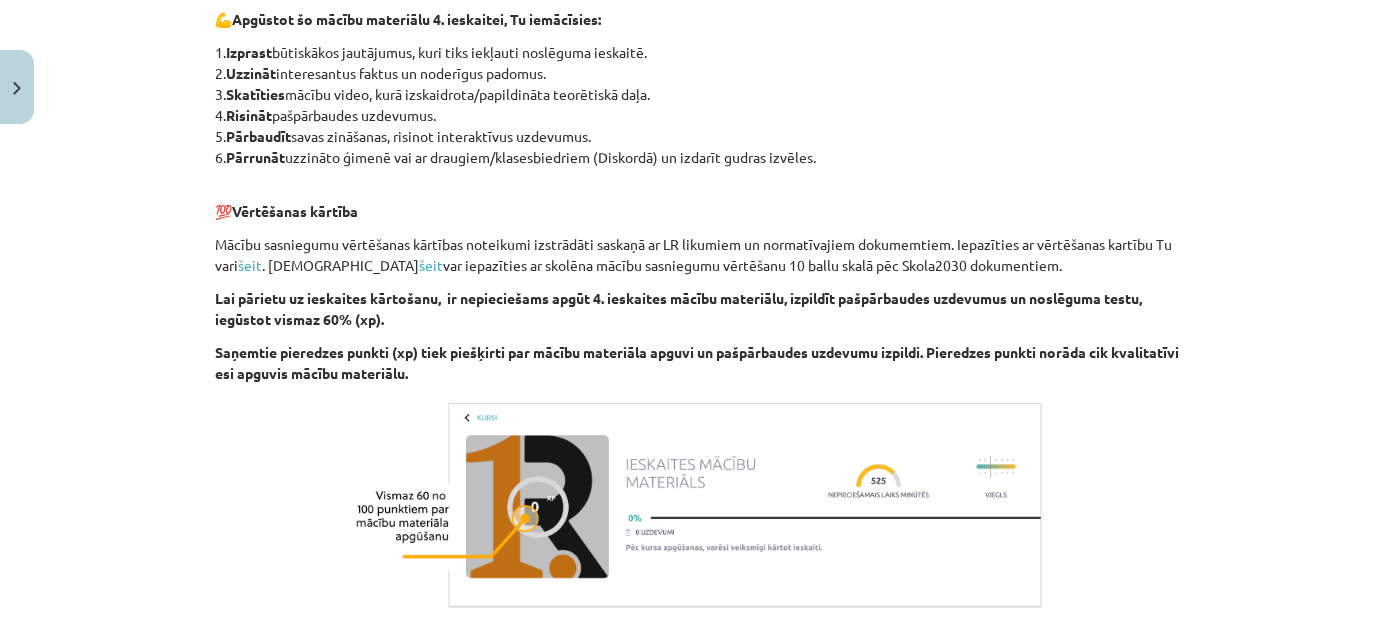 scroll, scrollTop: 904, scrollLeft: 0, axis: vertical 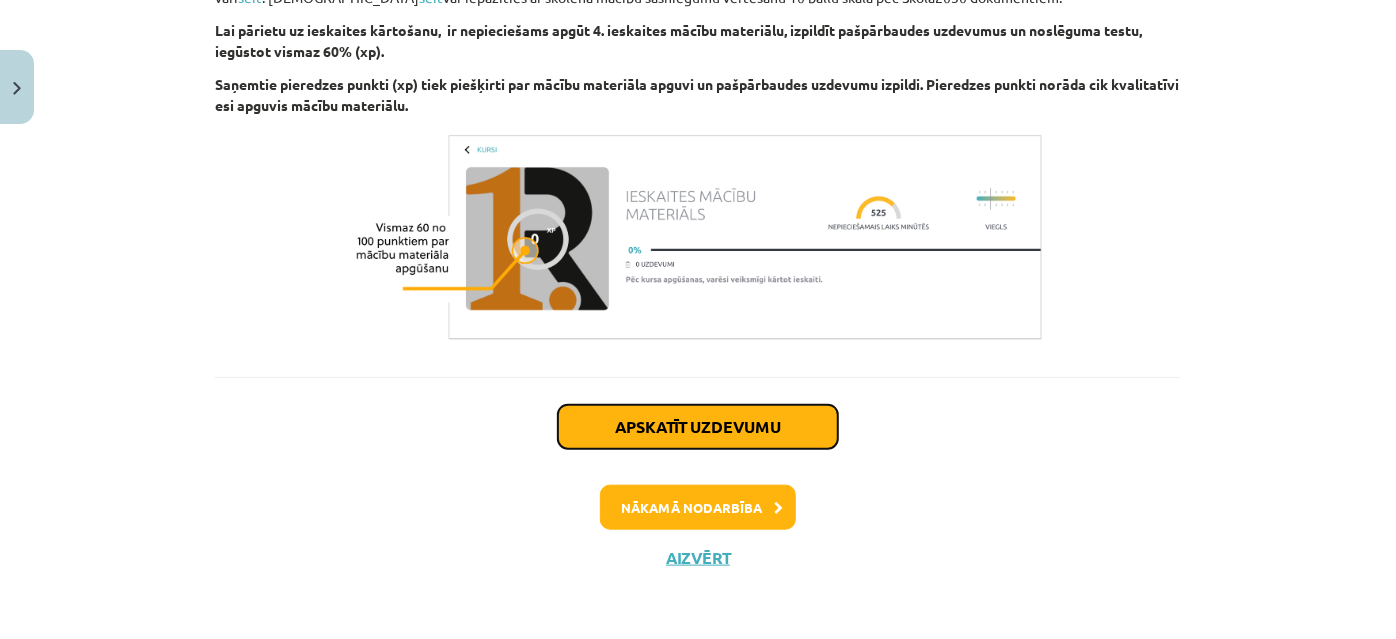 click on "Apskatīt uzdevumu" 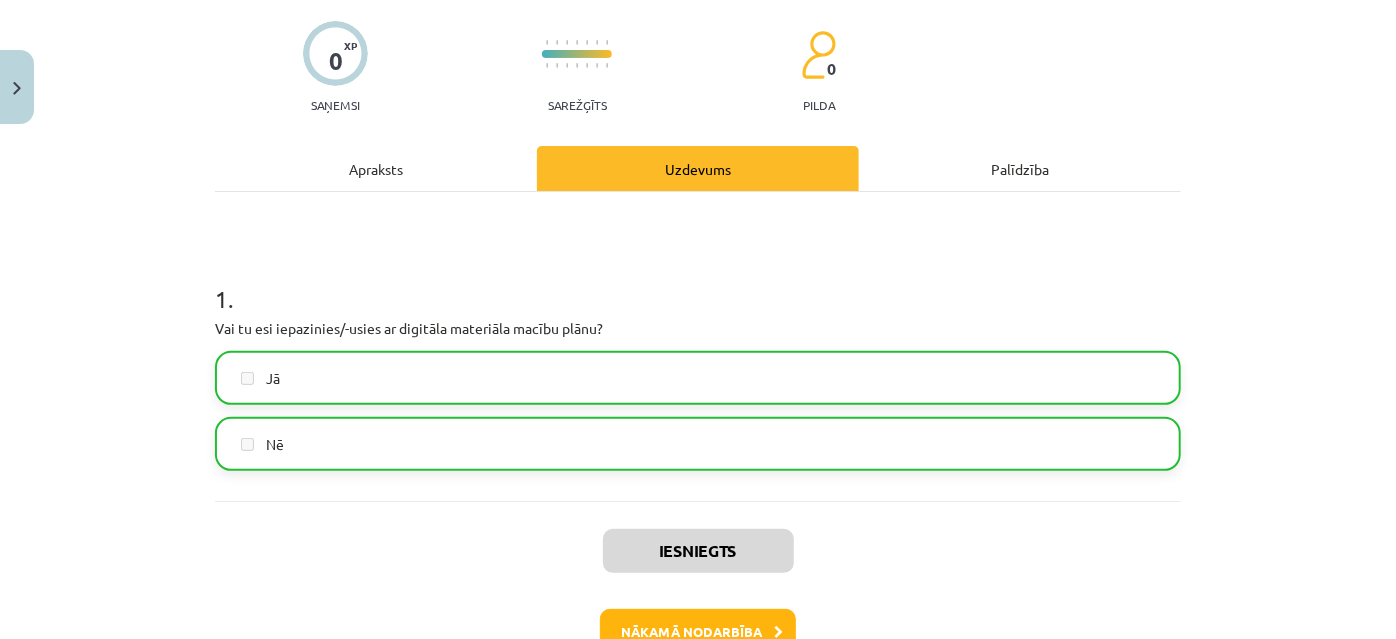 scroll, scrollTop: 274, scrollLeft: 0, axis: vertical 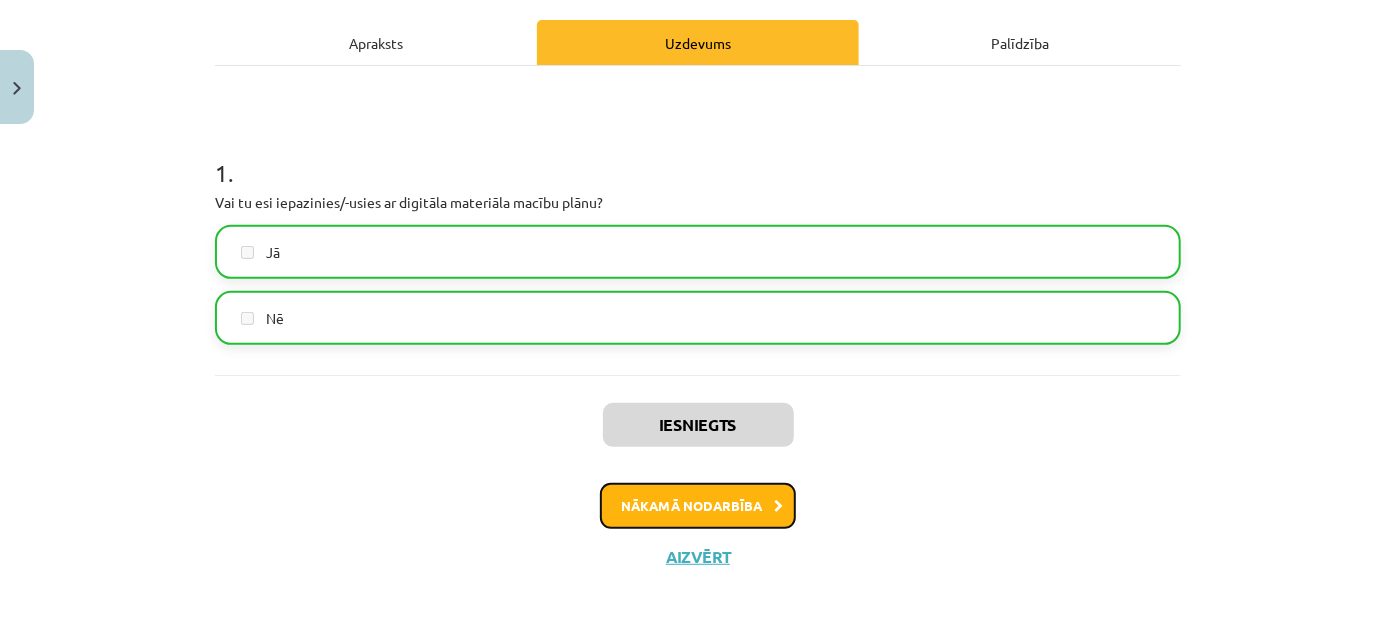 click on "Nākamā nodarbība" 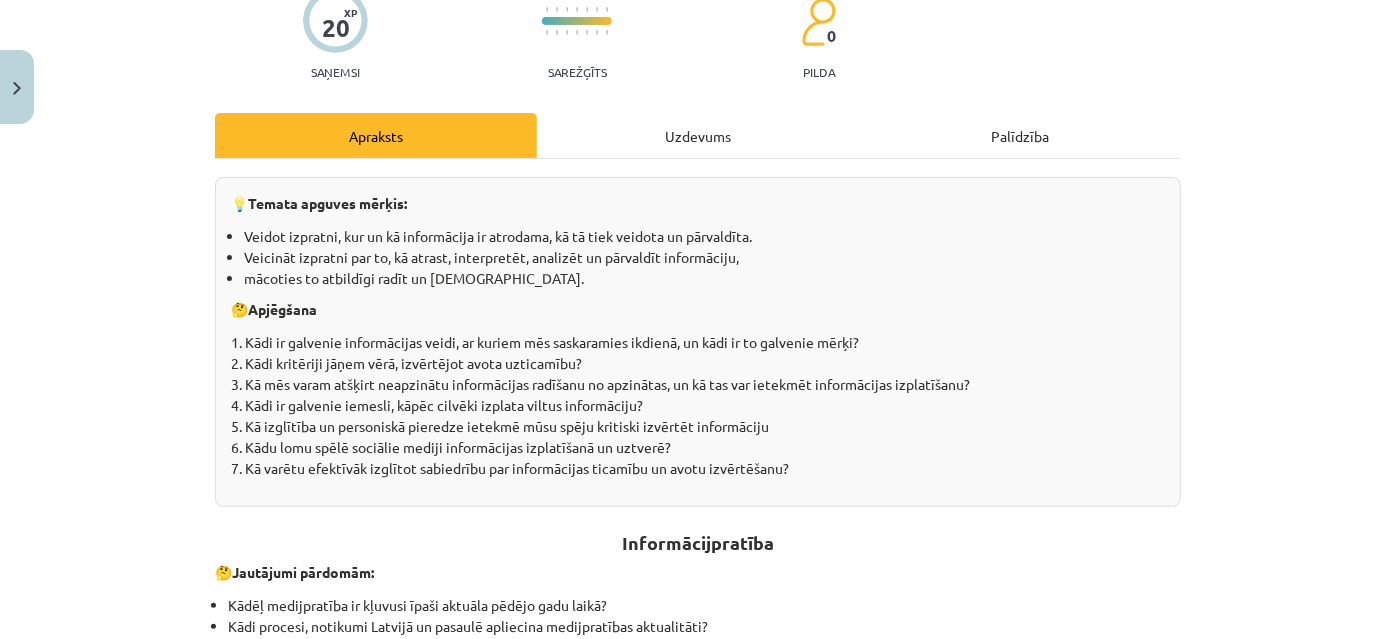 scroll, scrollTop: 0, scrollLeft: 0, axis: both 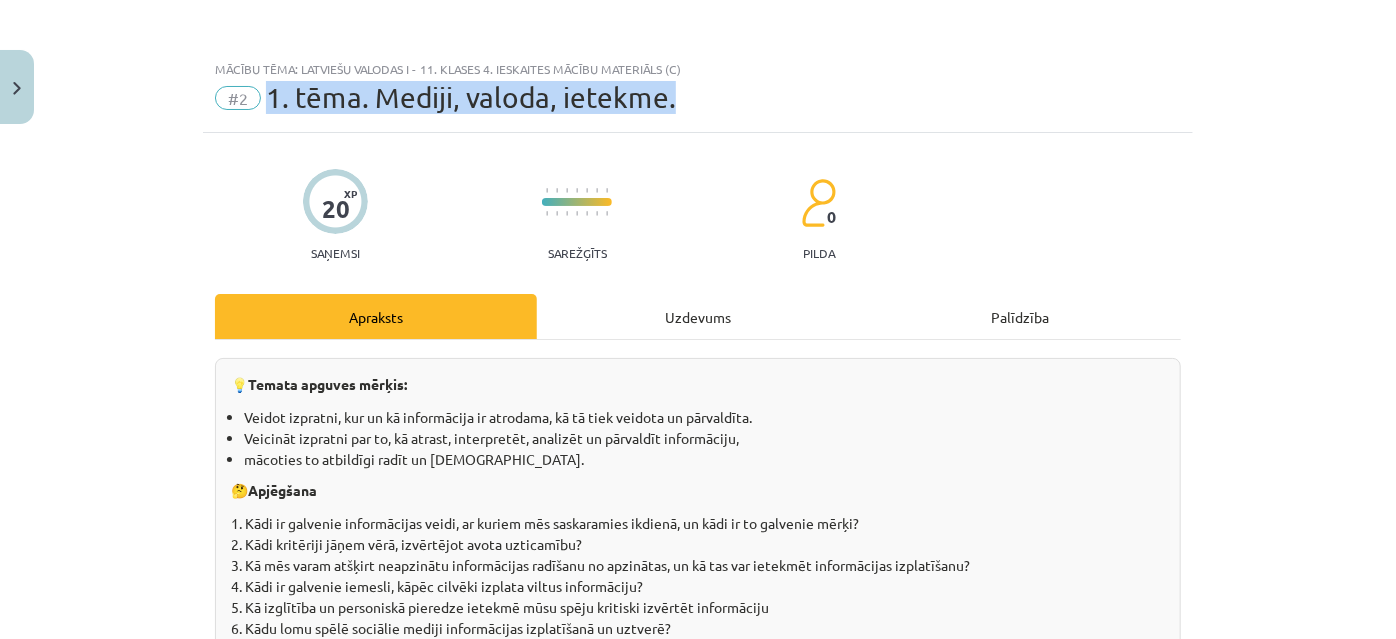 drag, startPoint x: 261, startPoint y: 87, endPoint x: 706, endPoint y: 104, distance: 445.32462 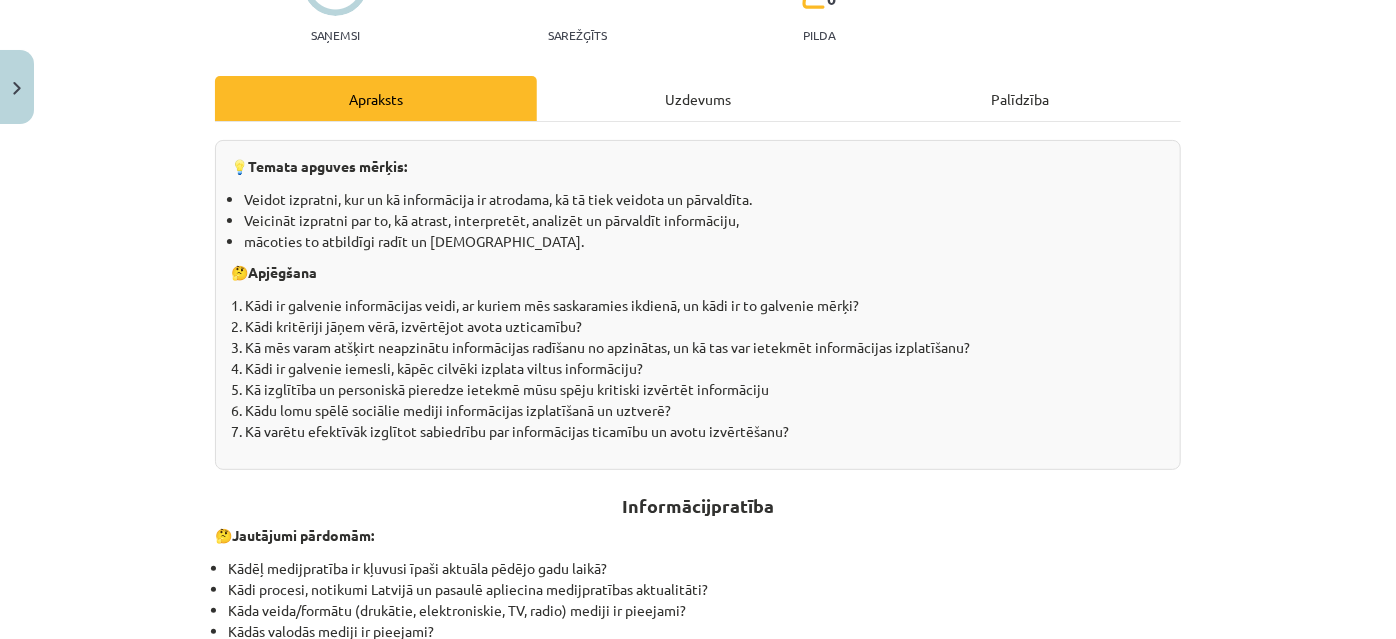 scroll, scrollTop: 90, scrollLeft: 0, axis: vertical 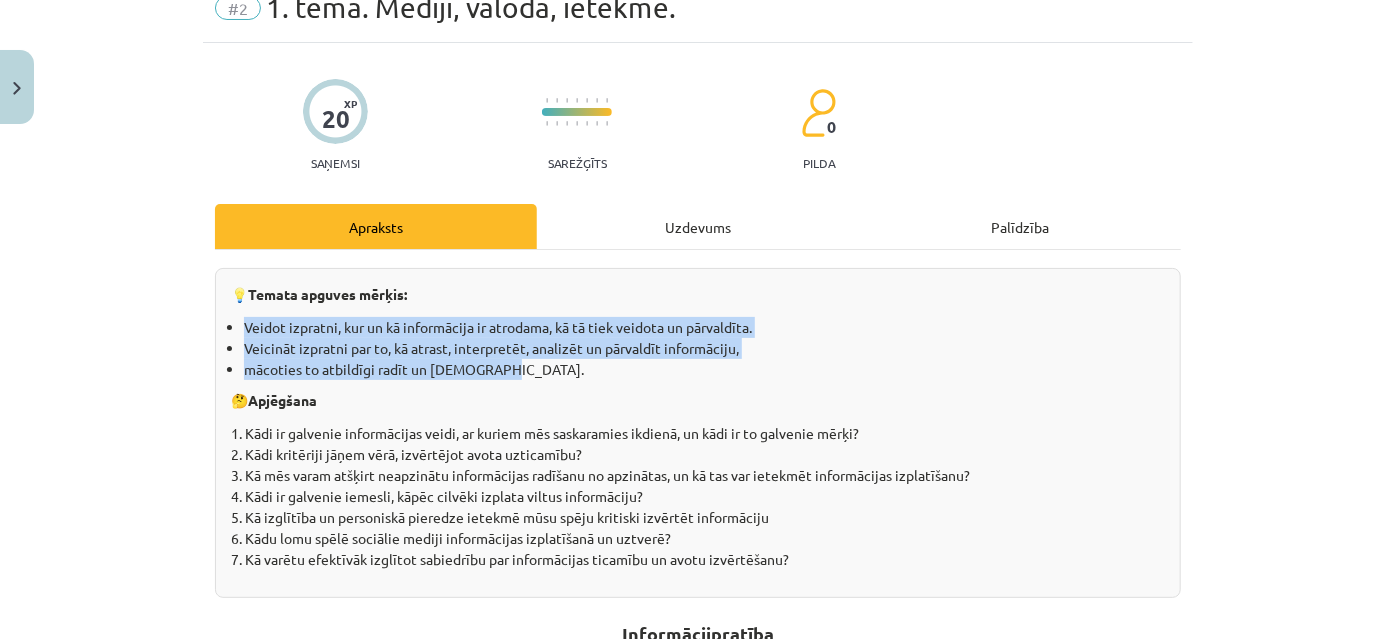 drag, startPoint x: 237, startPoint y: 322, endPoint x: 514, endPoint y: 372, distance: 281.47647 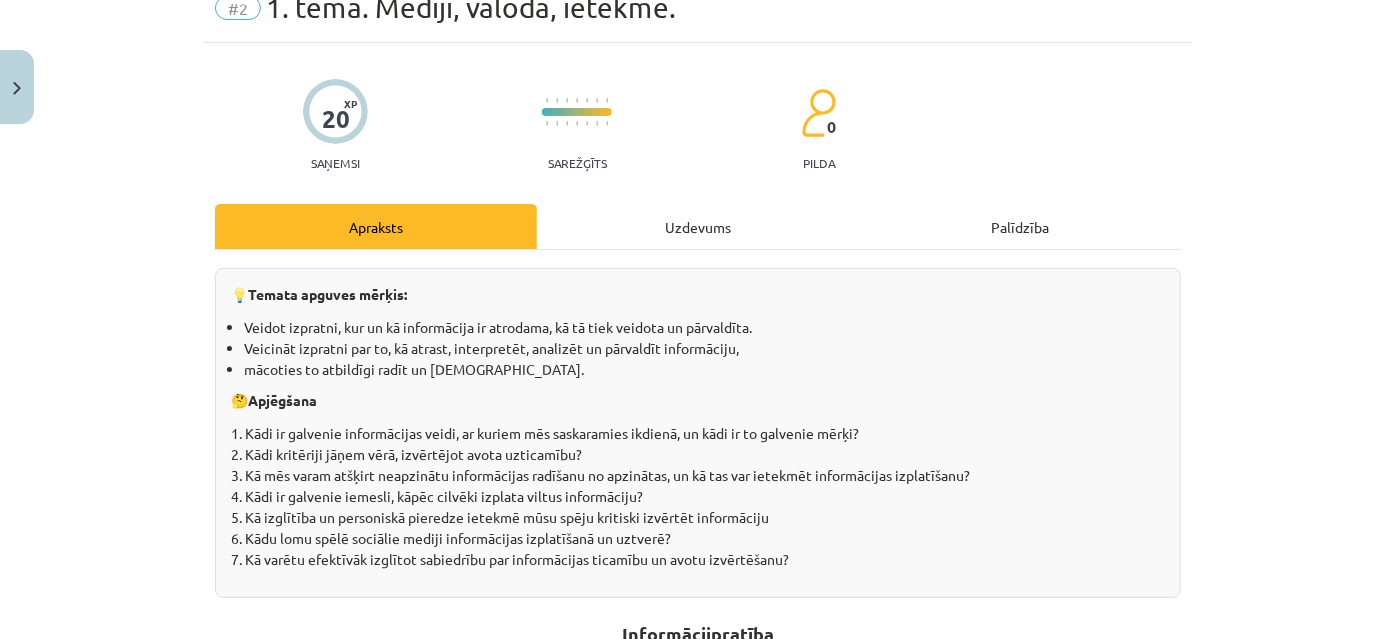 click on "💡  Temata apguves mērķis:
Veidot izpratni, kur un kā informācija ir atrodama, kā tā tiek veidota un pārvaldīta.
Veicināt izpratni par to, kā atrast, interpretēt, analizēt un pārvaldīt informāciju,
mācoties to atbildīgi radīt un koplietot.
🤔  Apjēgšana
1. Kādi ir galvenie informācijas veidi, ar kuriem mēs saskaramies ikdienā, un kādi ir to galvenie mērķi?
2. Kādi kritēriji jāņem vērā, izvērtējot avota uzticamību?
3. Kā mēs varam atšķirt neapzinātu informācijas radīšanu no apzinātas, un kā tas var ietekmēt informācijas izplatīšanu?
4. Kādi ir galvenie iemesli, kāpēc cilvēki izplata viltus informāciju?
5. Kā izglītība un personiskā pieredze ietekmē mūsu spēju kritiski izvērtēt informāciju
6. Kādu lomu spēlē sociālie mediji informācijas izplatīšanā un uztverē?
7. Kā varētu efektīvāk izglītot sabiedrību par informācijas ticamību un avotu izvērtēšanu?" 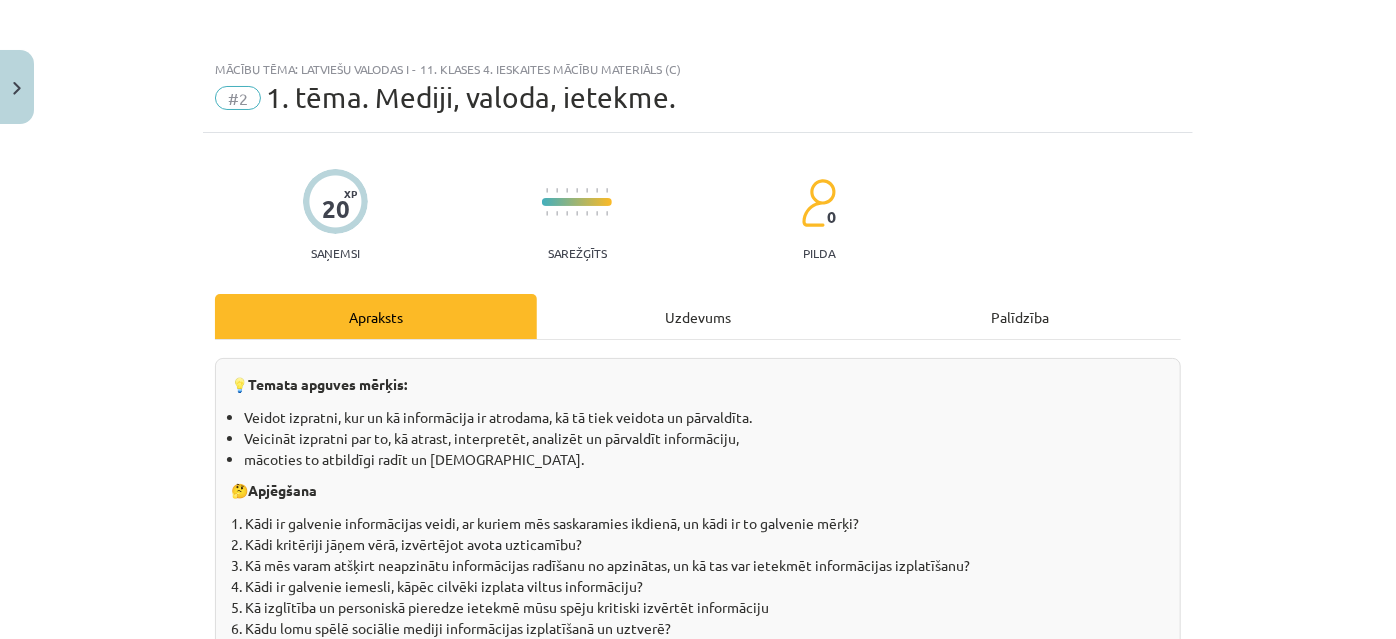 scroll, scrollTop: 0, scrollLeft: 0, axis: both 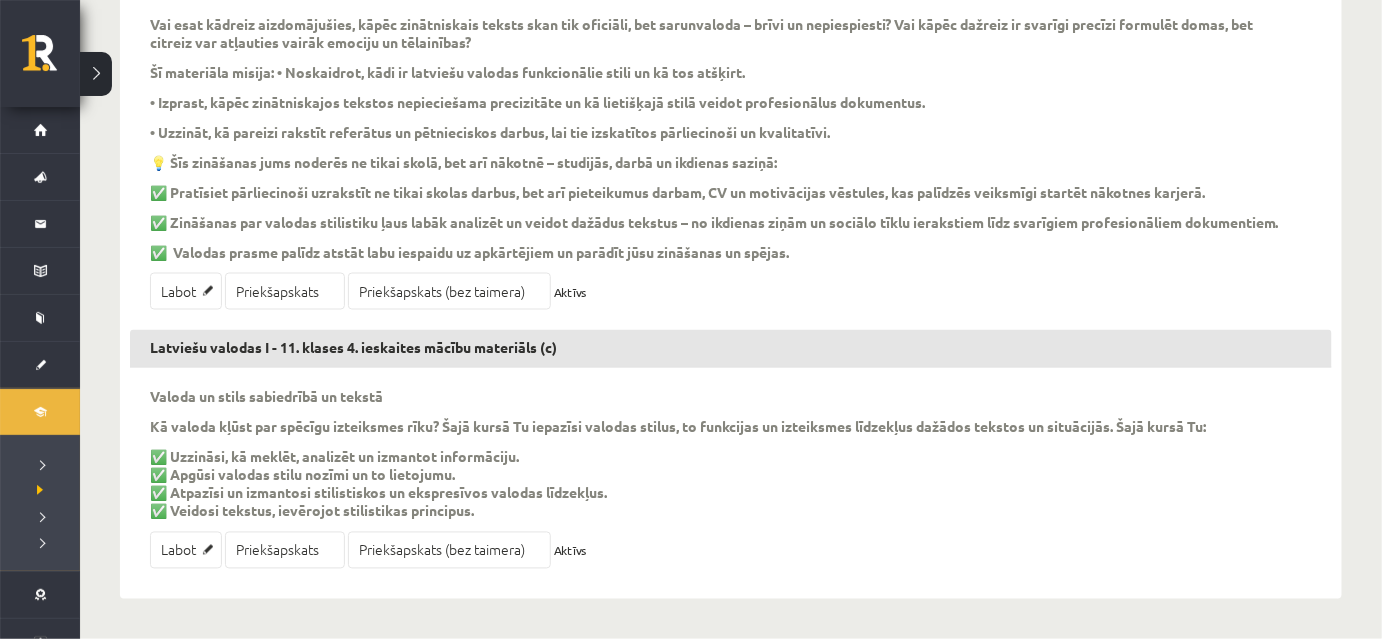 click on "Latviešu valodas I - 11. klases 4. ieskaites mācību materiāls (c)
Valoda un stils sabiedrībā un tekstā
Kā valoda kļūst par spēcīgu izteiksmes rīku? Šajā kursā Tu iepazīsi valodas stilus, to funkcijas un izteiksmes līdzekļus dažādos tekstos un situācijās.
Šajā kursā Tu:
✅ Uzzināsi, kā meklēt, analizēt un izmantot informāciju.
✅ Apgūsi valodas stilu nozīmi un to lietojumu.
✅ Atpazīsi un izmantosi stilistiskos un ekspresīvos valodas līdzekļus.
✅ Veidosi tekstus, ievērojot stilistikas principus.
Labot
Priekšapskats
Priekšapskats (bez taimera)
Aktīvs" at bounding box center [731, 459] 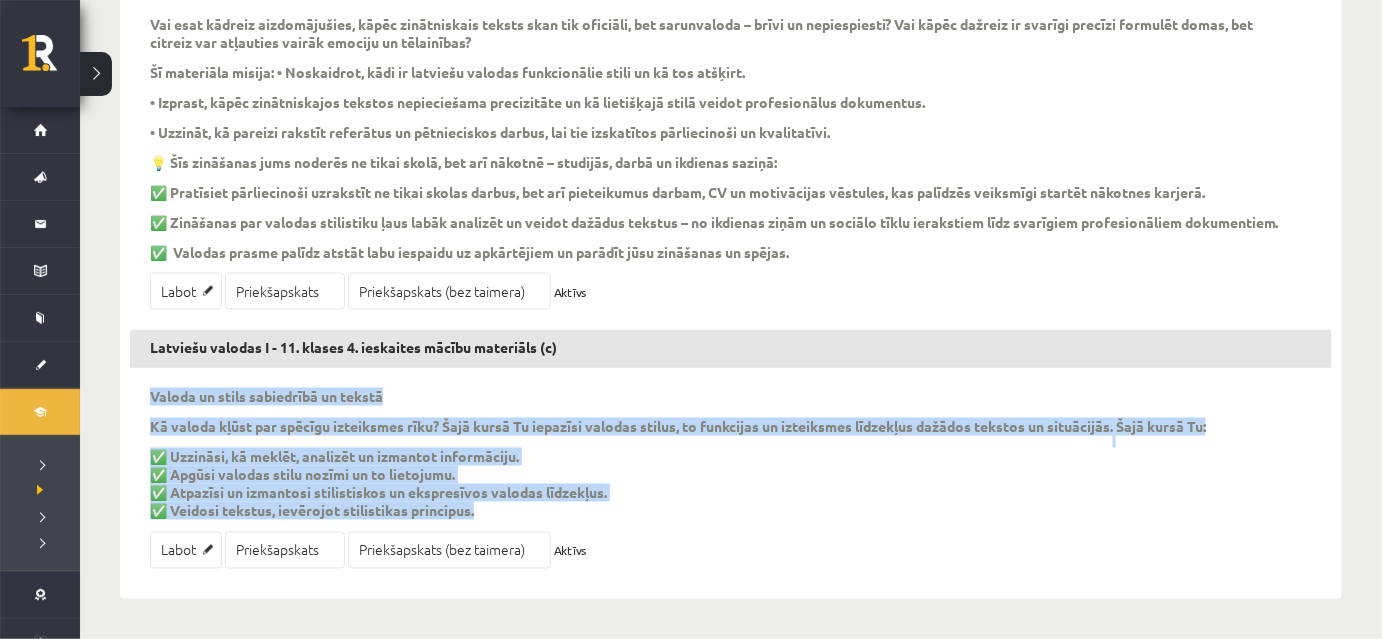 drag, startPoint x: 147, startPoint y: 393, endPoint x: 581, endPoint y: 508, distance: 448.97772 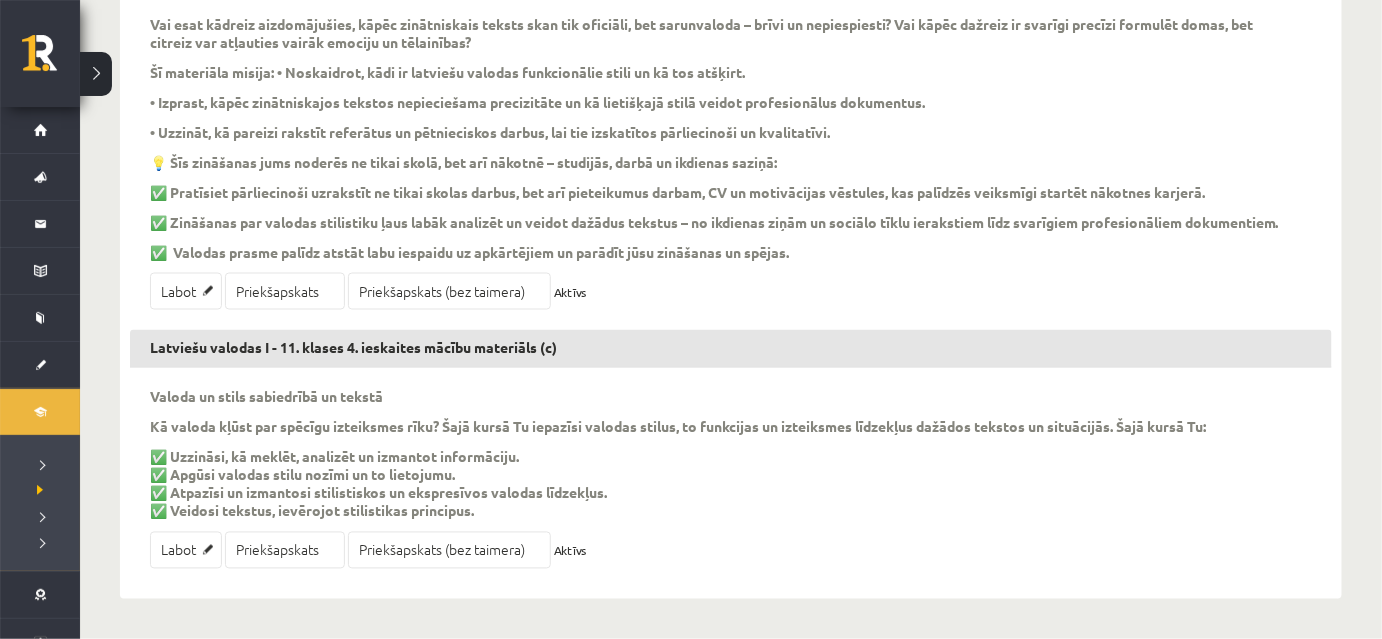 drag, startPoint x: 146, startPoint y: 396, endPoint x: 624, endPoint y: 512, distance: 491.87396 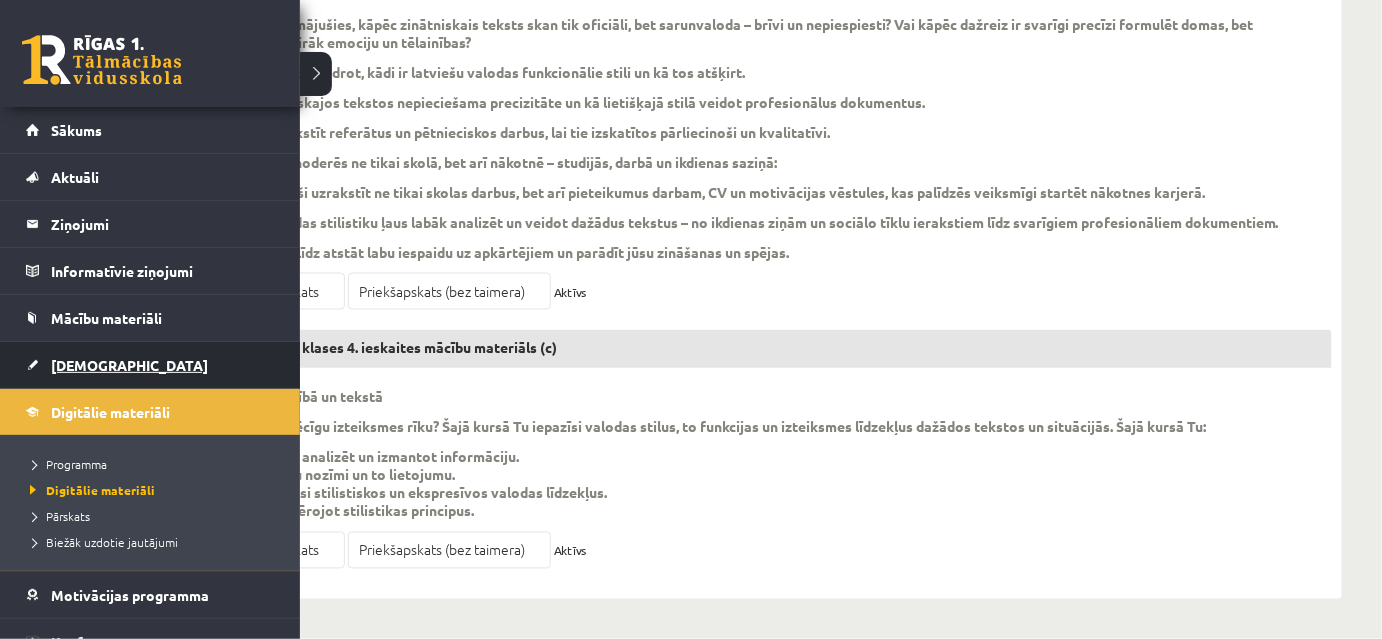 click on "[DEMOGRAPHIC_DATA]" at bounding box center (129, 365) 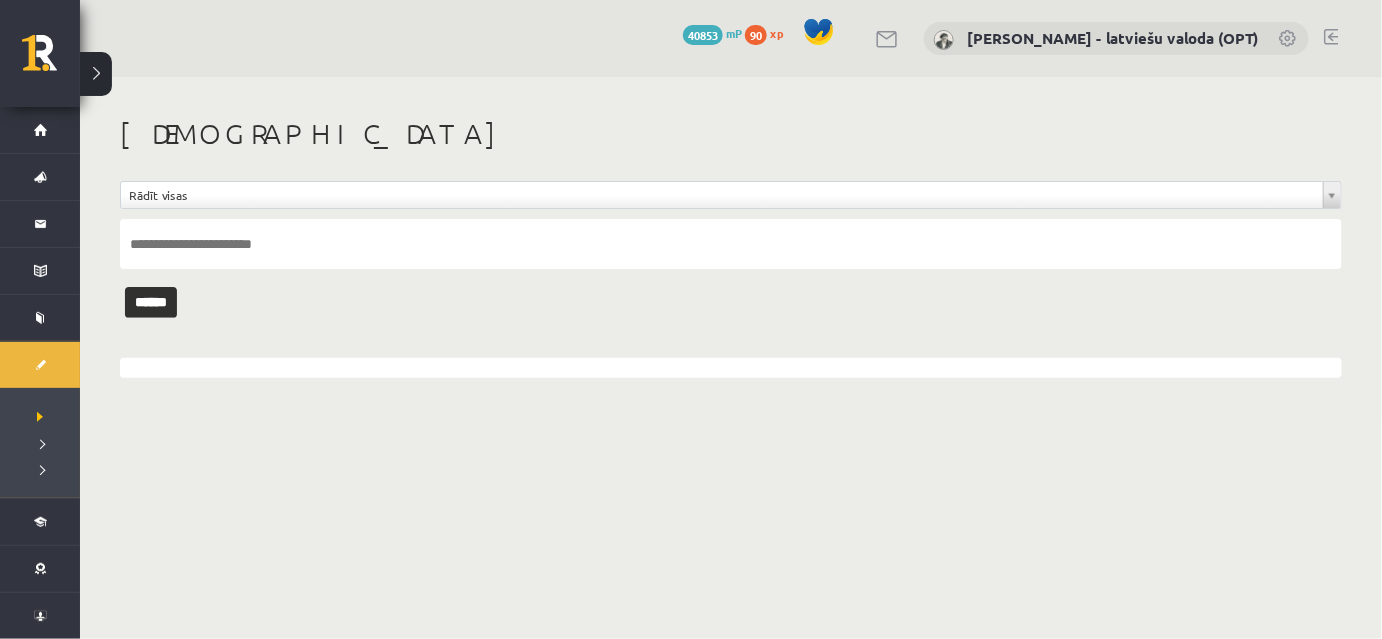 scroll, scrollTop: 0, scrollLeft: 0, axis: both 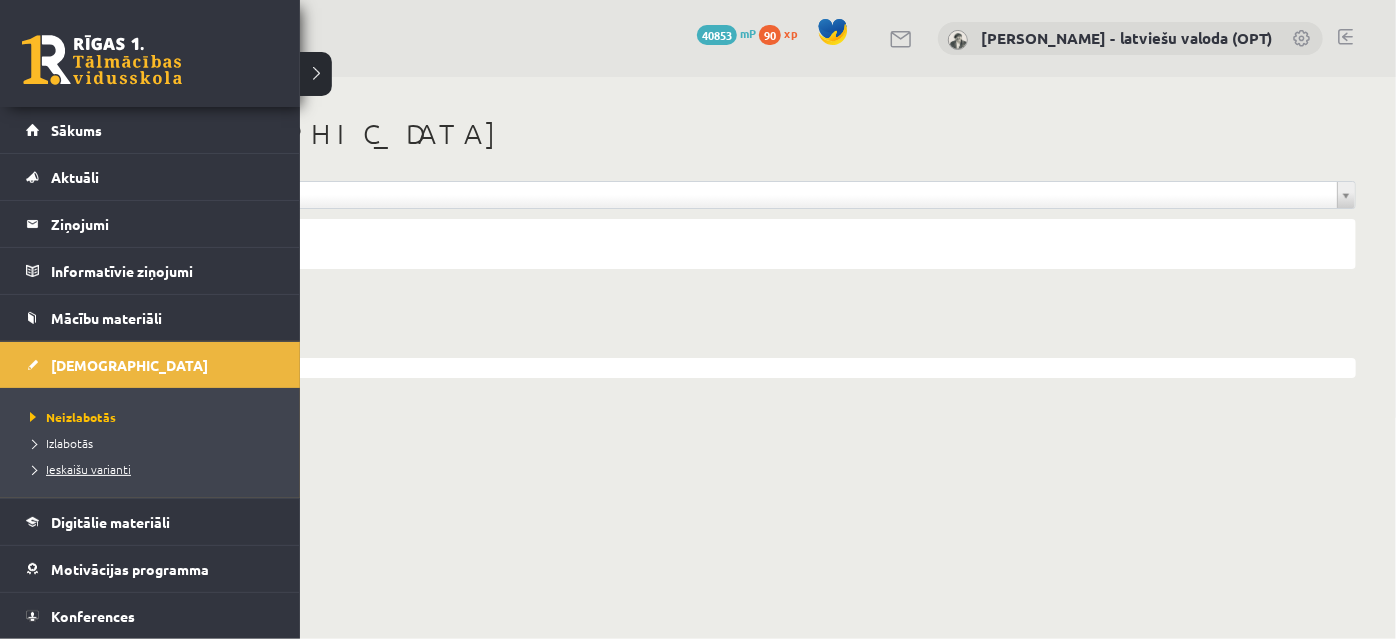 click on "Ieskaišu varianti" at bounding box center (78, 469) 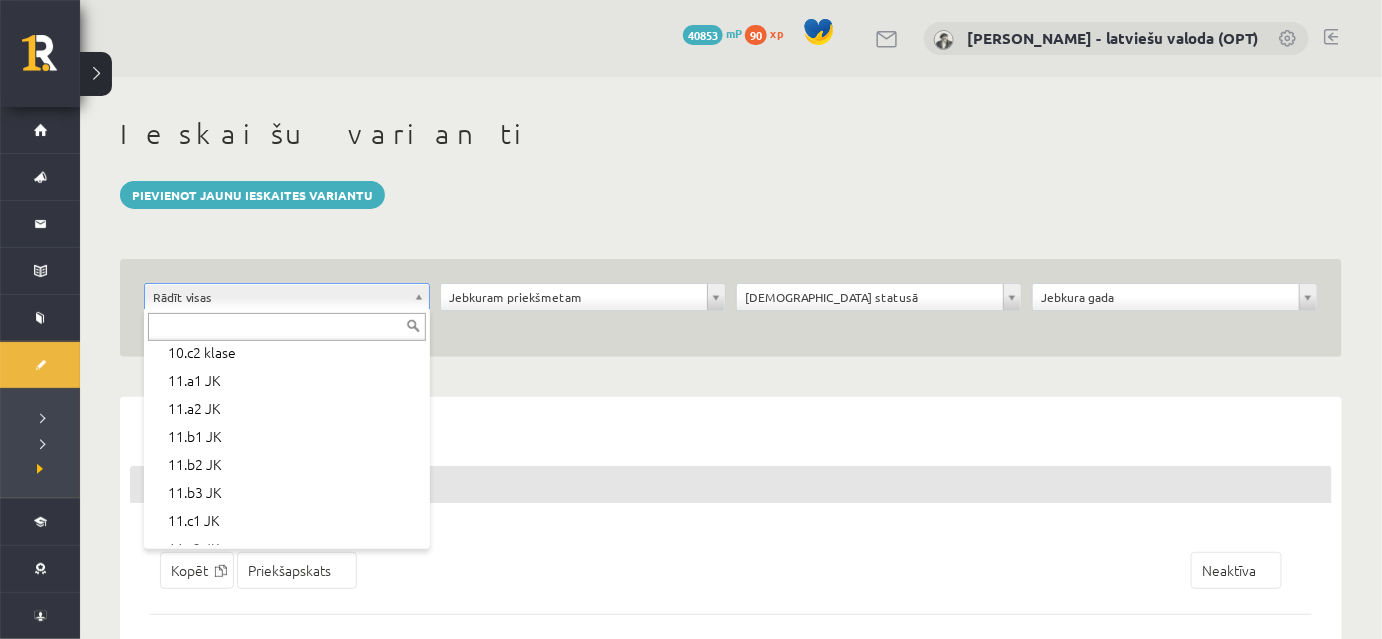 scroll, scrollTop: 545, scrollLeft: 0, axis: vertical 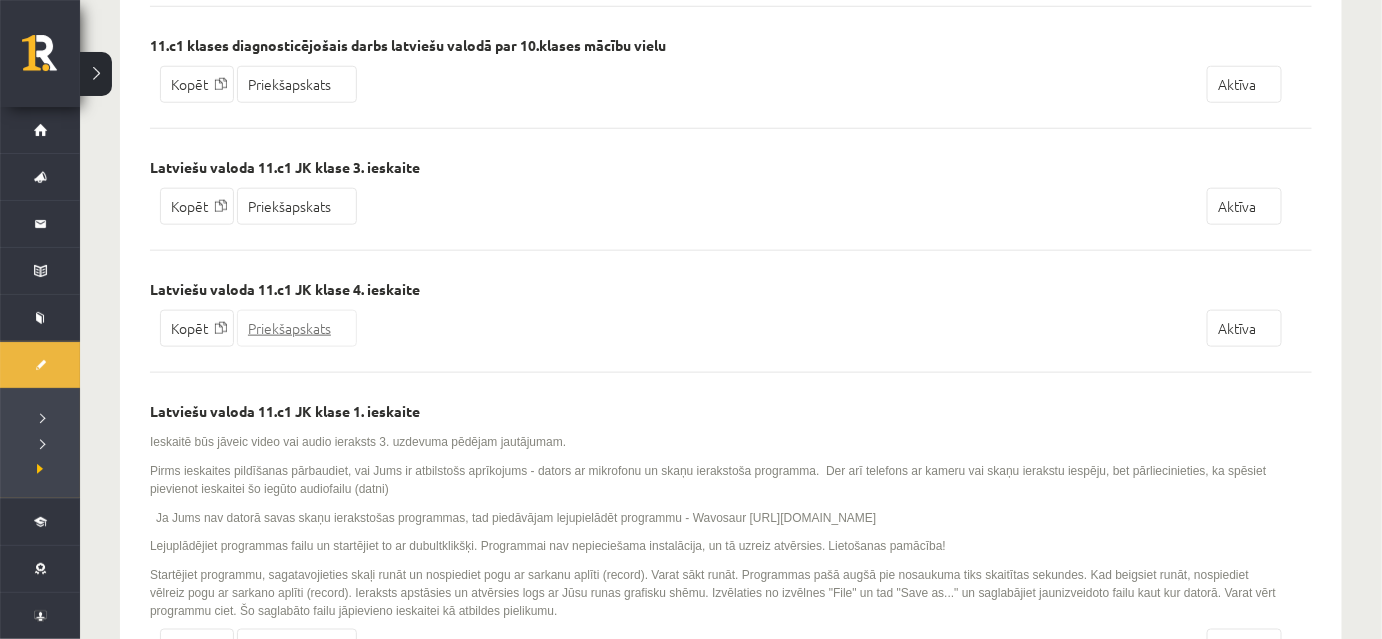 click on "Priekšapskats" at bounding box center (297, 328) 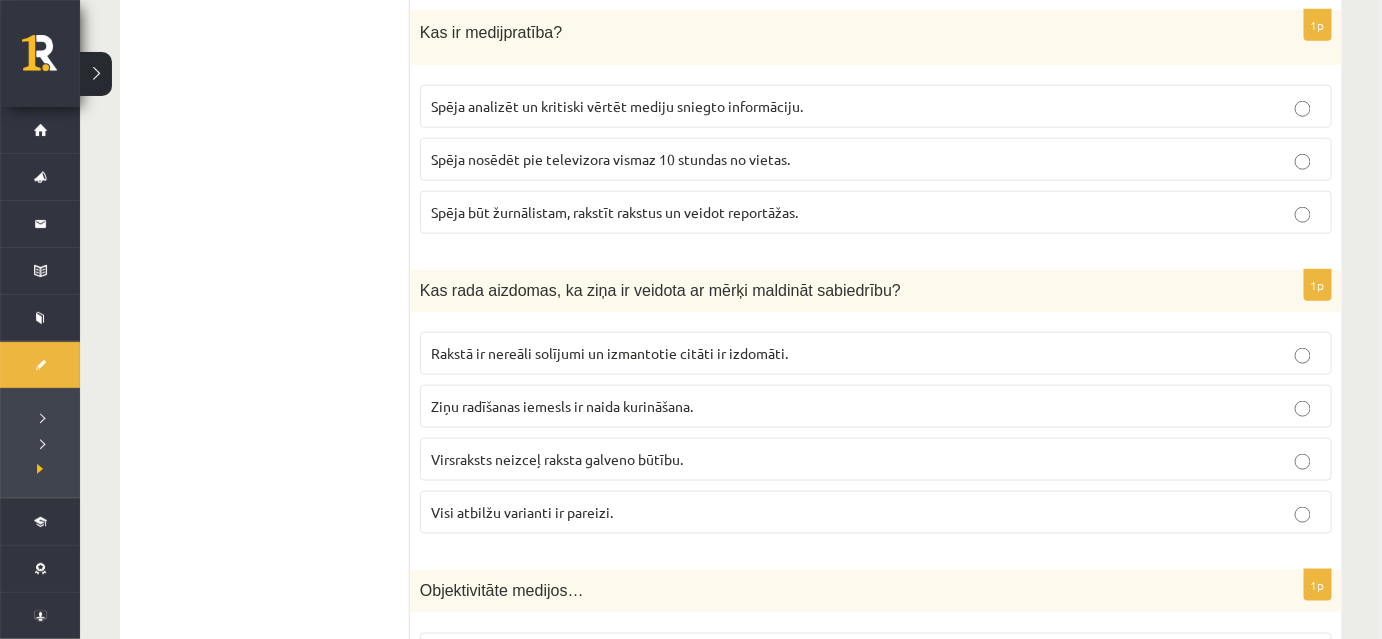 scroll, scrollTop: 132, scrollLeft: 0, axis: vertical 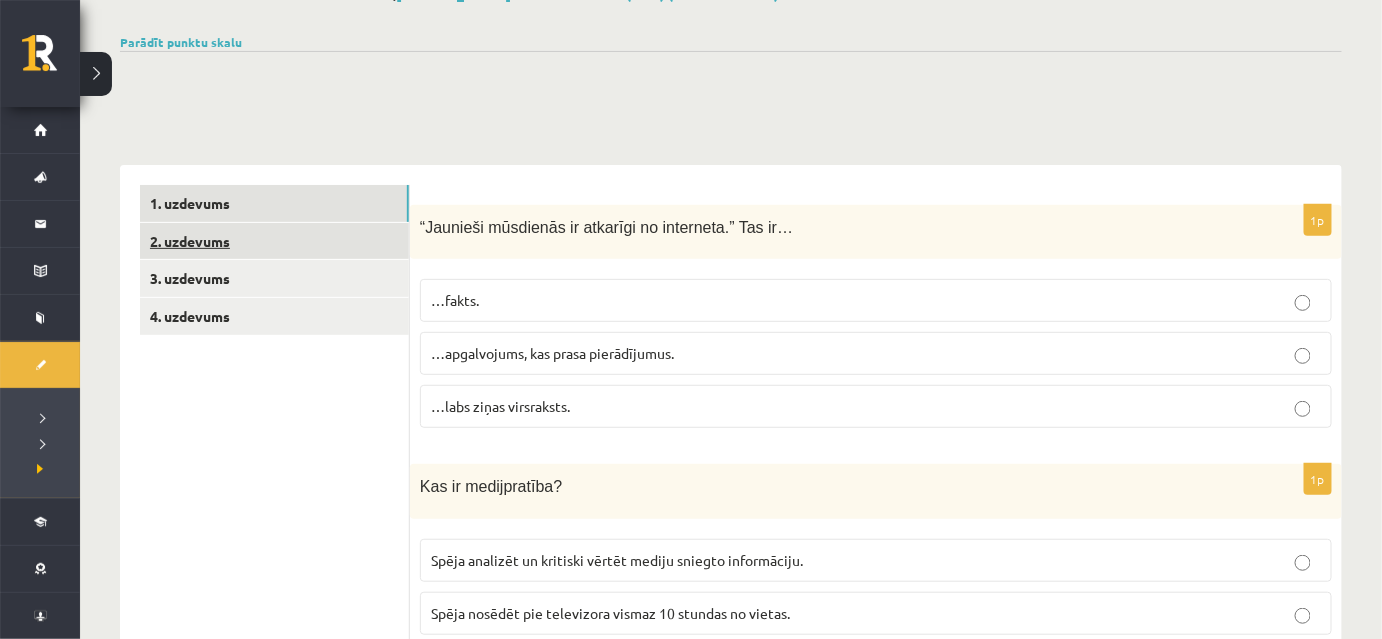click on "2. uzdevums" at bounding box center (274, 241) 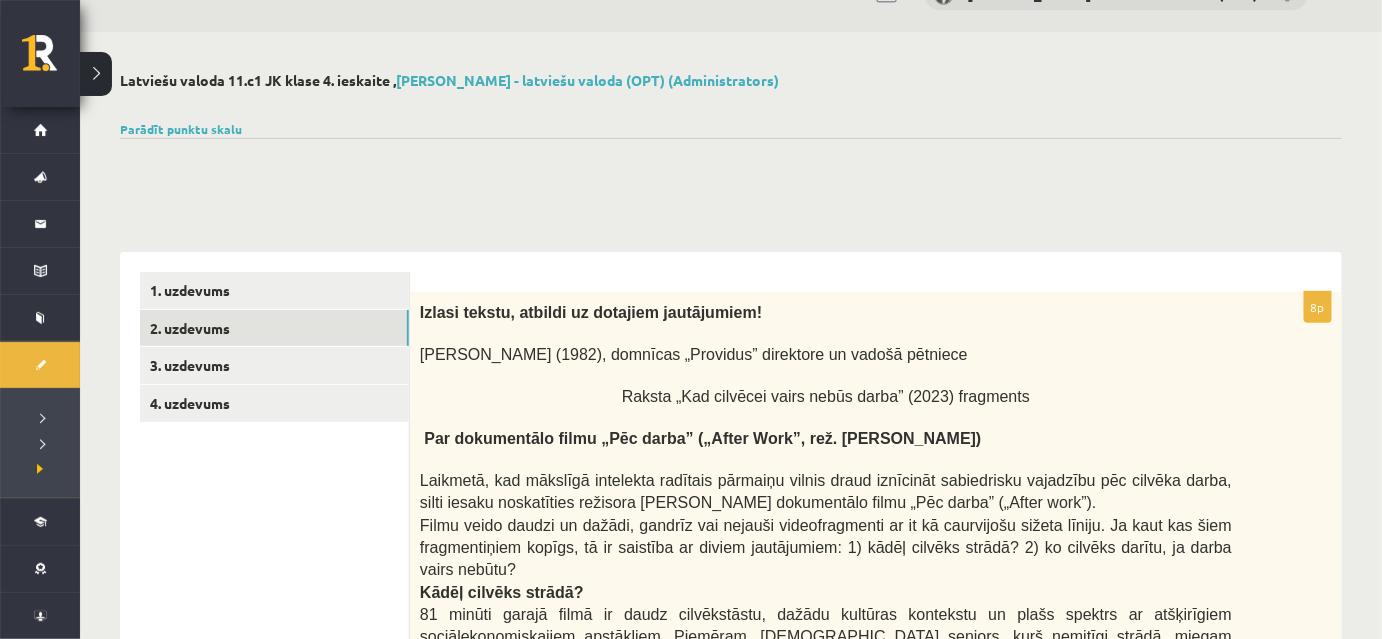 scroll, scrollTop: 45, scrollLeft: 0, axis: vertical 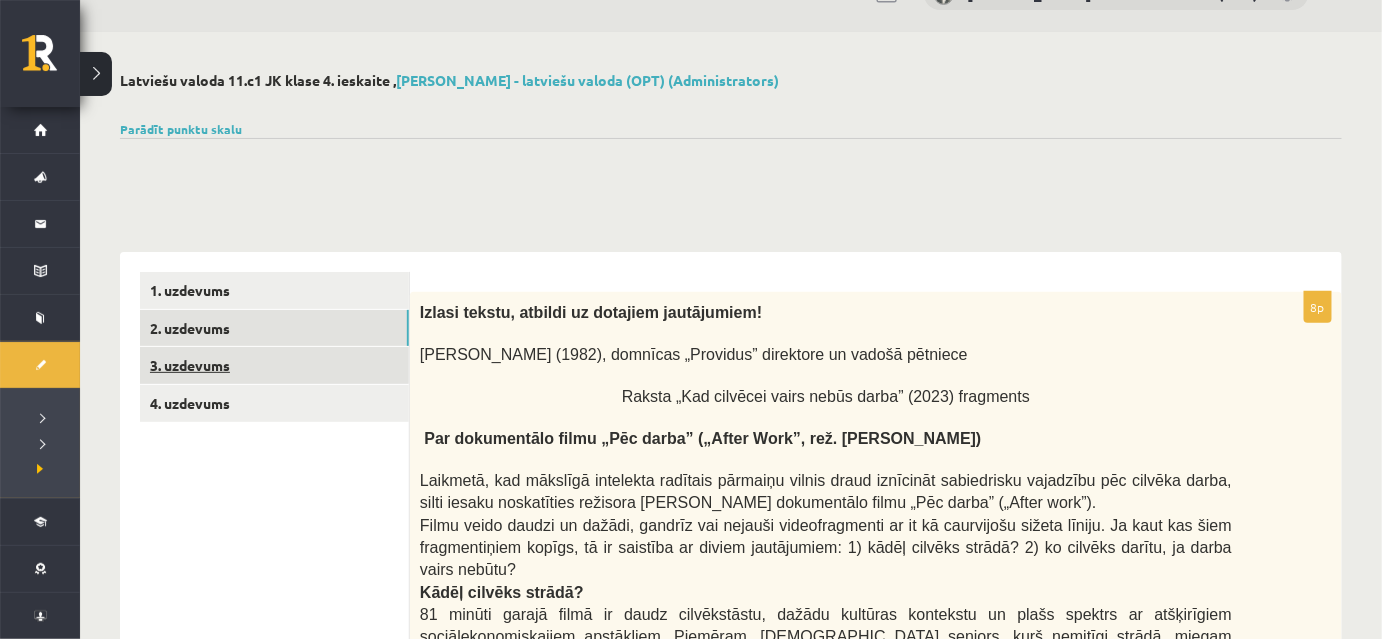 click on "3. uzdevums" at bounding box center [274, 365] 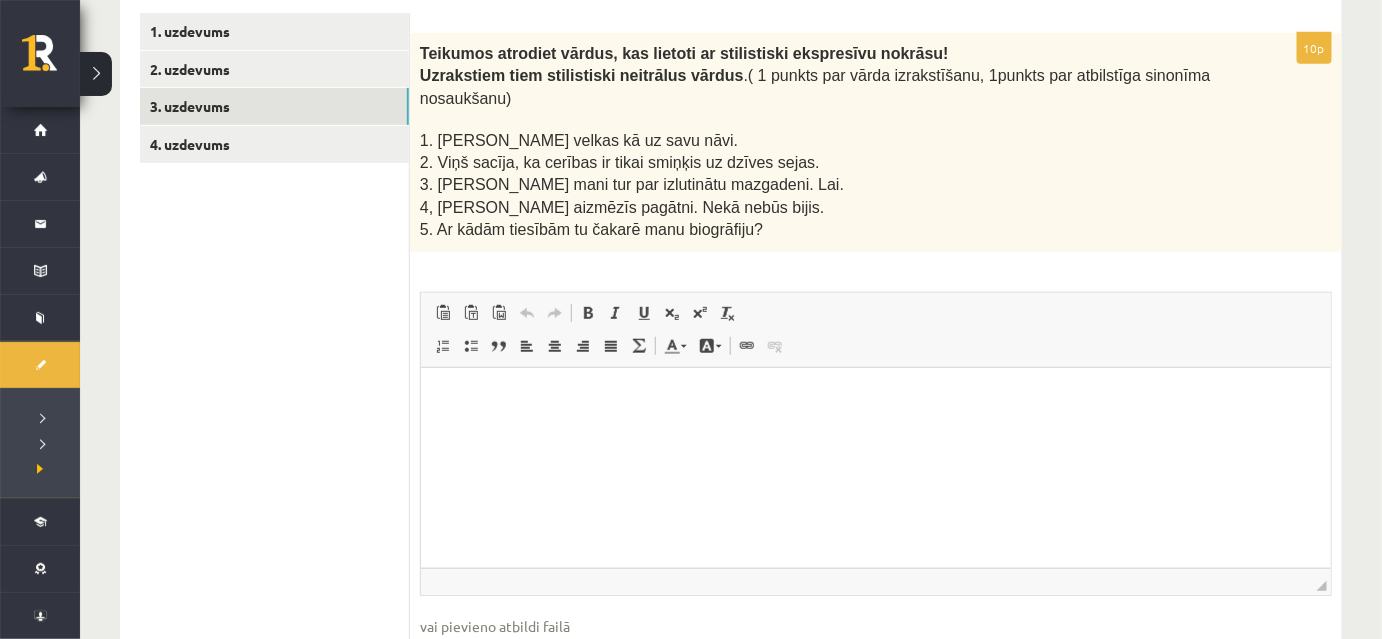 scroll, scrollTop: 226, scrollLeft: 0, axis: vertical 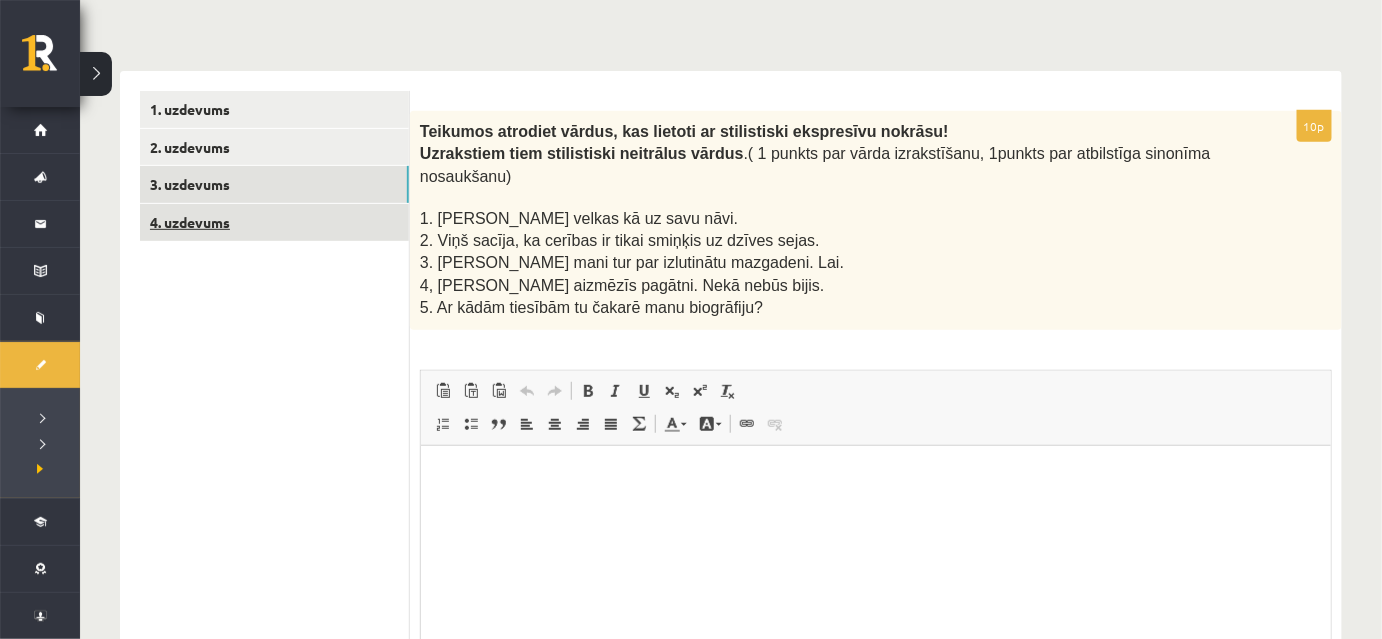 click on "4. uzdevums" at bounding box center (274, 222) 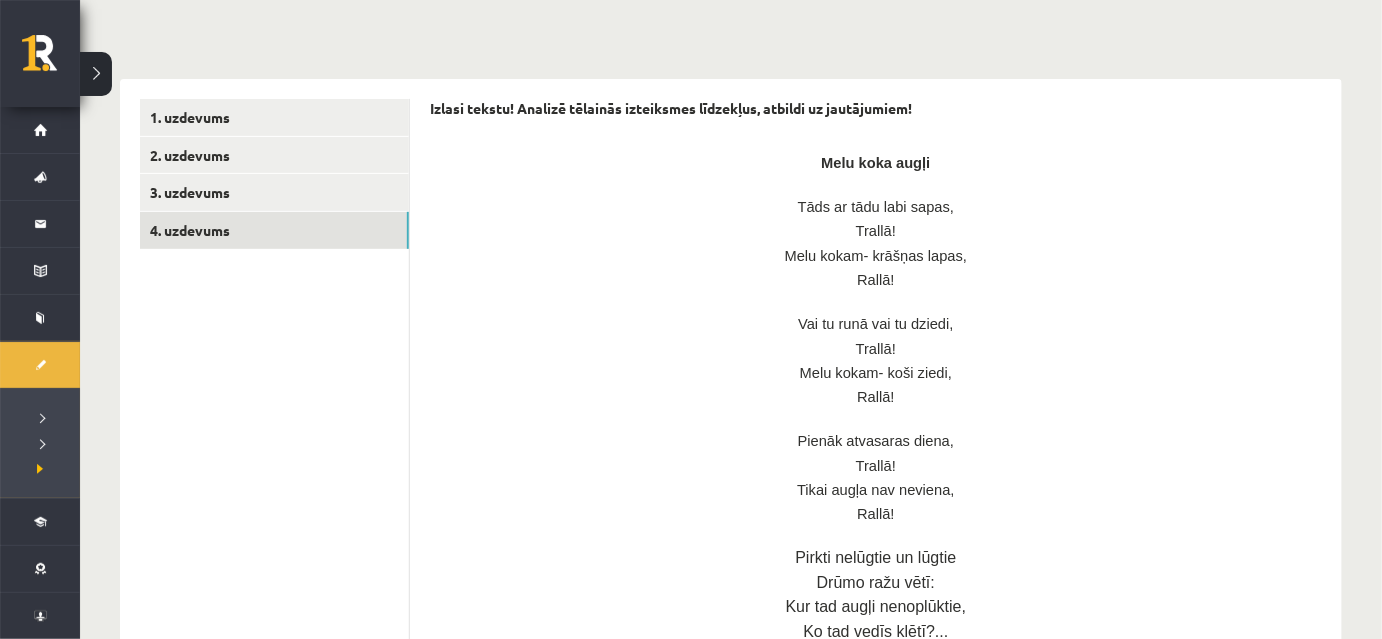 scroll, scrollTop: 0, scrollLeft: 0, axis: both 